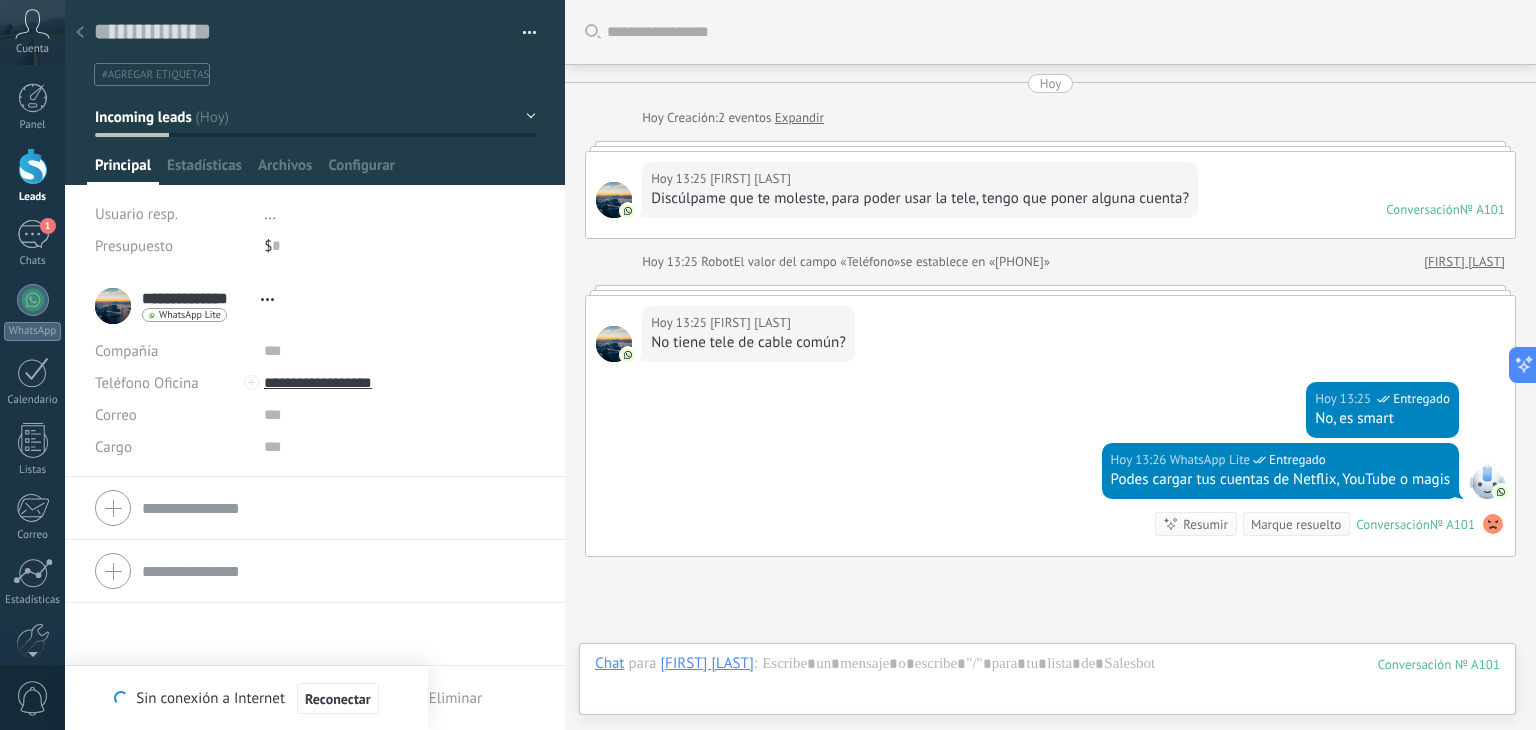 scroll, scrollTop: 0, scrollLeft: 0, axis: both 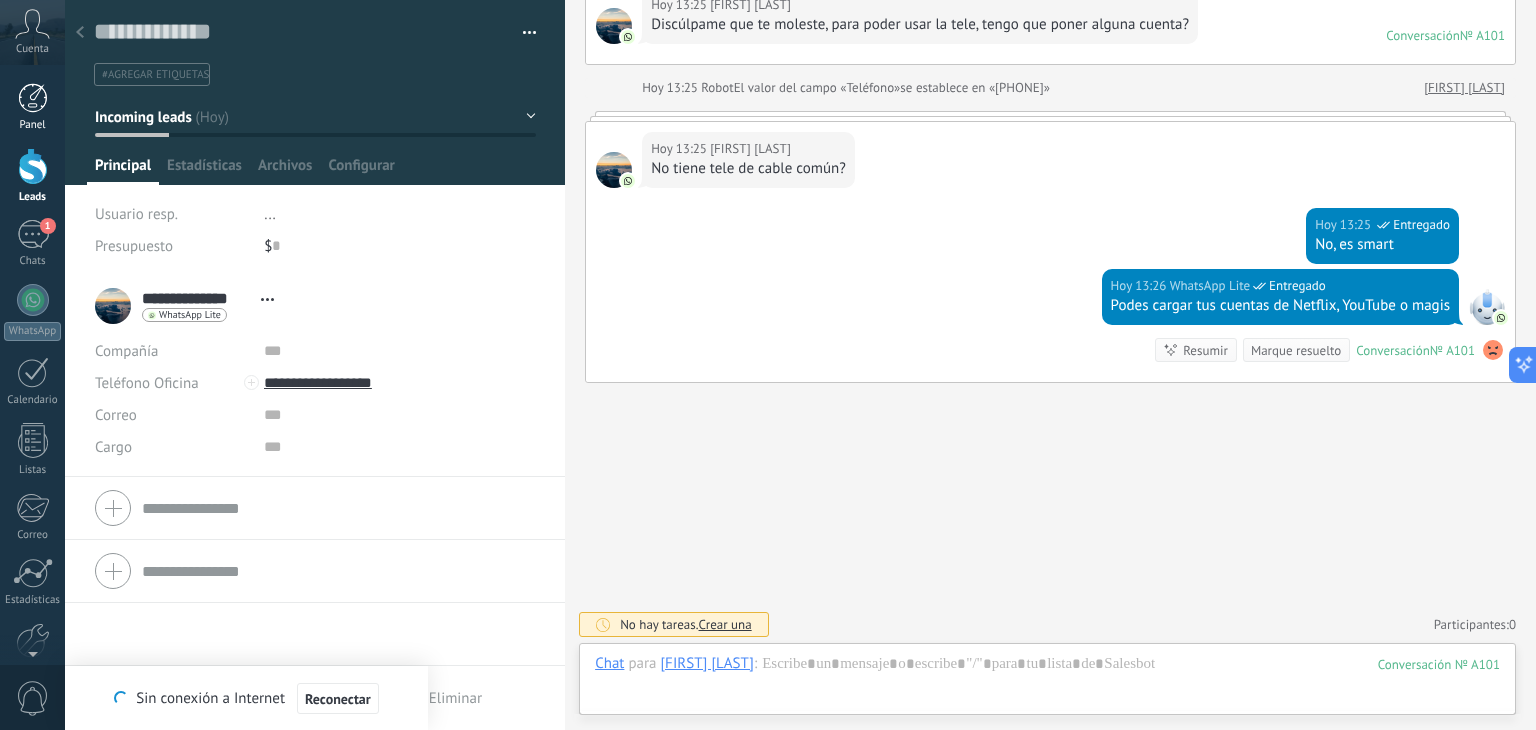 drag, startPoint x: 14, startPoint y: 105, endPoint x: 24, endPoint y: 113, distance: 12.806249 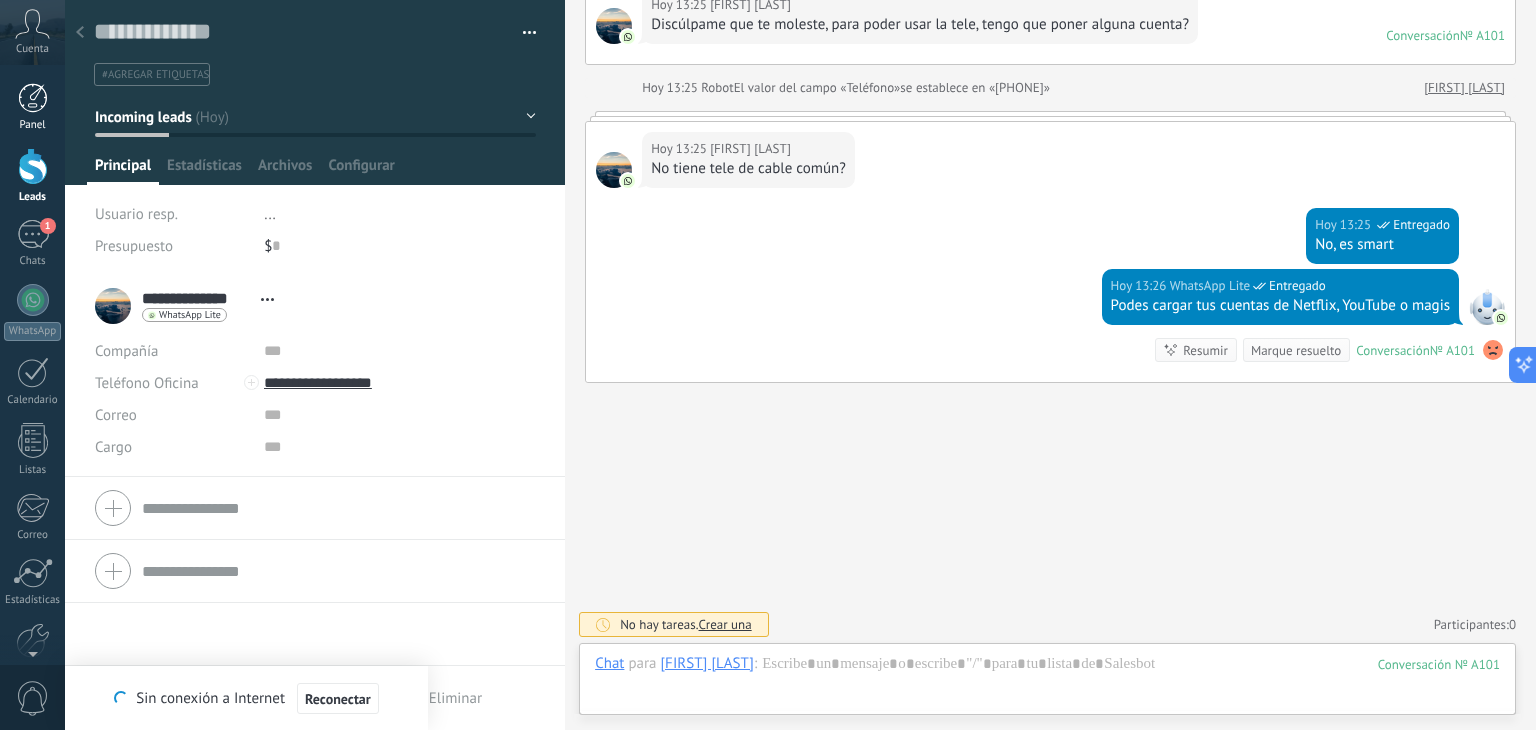 click on "Panel" at bounding box center (32, 107) 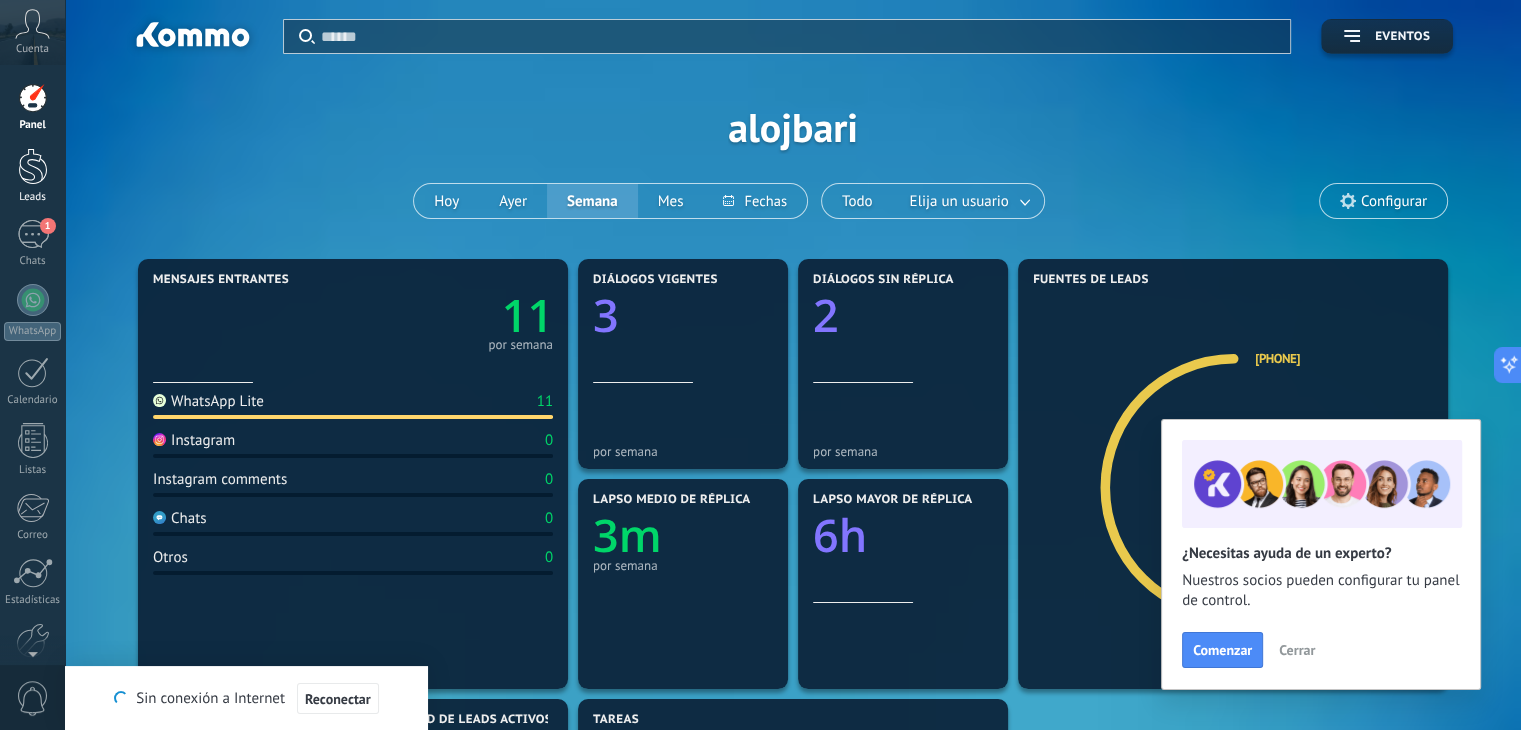 click on "Leads" at bounding box center (32, 176) 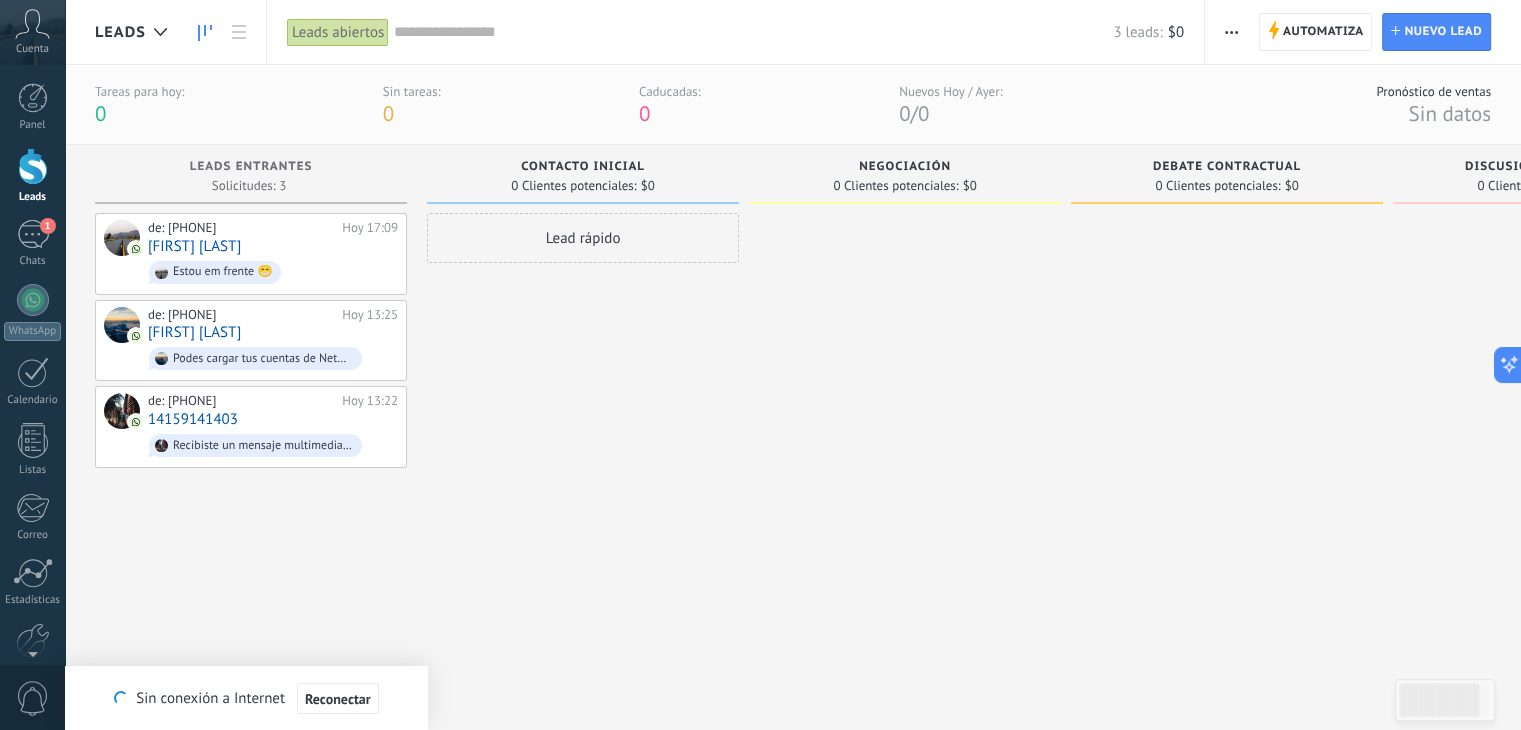 click at bounding box center (33, 166) 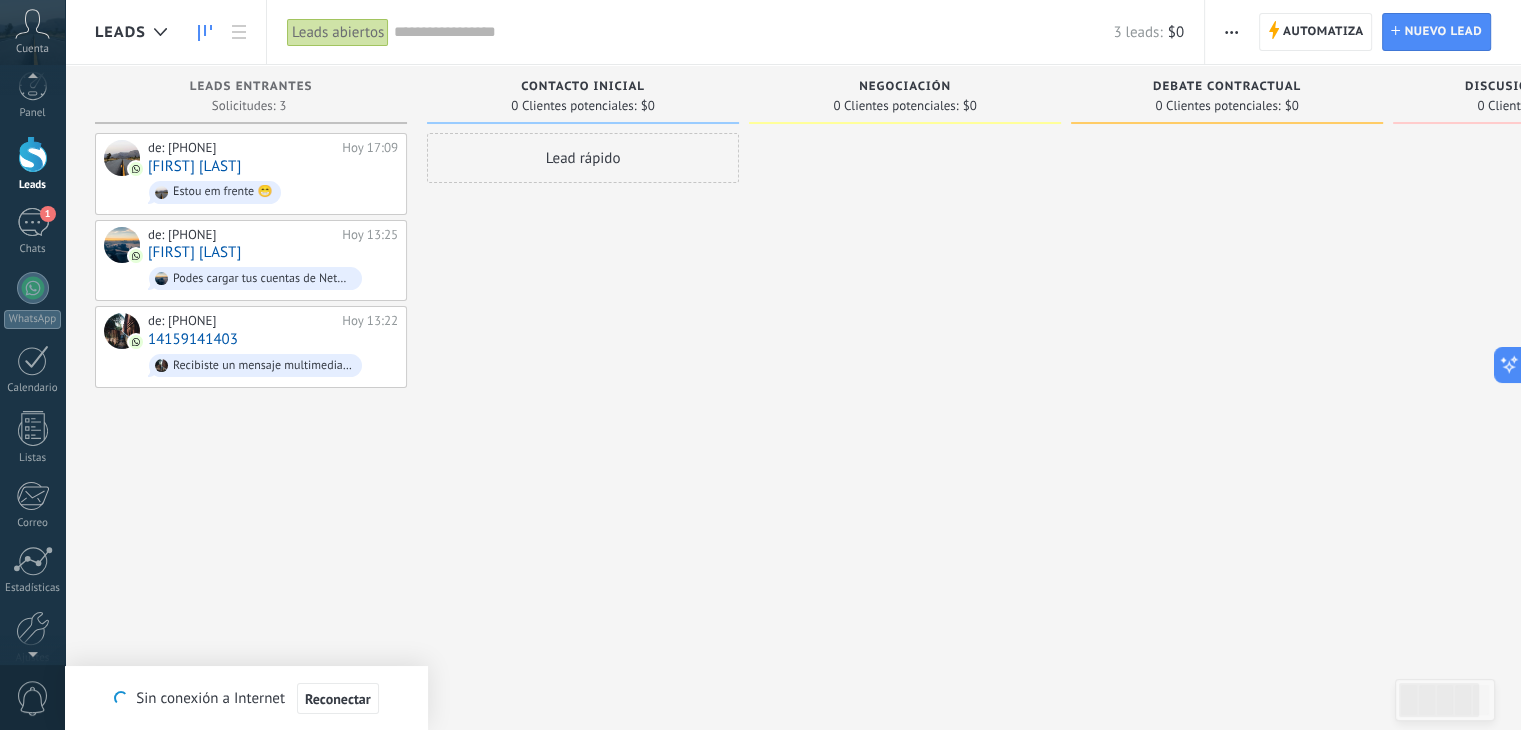 scroll, scrollTop: 101, scrollLeft: 0, axis: vertical 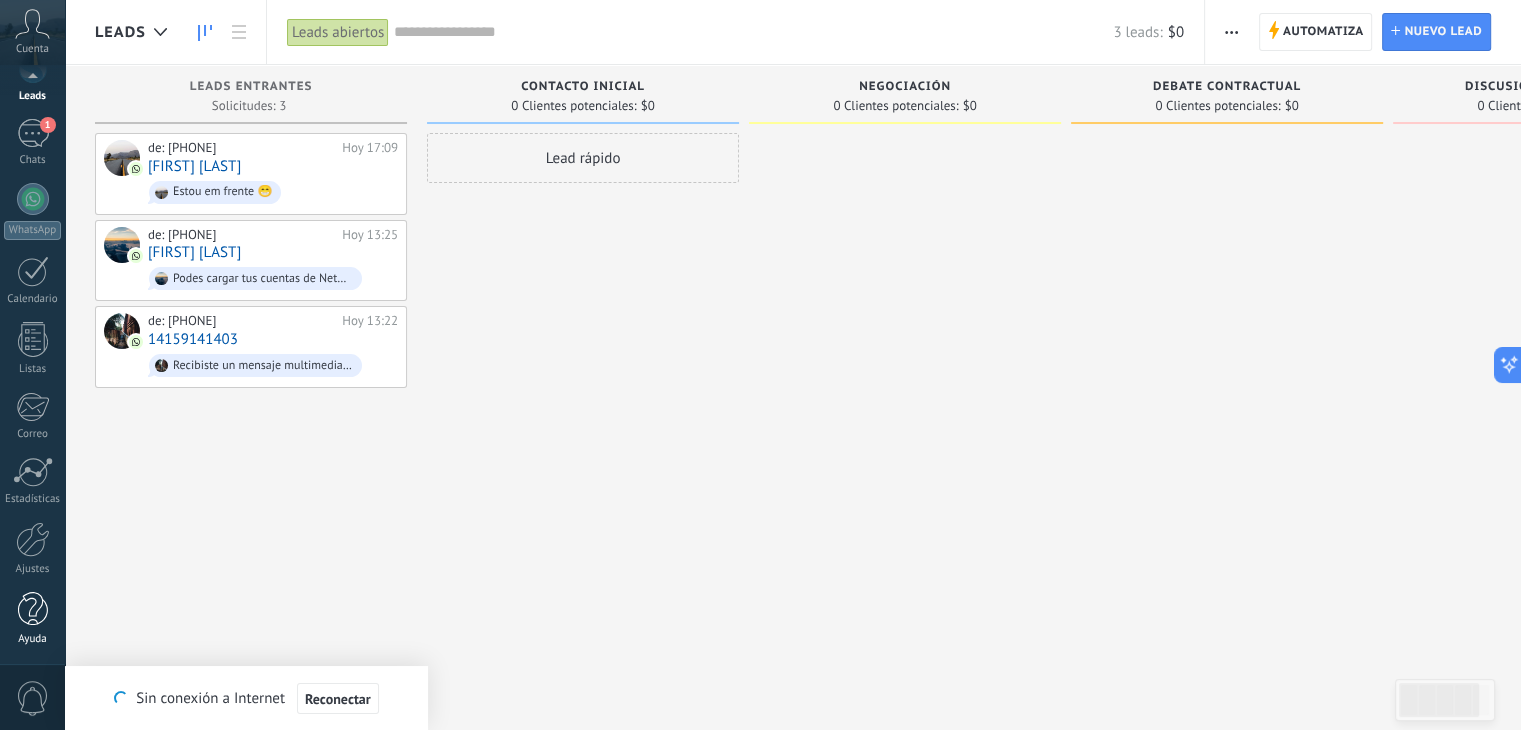 click on "Ayuda" at bounding box center (33, 639) 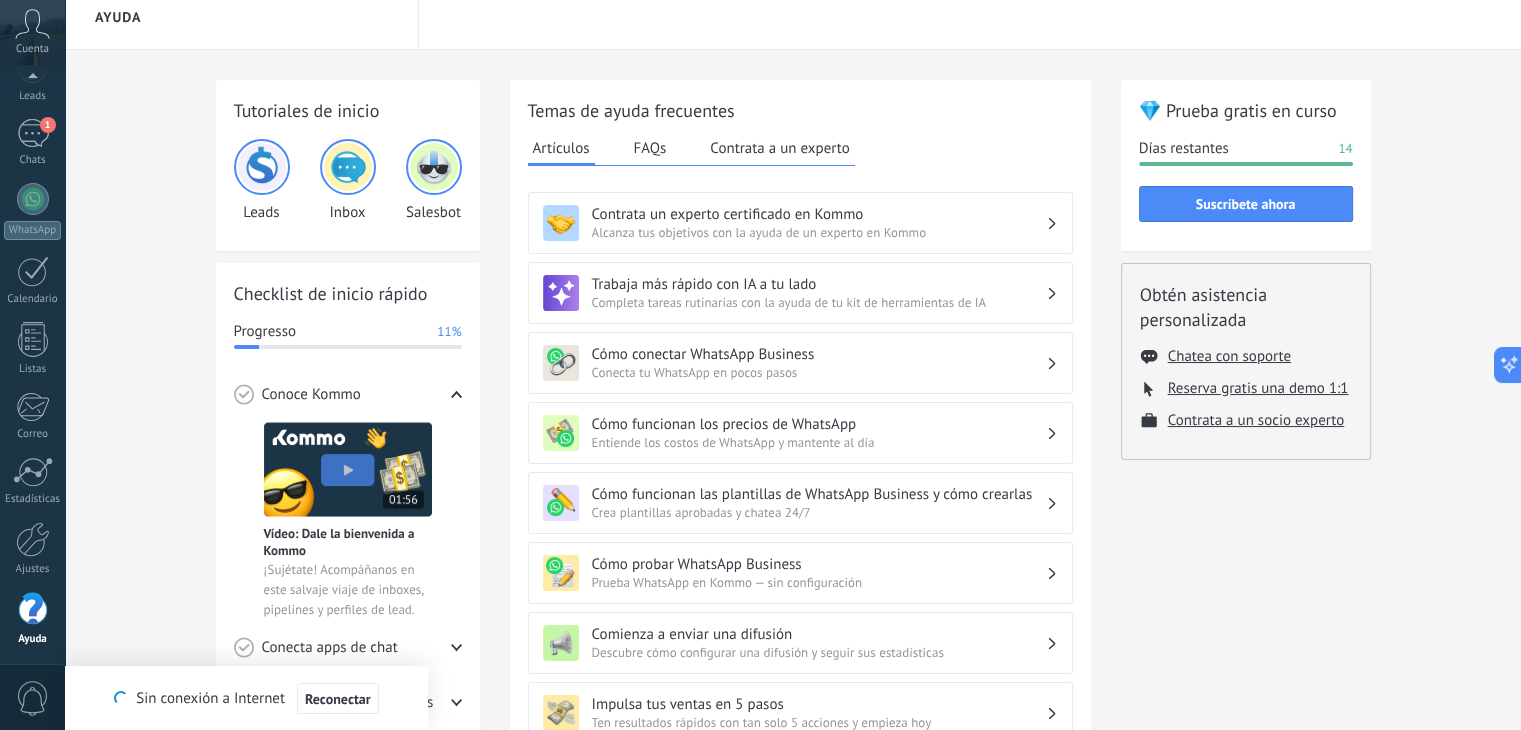 scroll, scrollTop: 0, scrollLeft: 0, axis: both 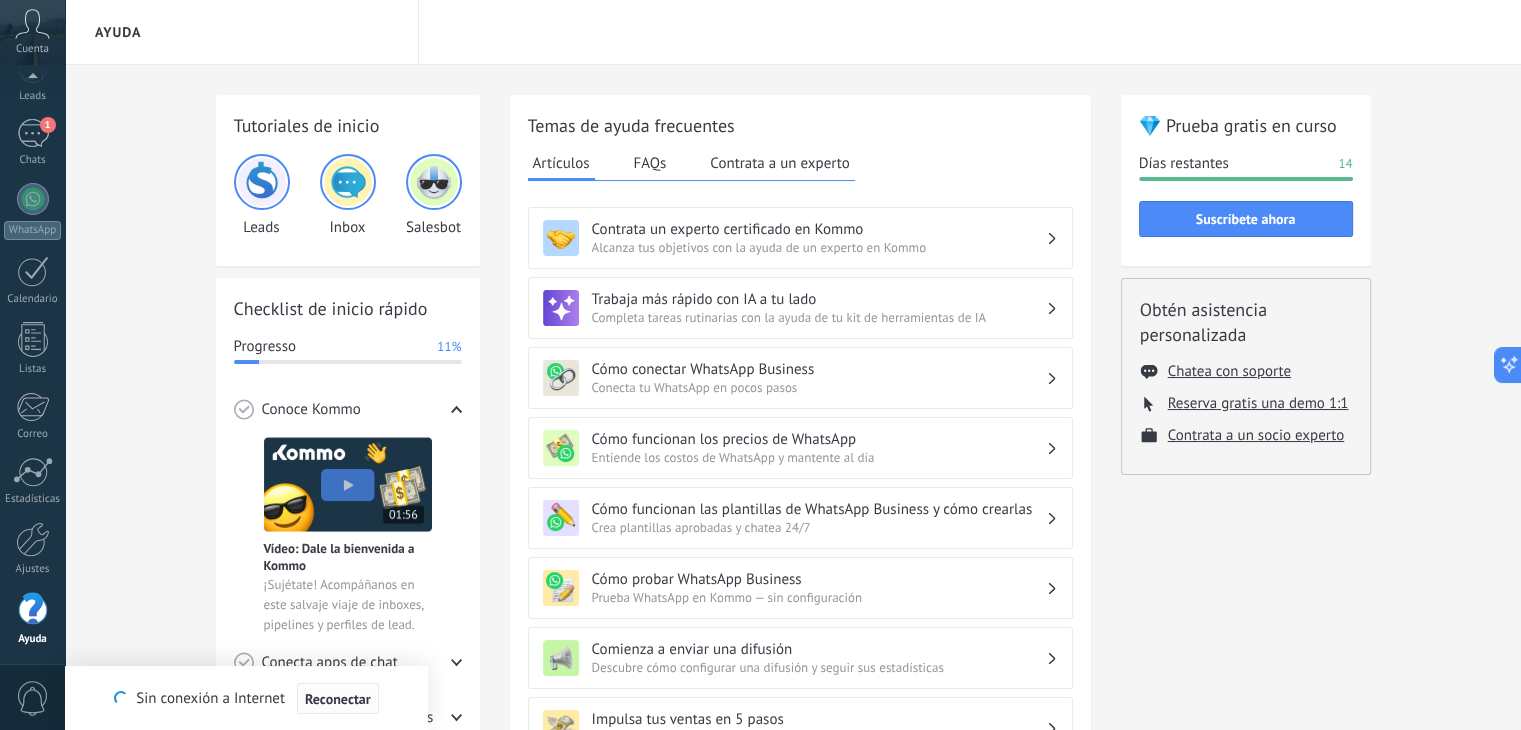 click on "Reconectar" at bounding box center (338, 699) 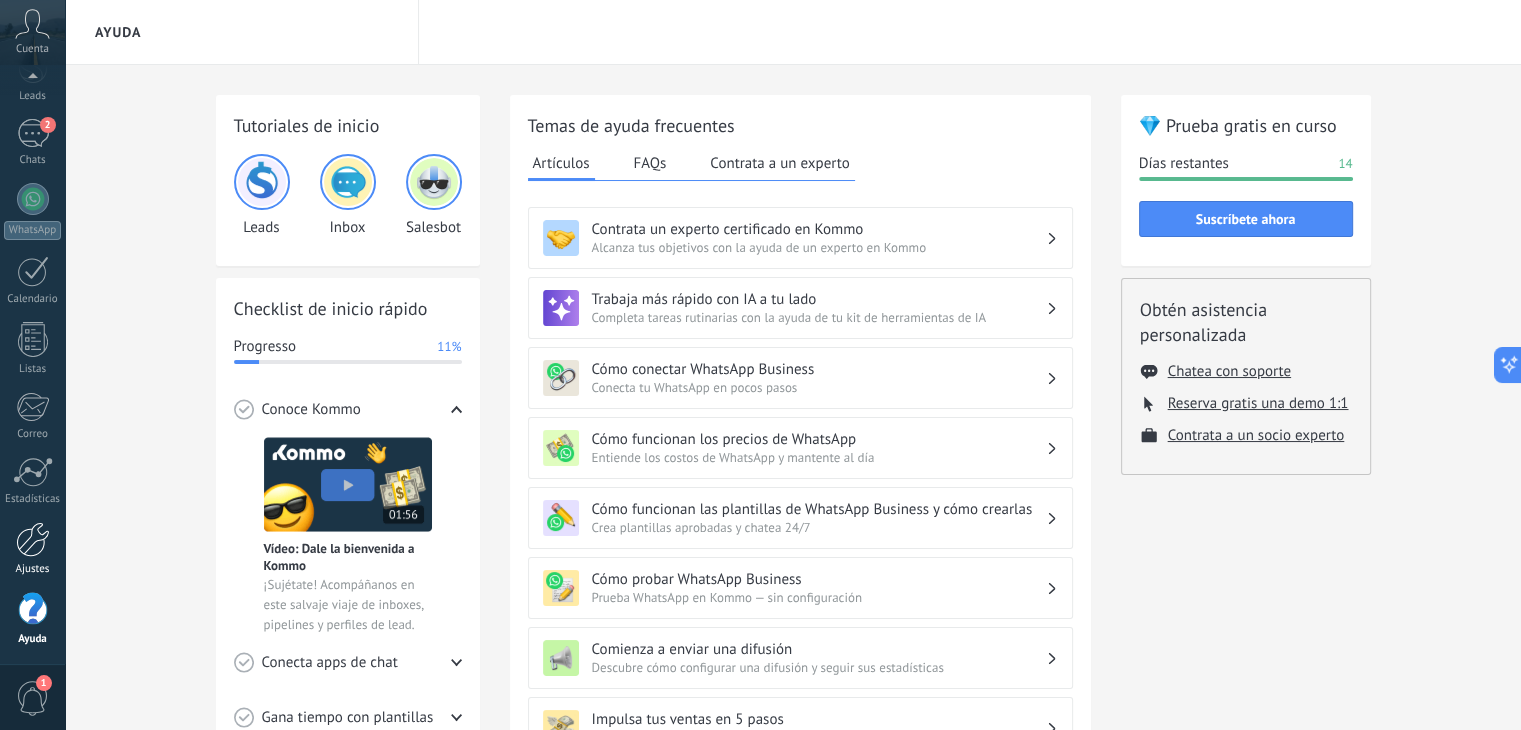 click at bounding box center (33, 539) 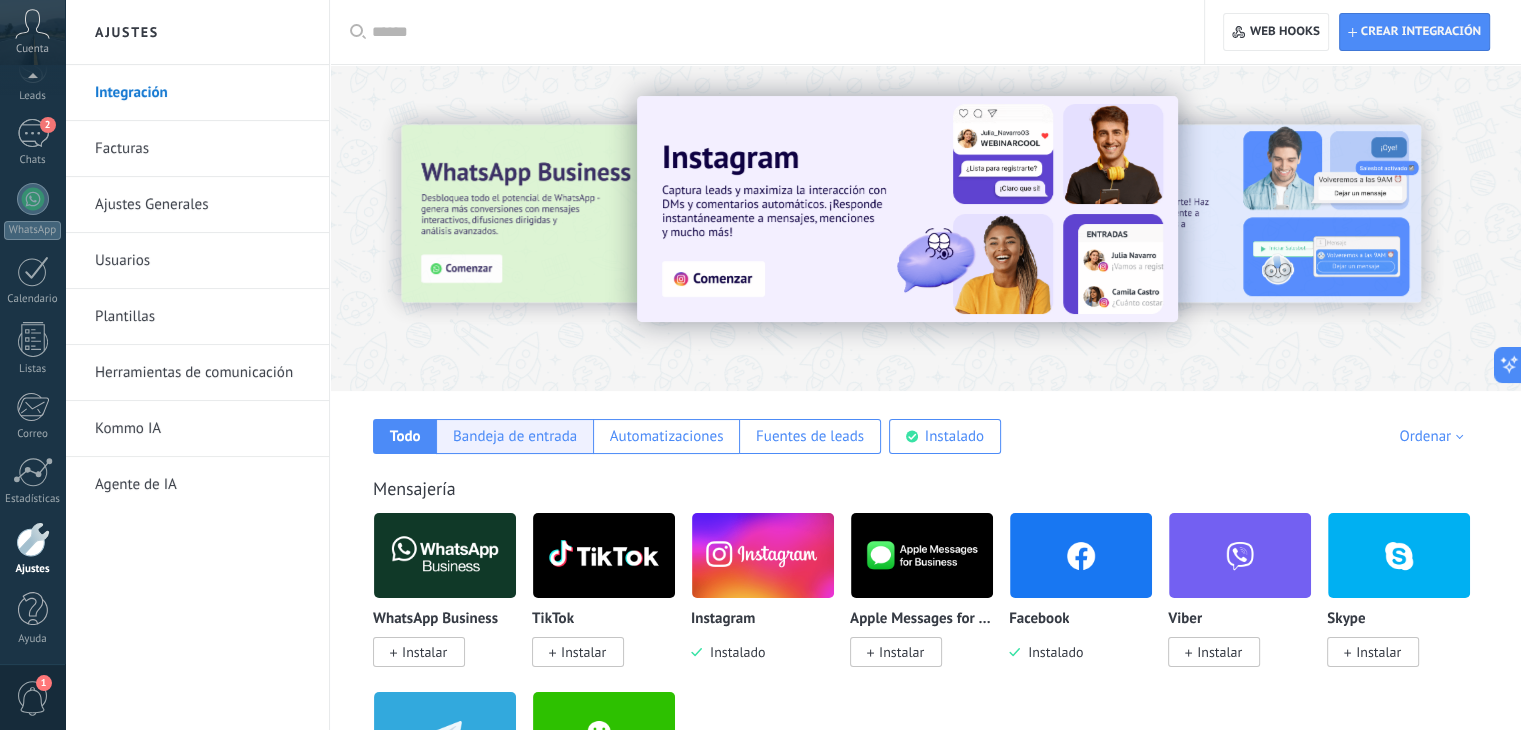 click on "Bandeja de entrada" at bounding box center (515, 436) 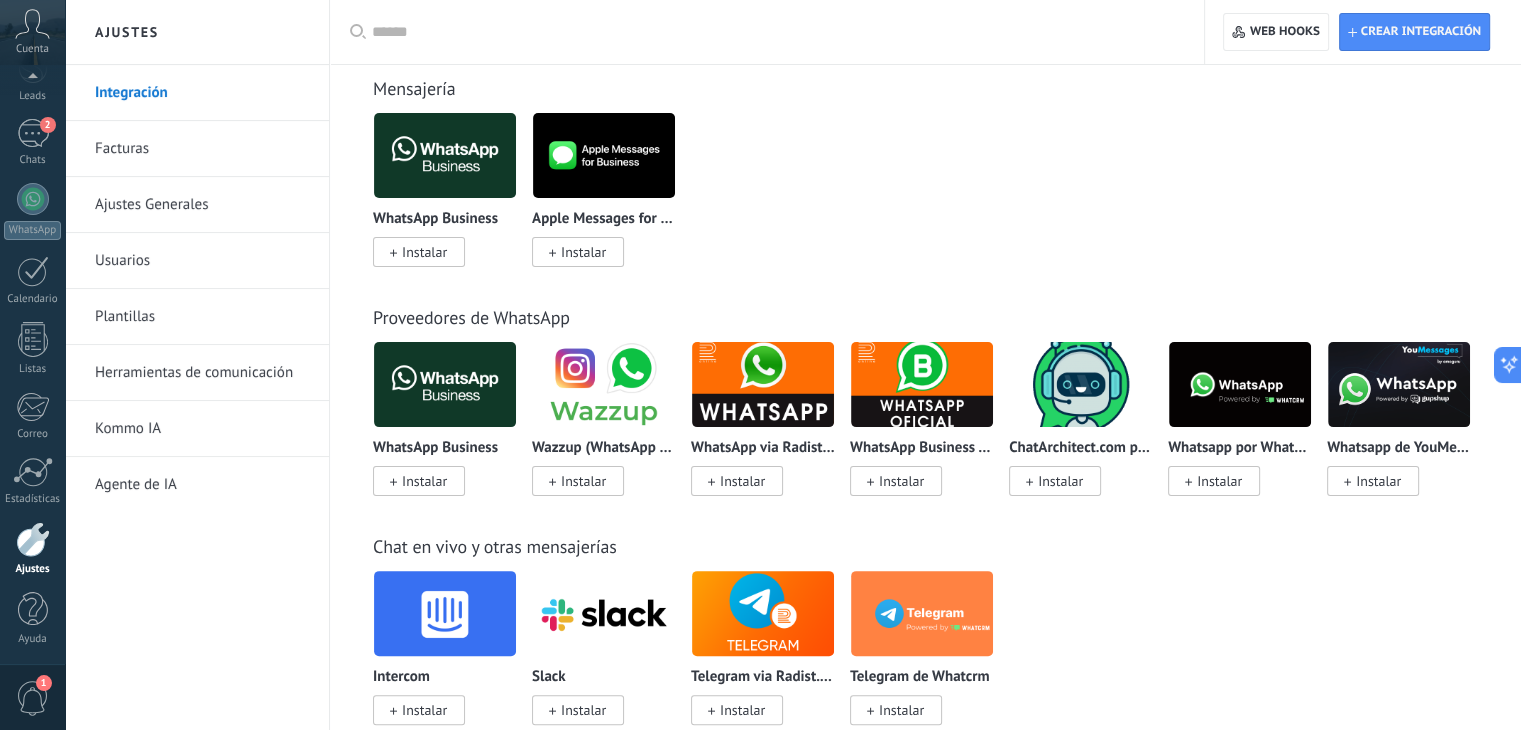 scroll, scrollTop: 0, scrollLeft: 0, axis: both 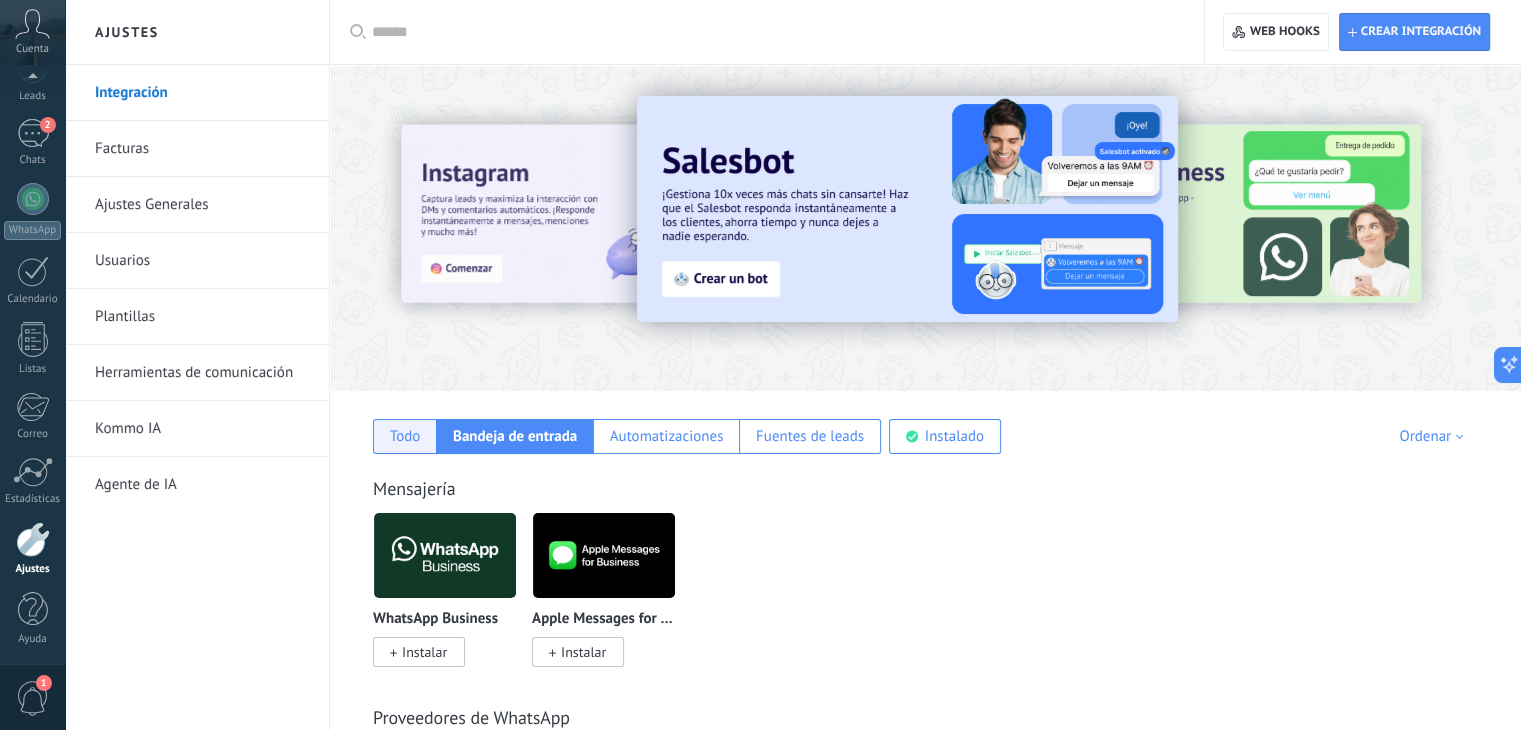 click on "Todo" at bounding box center (405, 436) 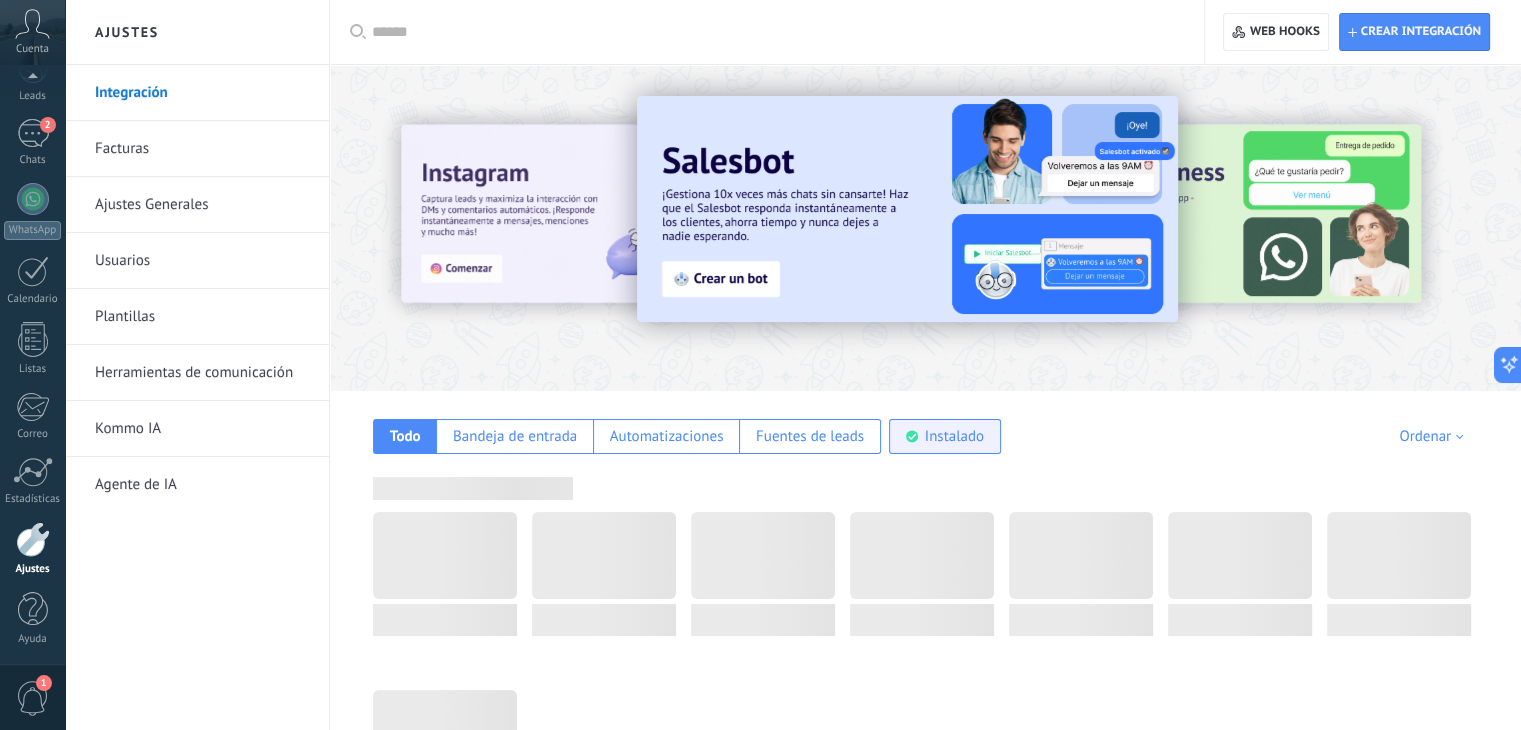 click on "Instalado" at bounding box center [954, 436] 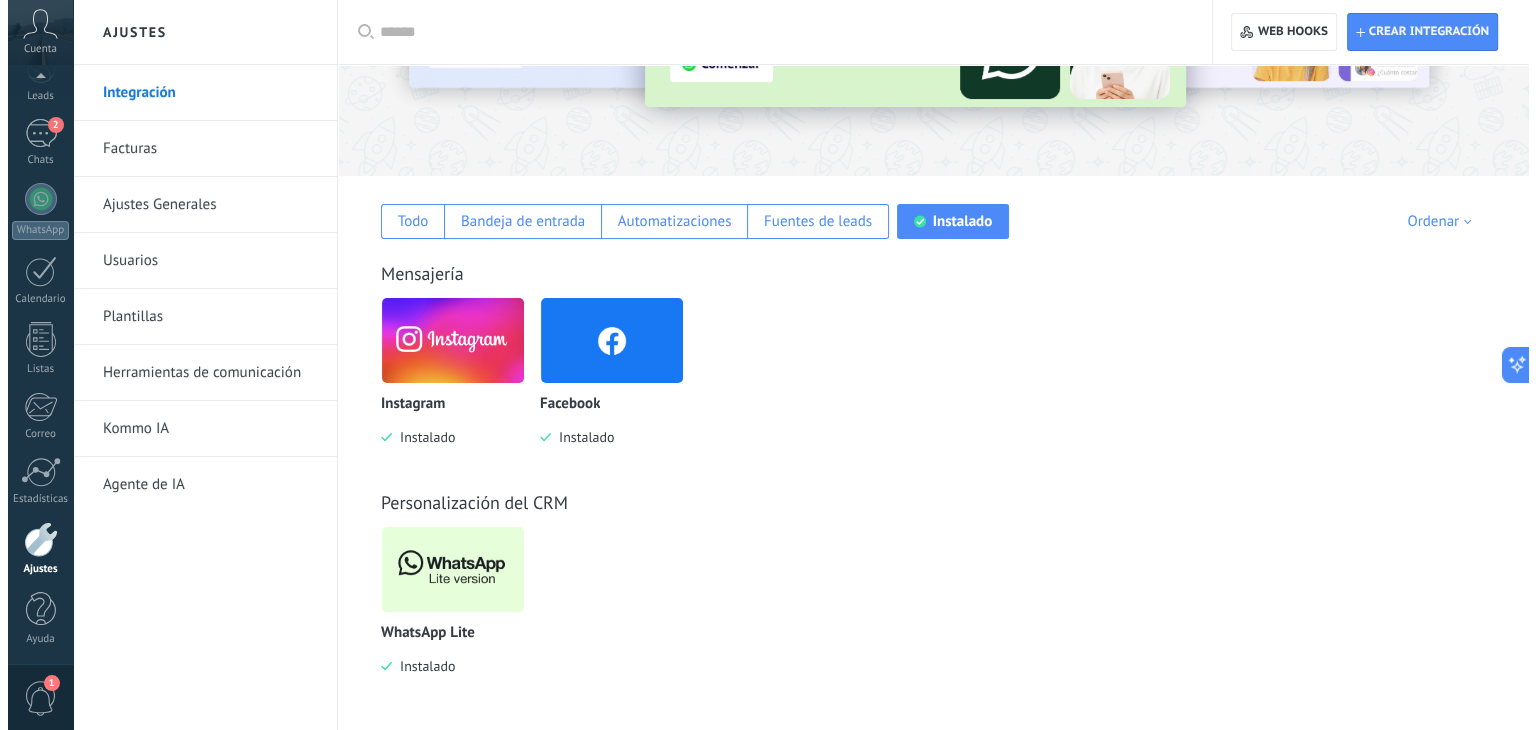 scroll, scrollTop: 0, scrollLeft: 0, axis: both 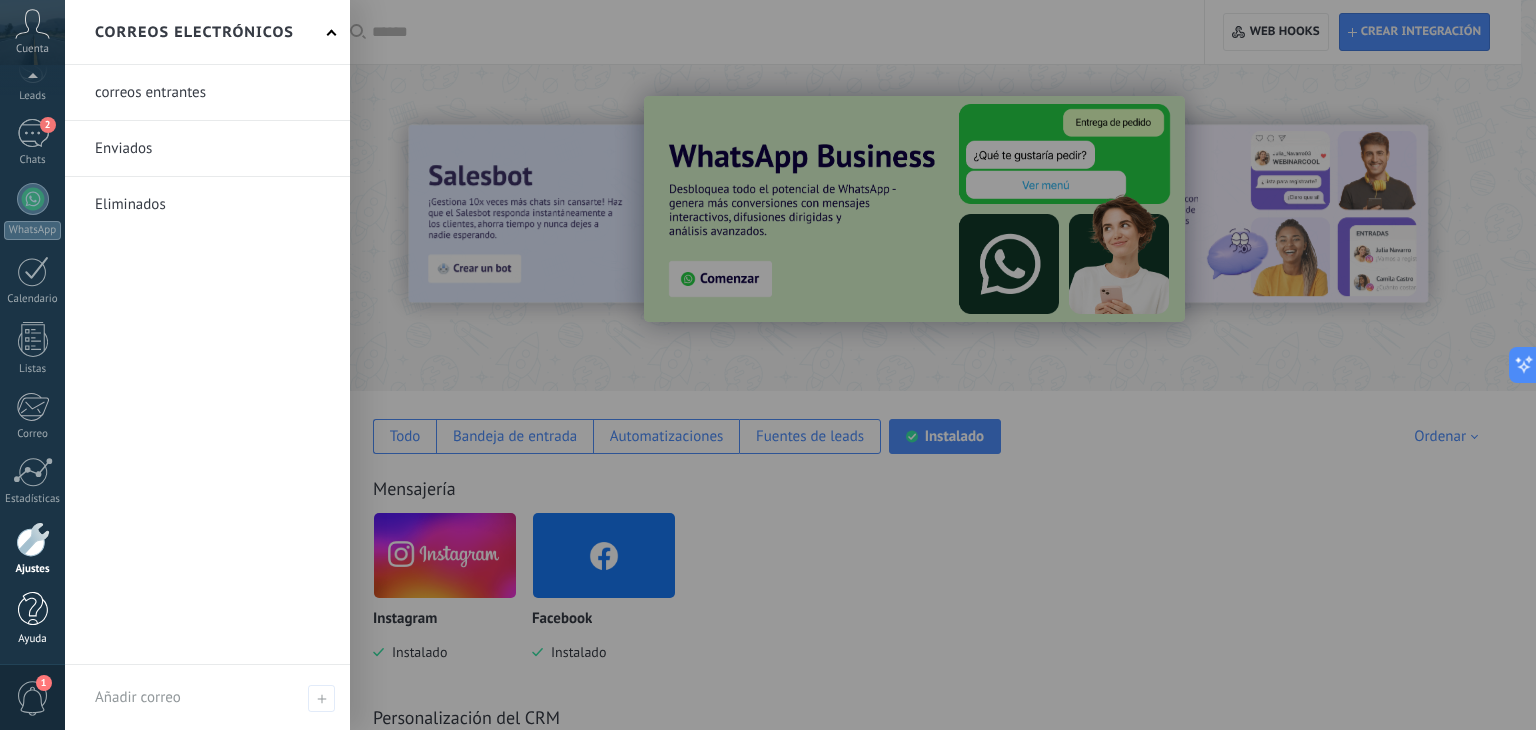click at bounding box center (33, 609) 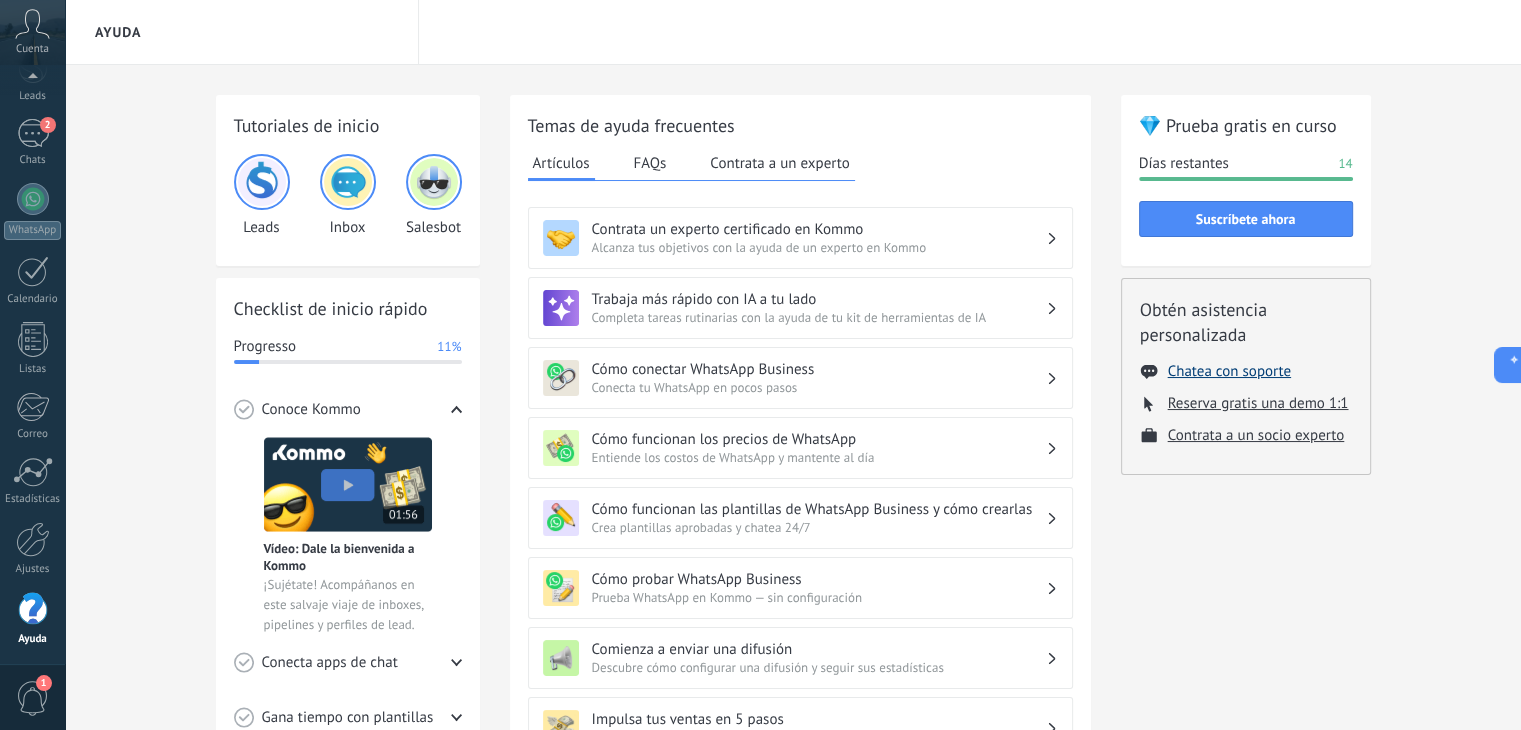click on "Chatea con soporte" at bounding box center (1229, 371) 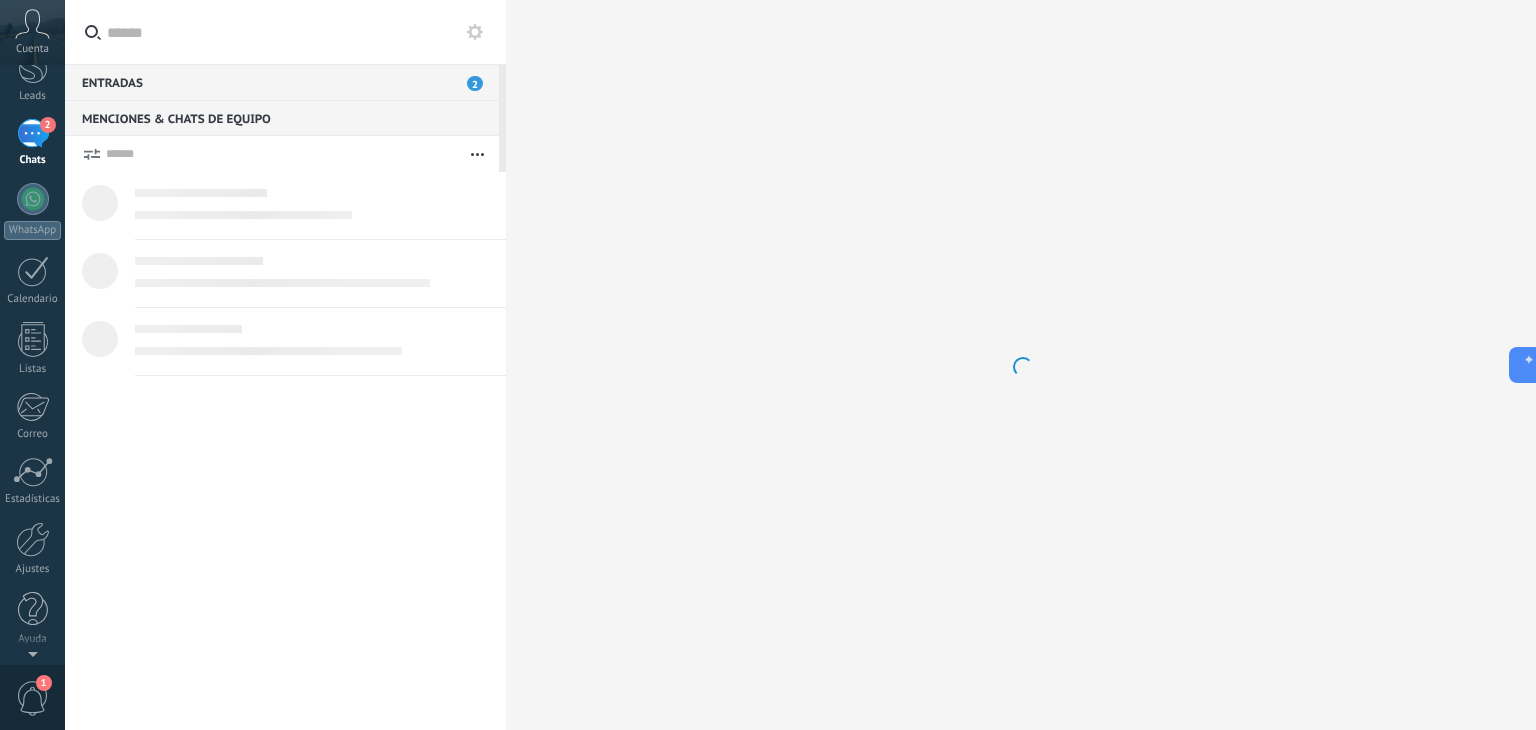 scroll, scrollTop: 0, scrollLeft: 0, axis: both 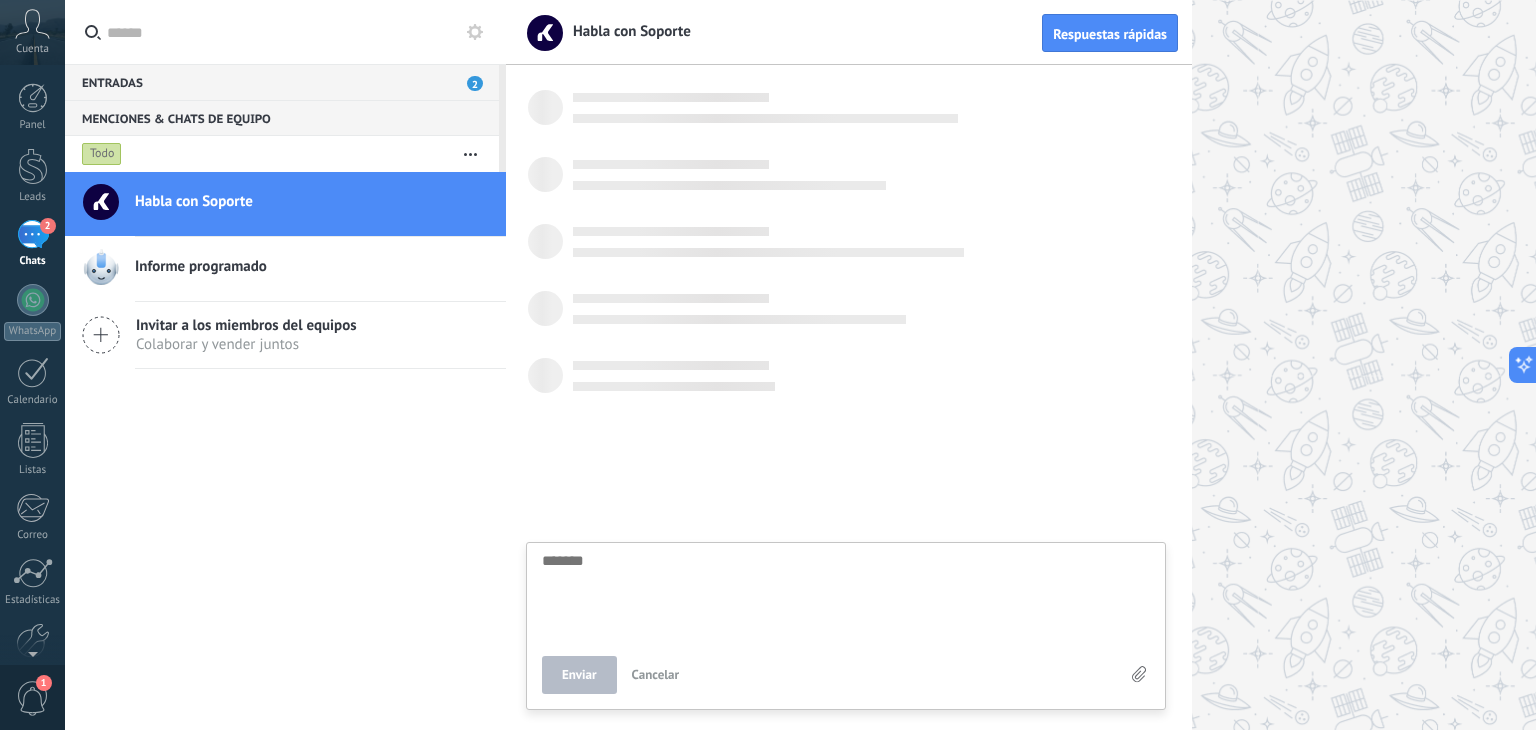 click at bounding box center (846, 594) 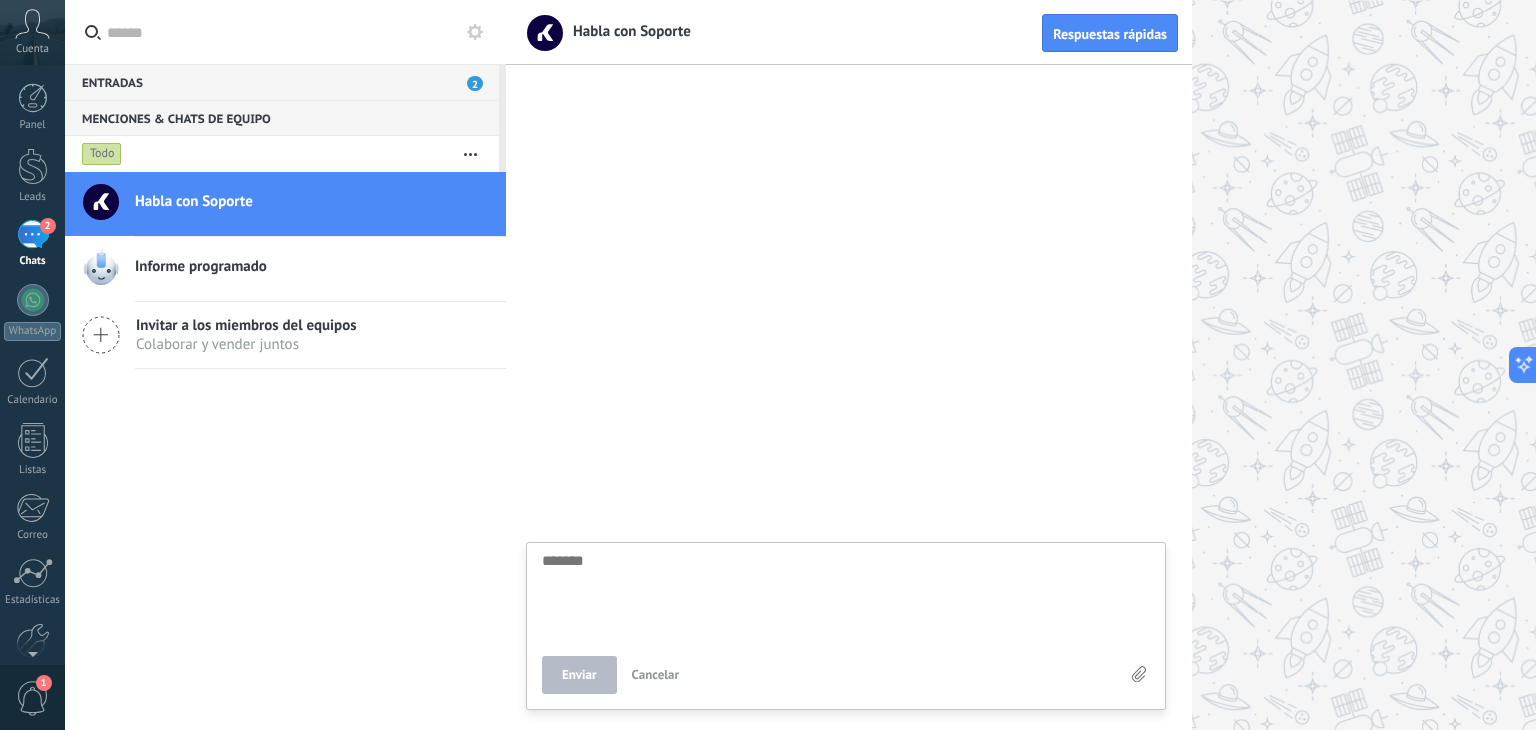 type on "*" 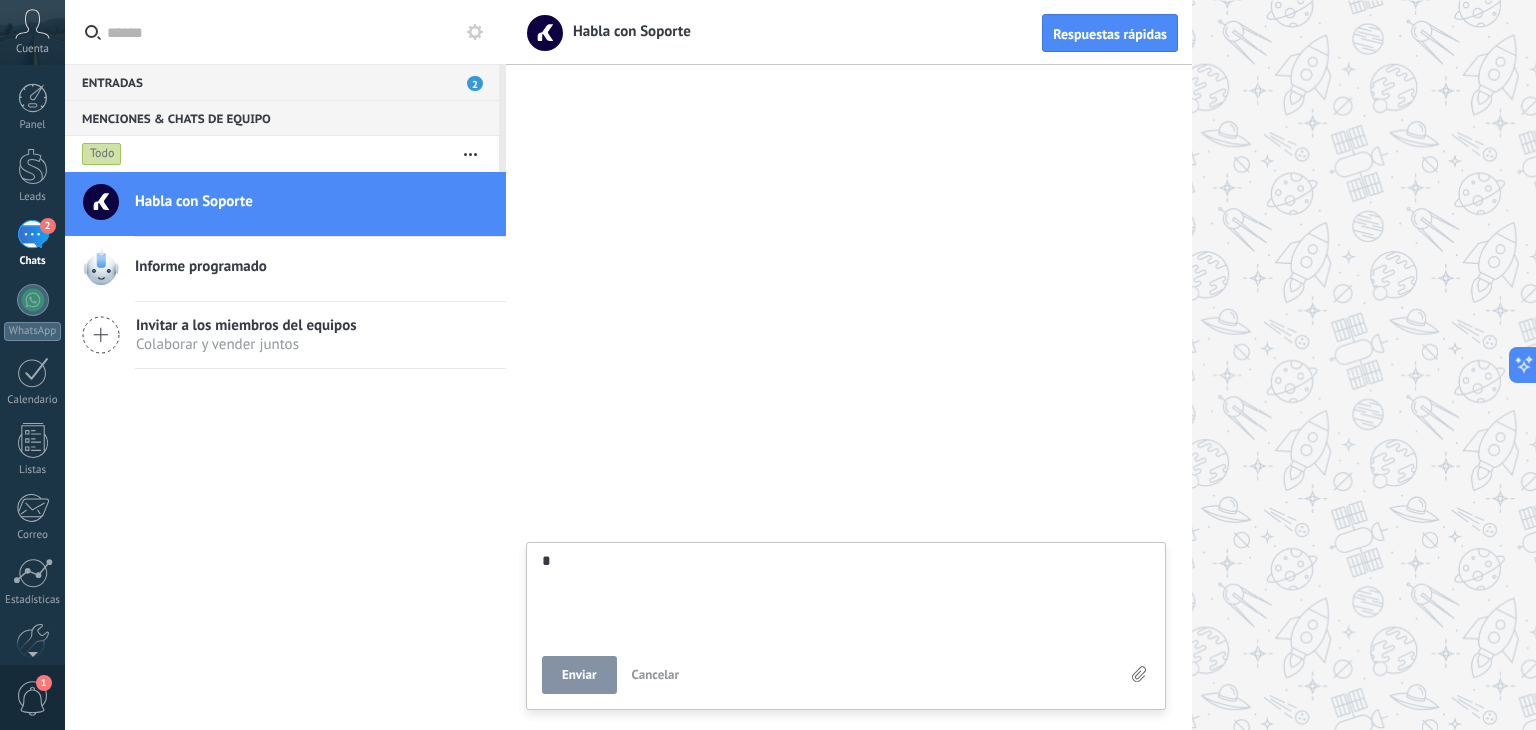 type on "**" 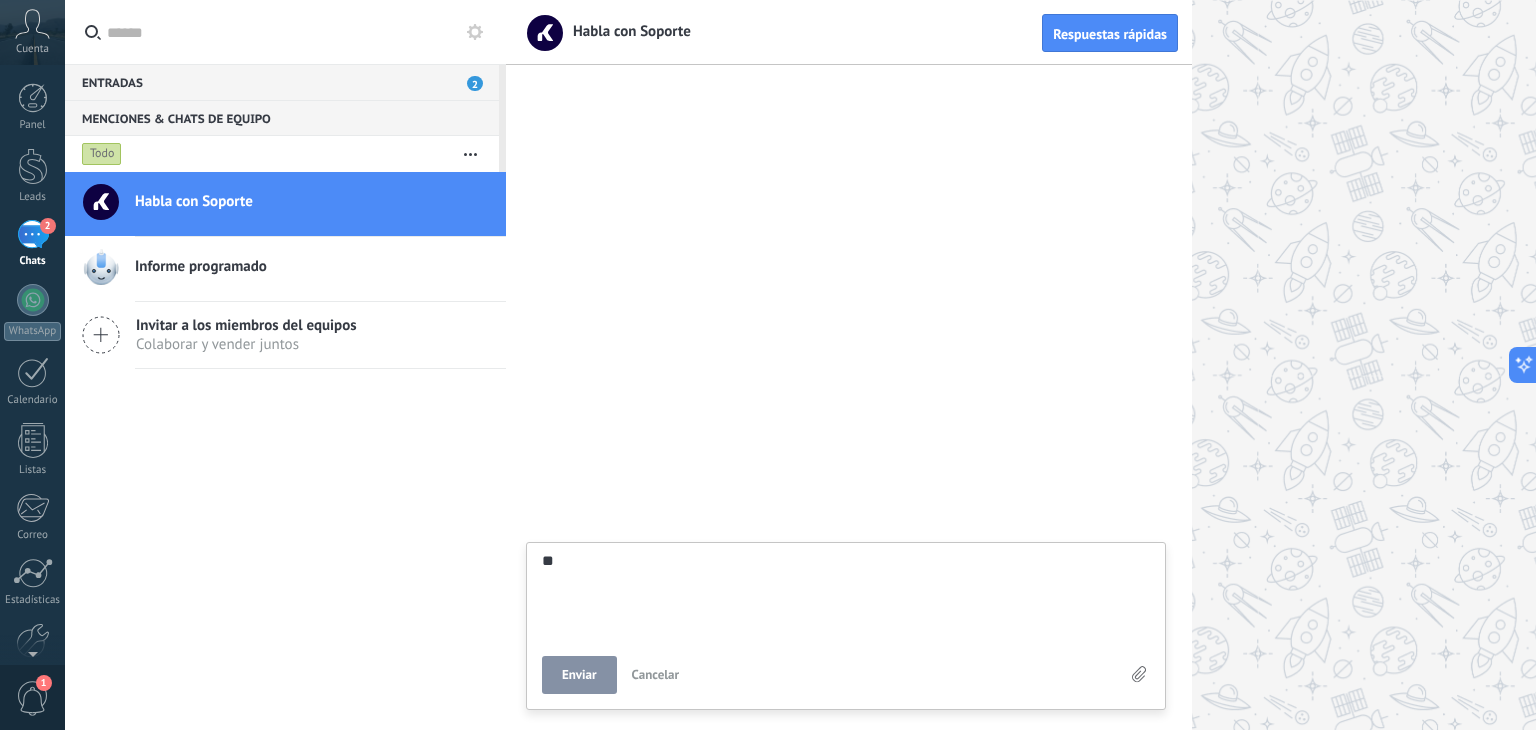 type on "***" 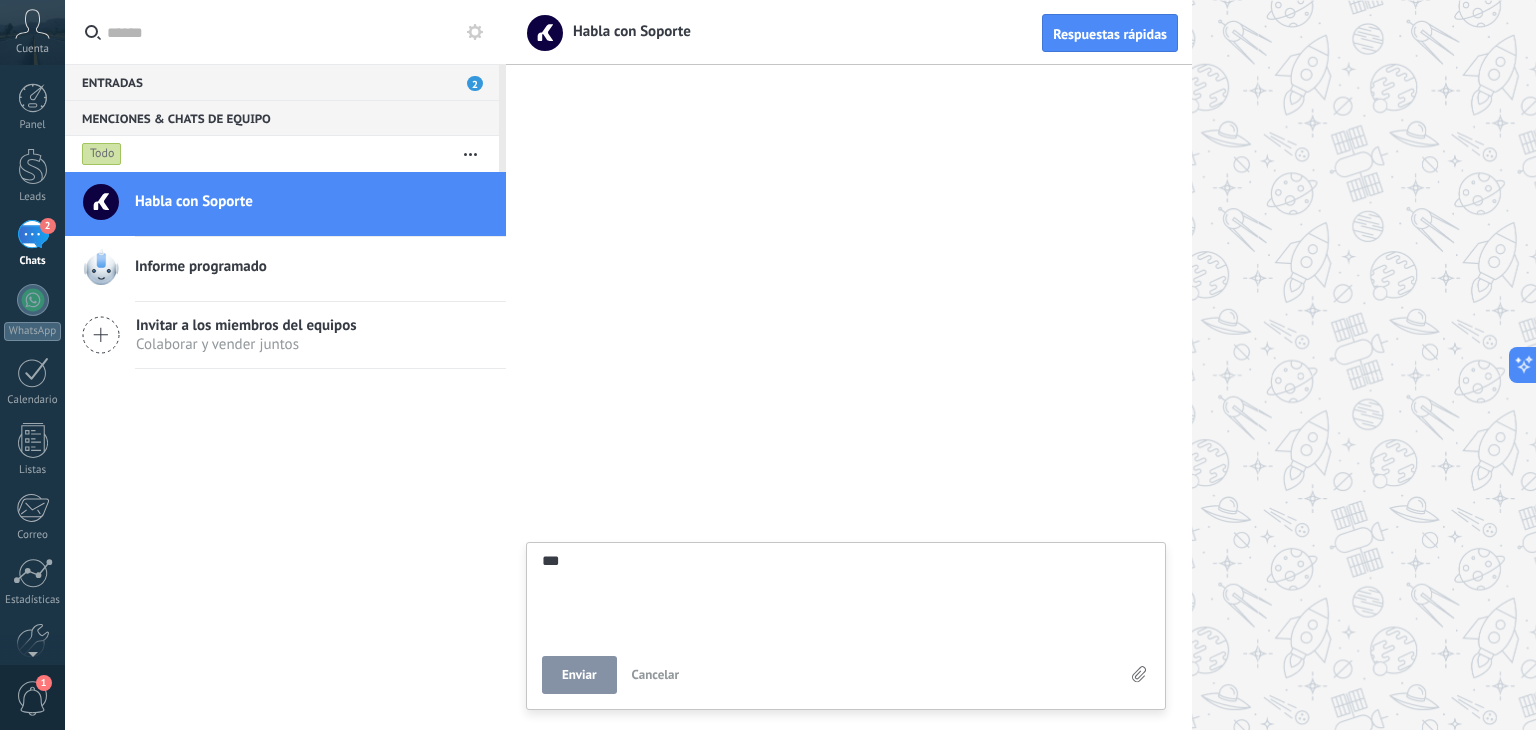type on "****" 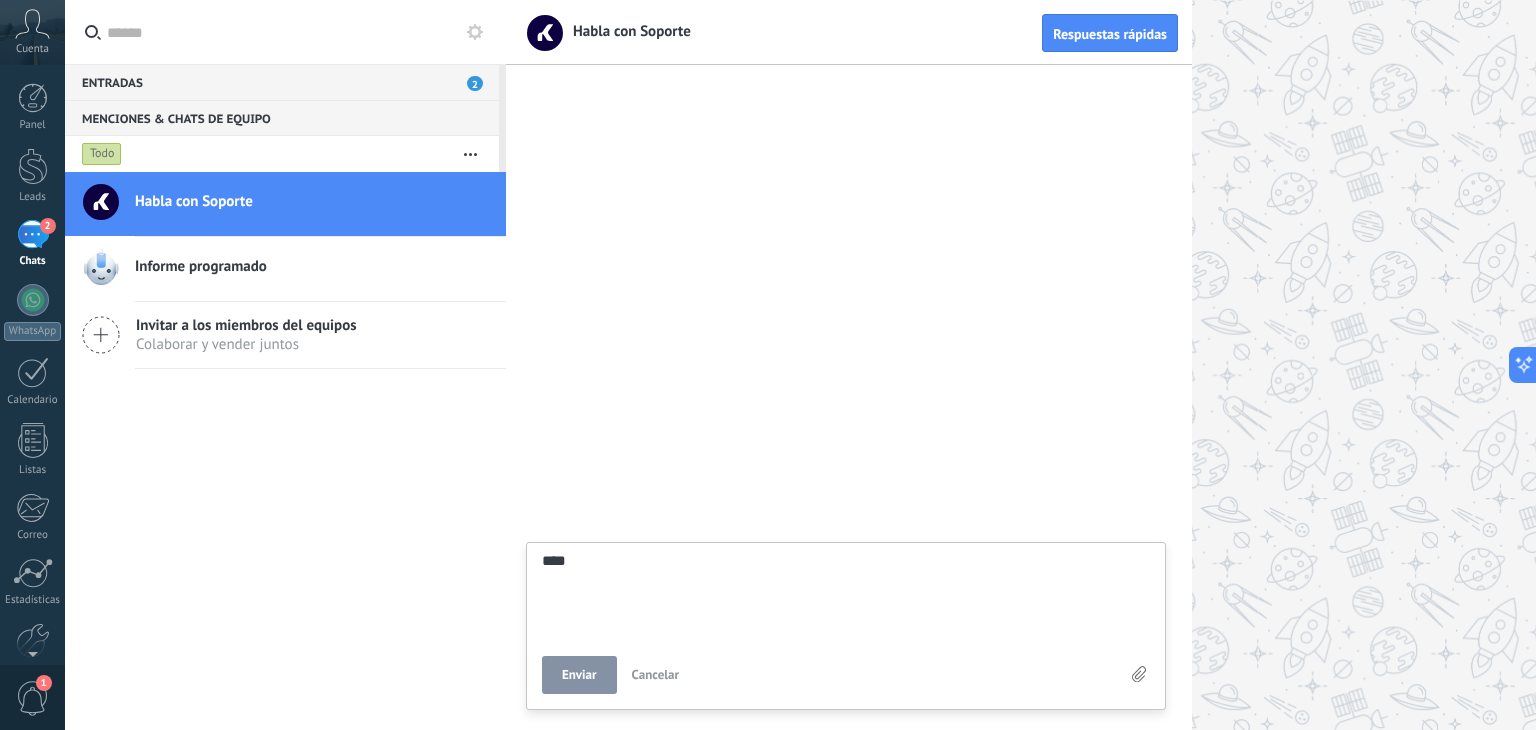 scroll, scrollTop: 19, scrollLeft: 0, axis: vertical 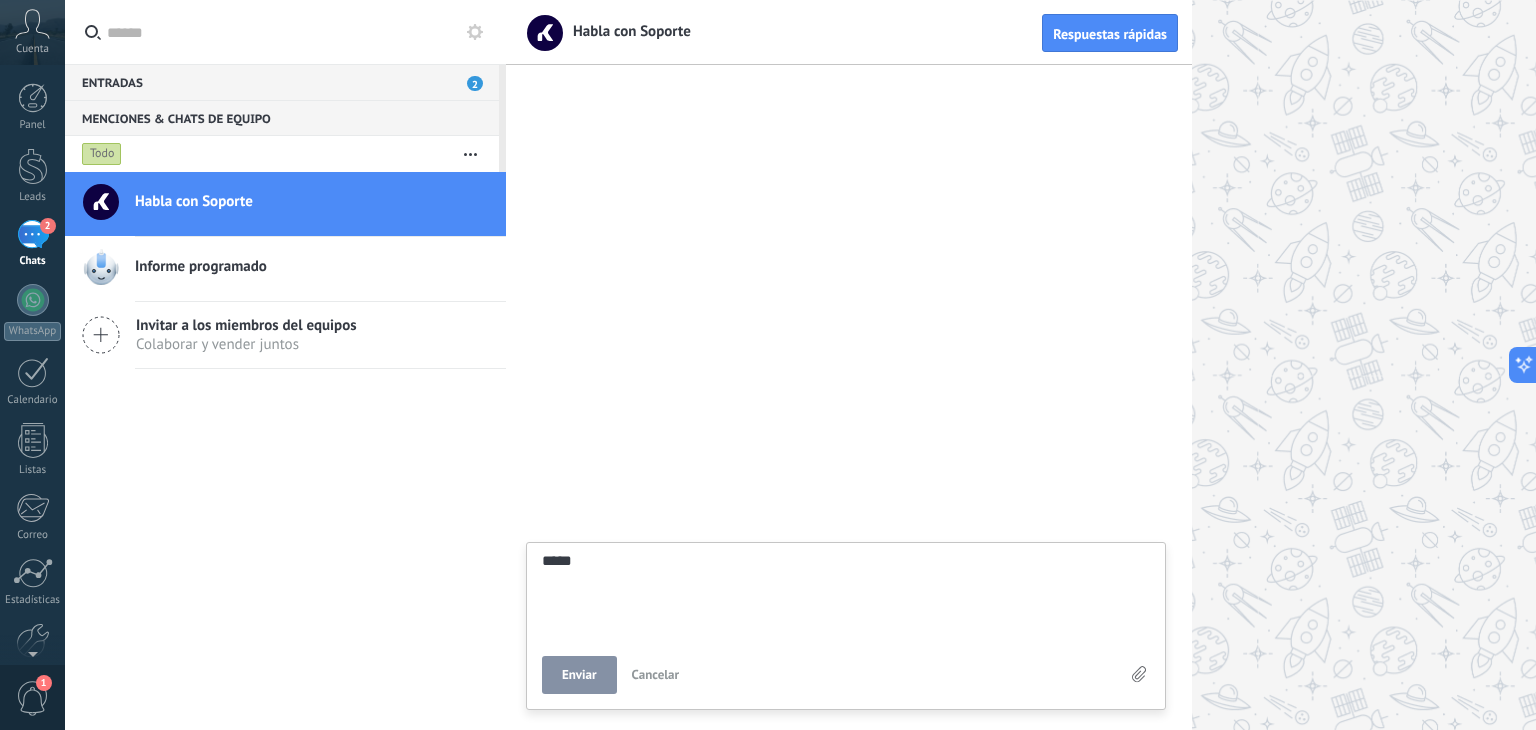 type on "****
*" 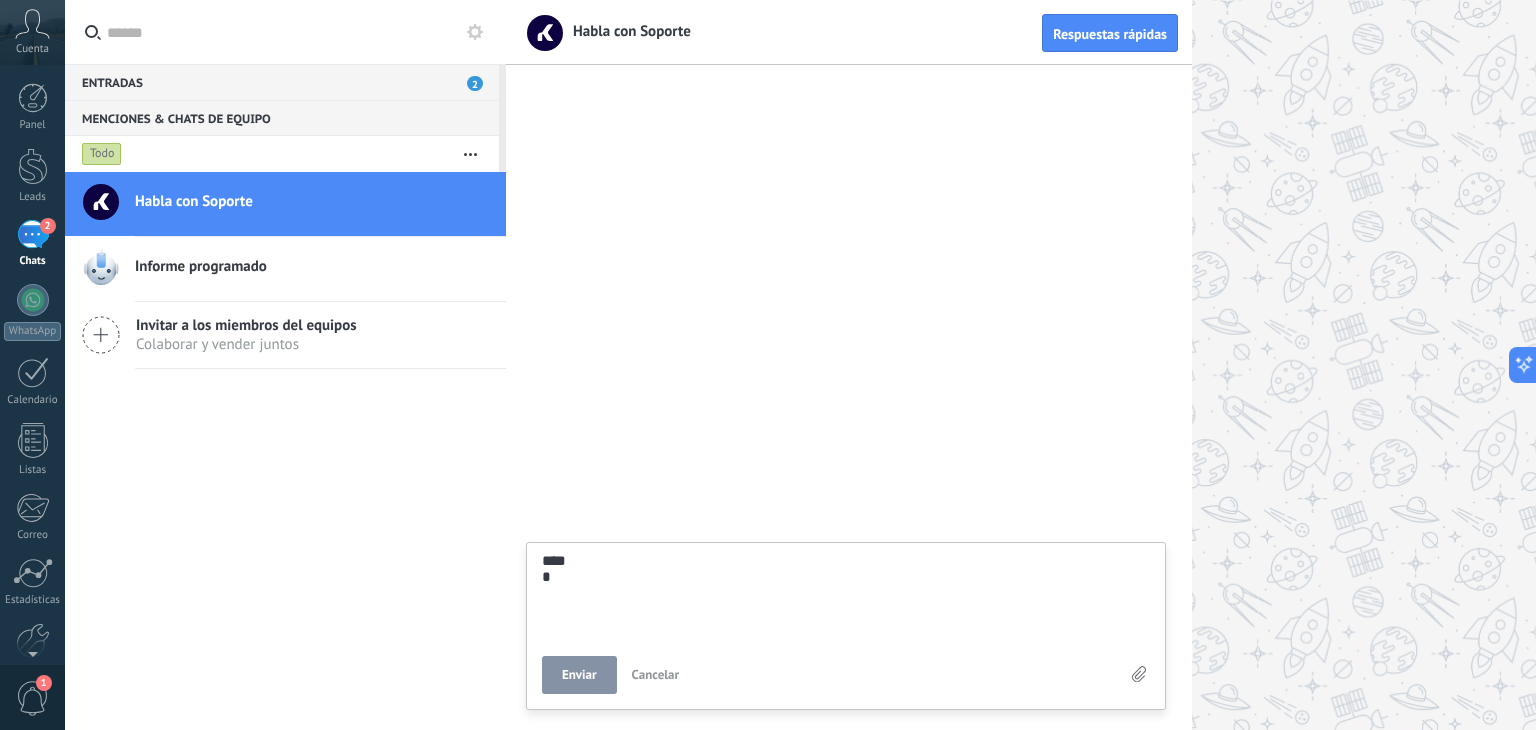 type on "****
**" 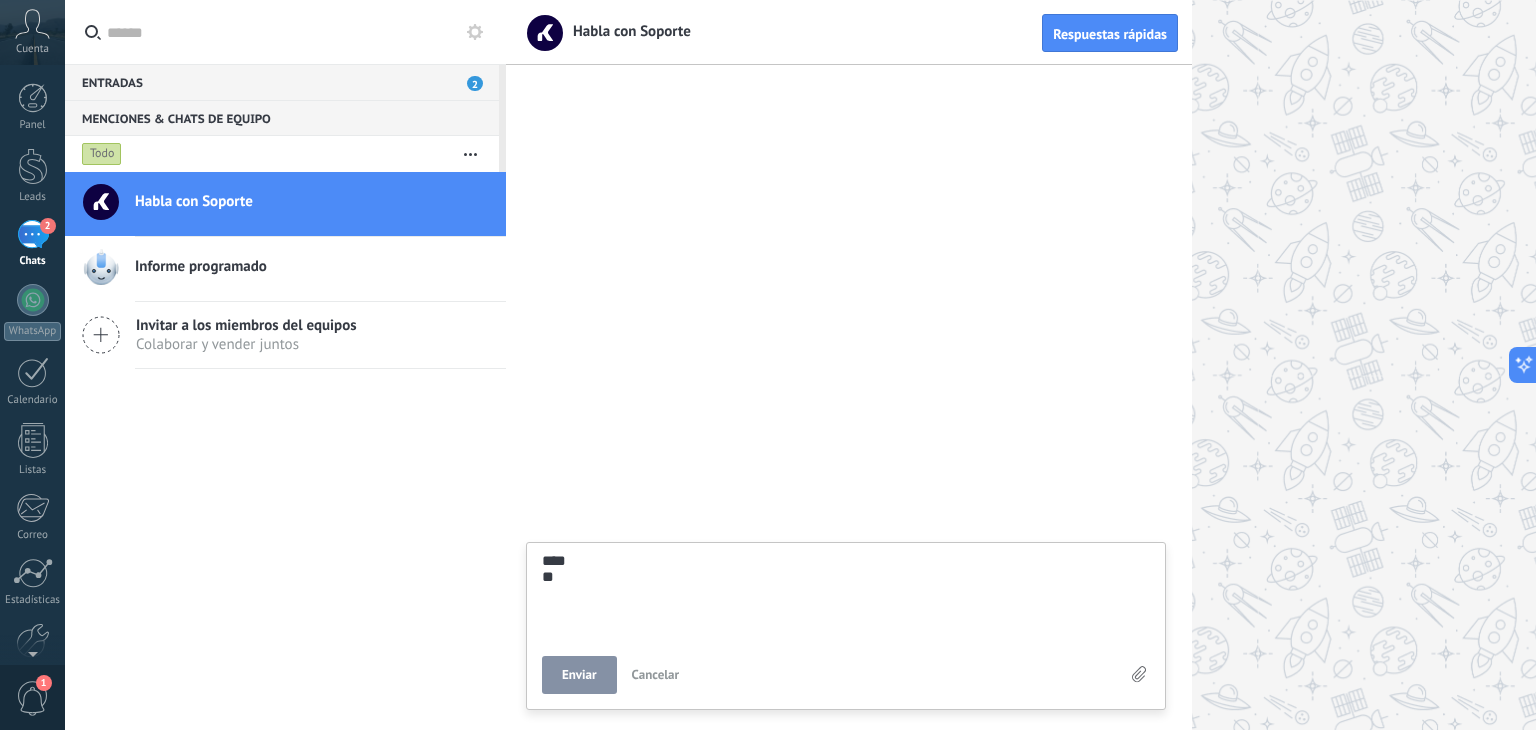 type on "****
***" 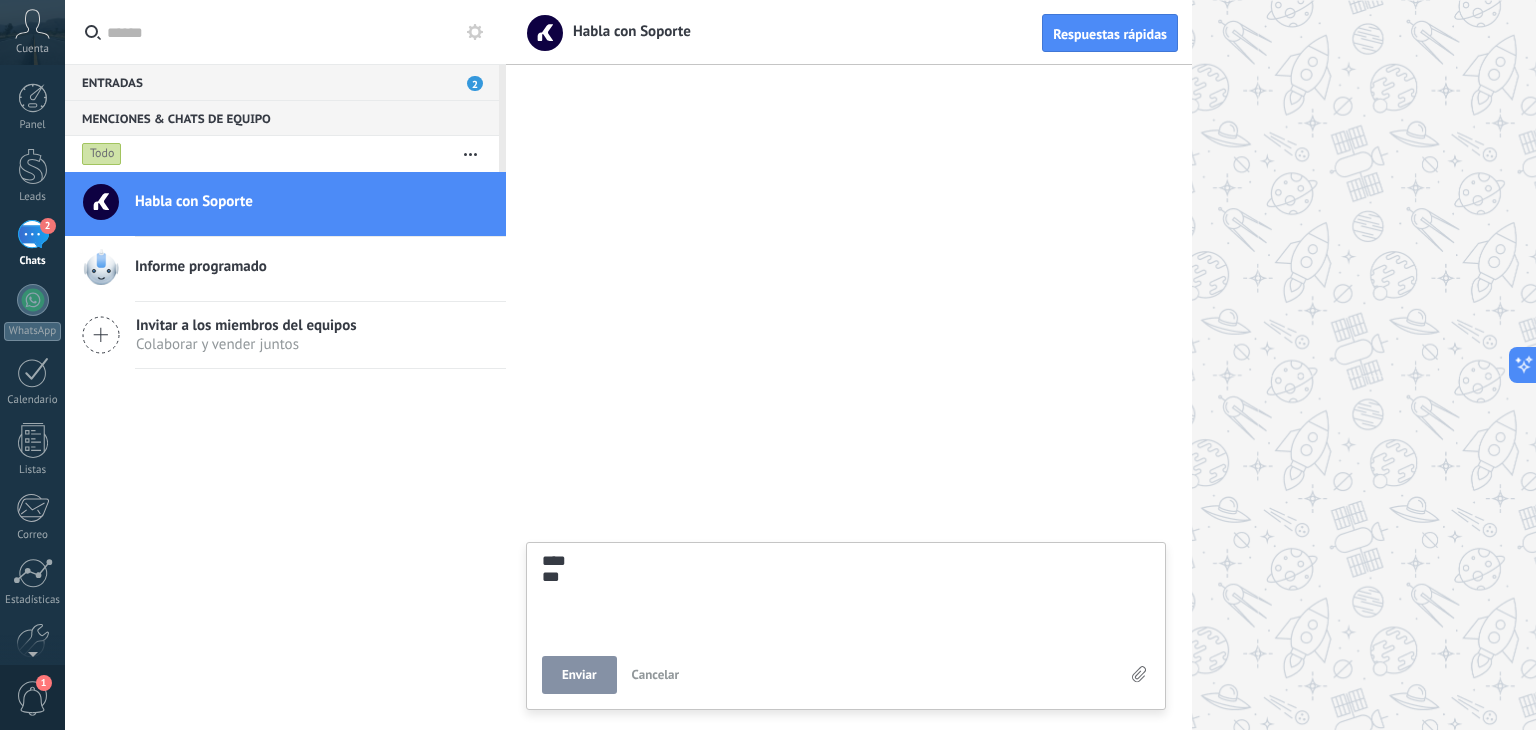 type on "****
****" 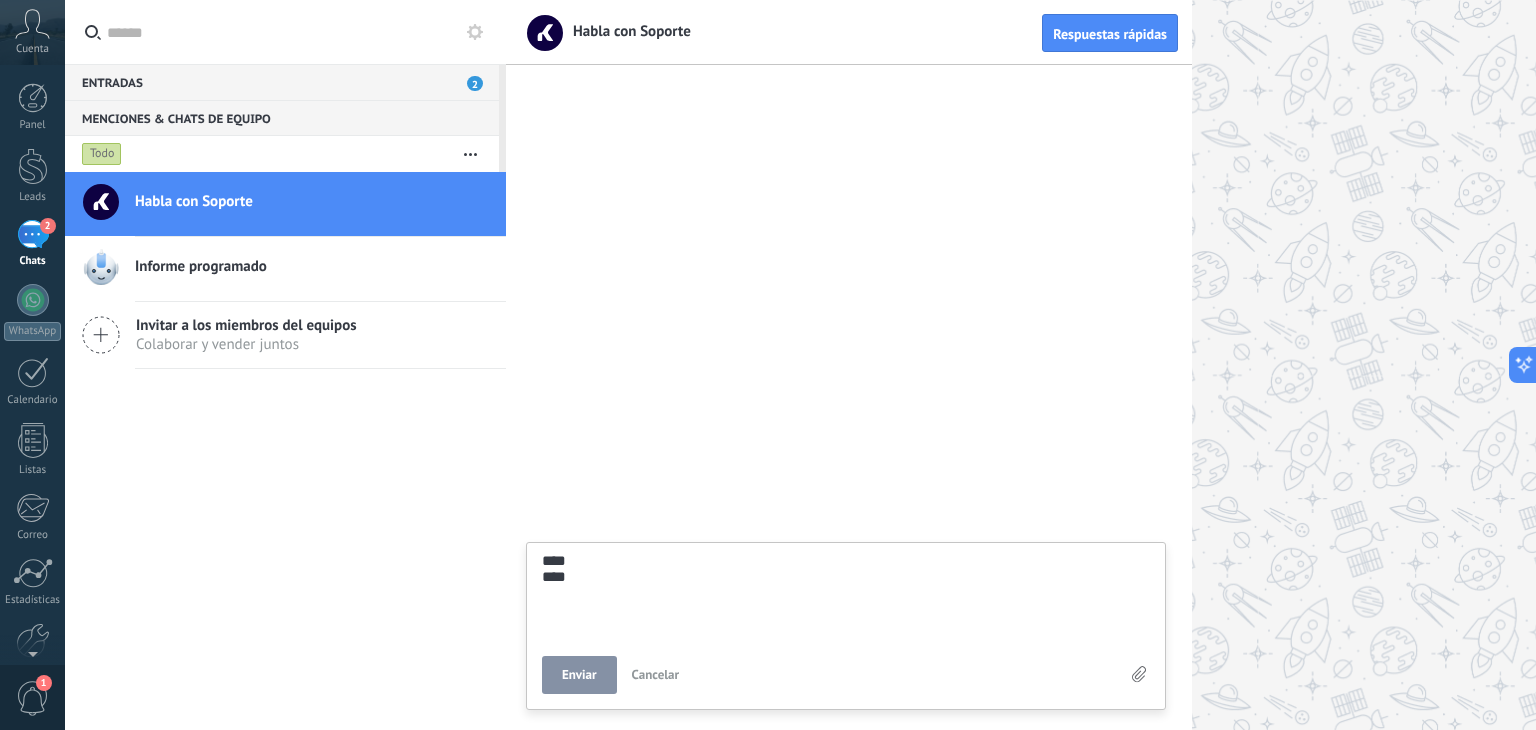 type on "****
*****" 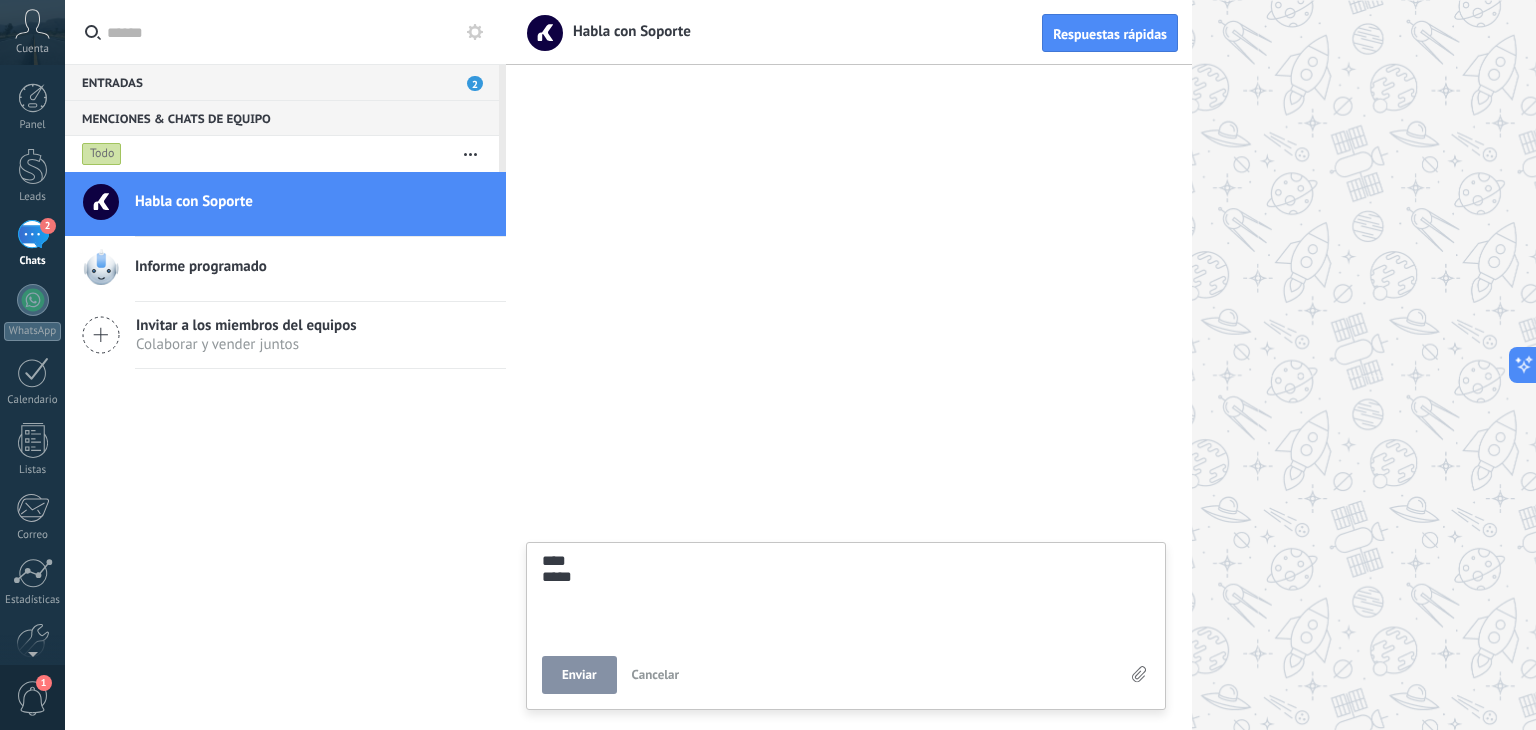 type on "****
*****" 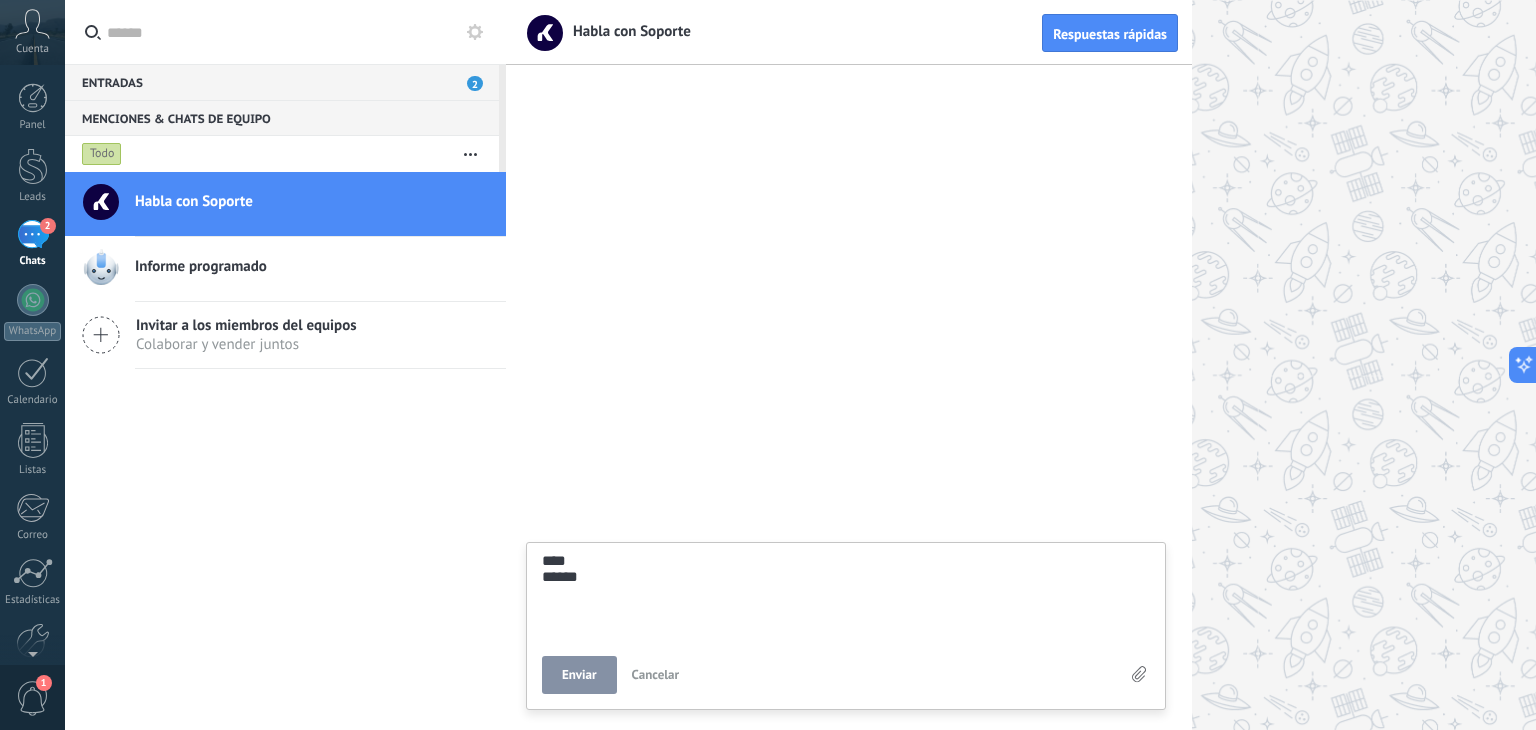 type on "****
*******" 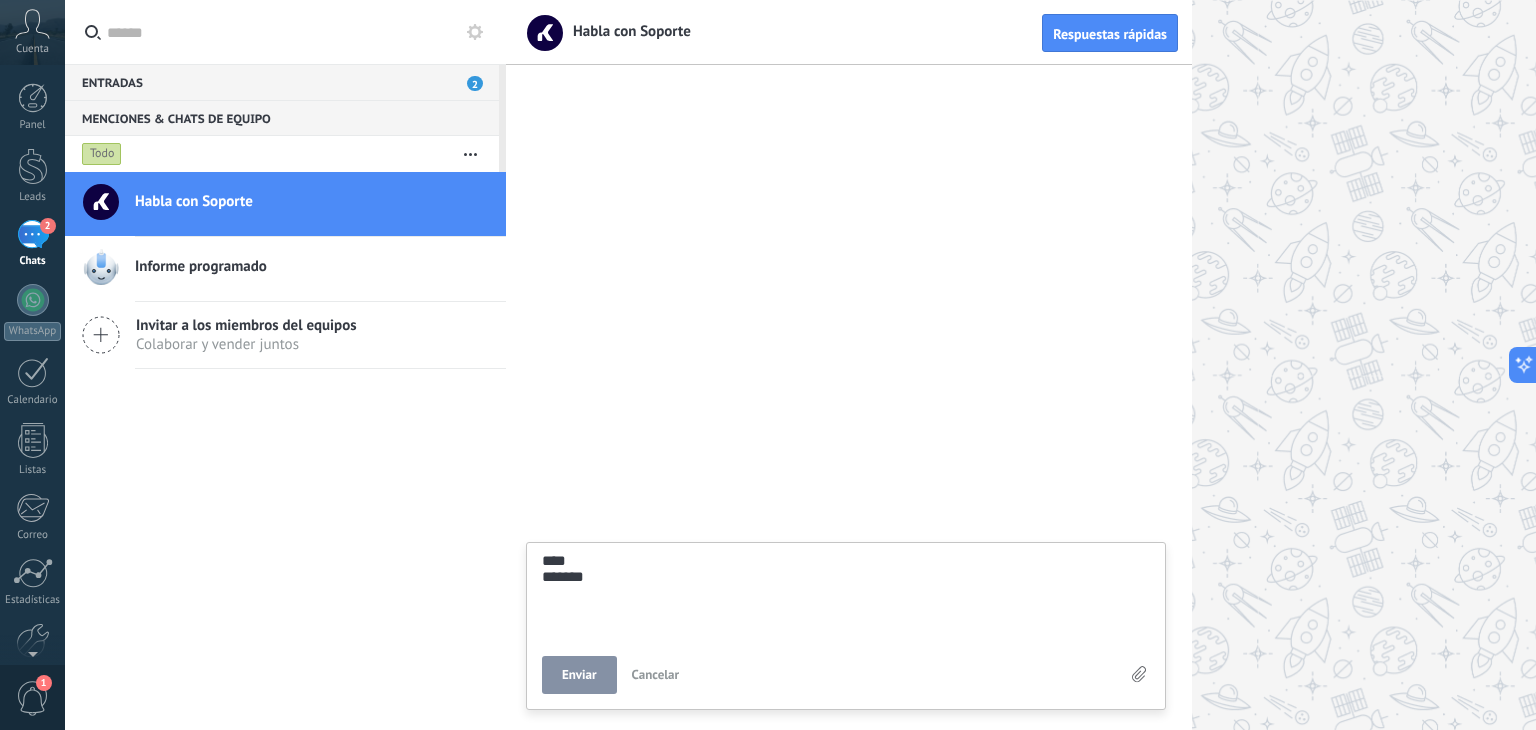 type on "****
********" 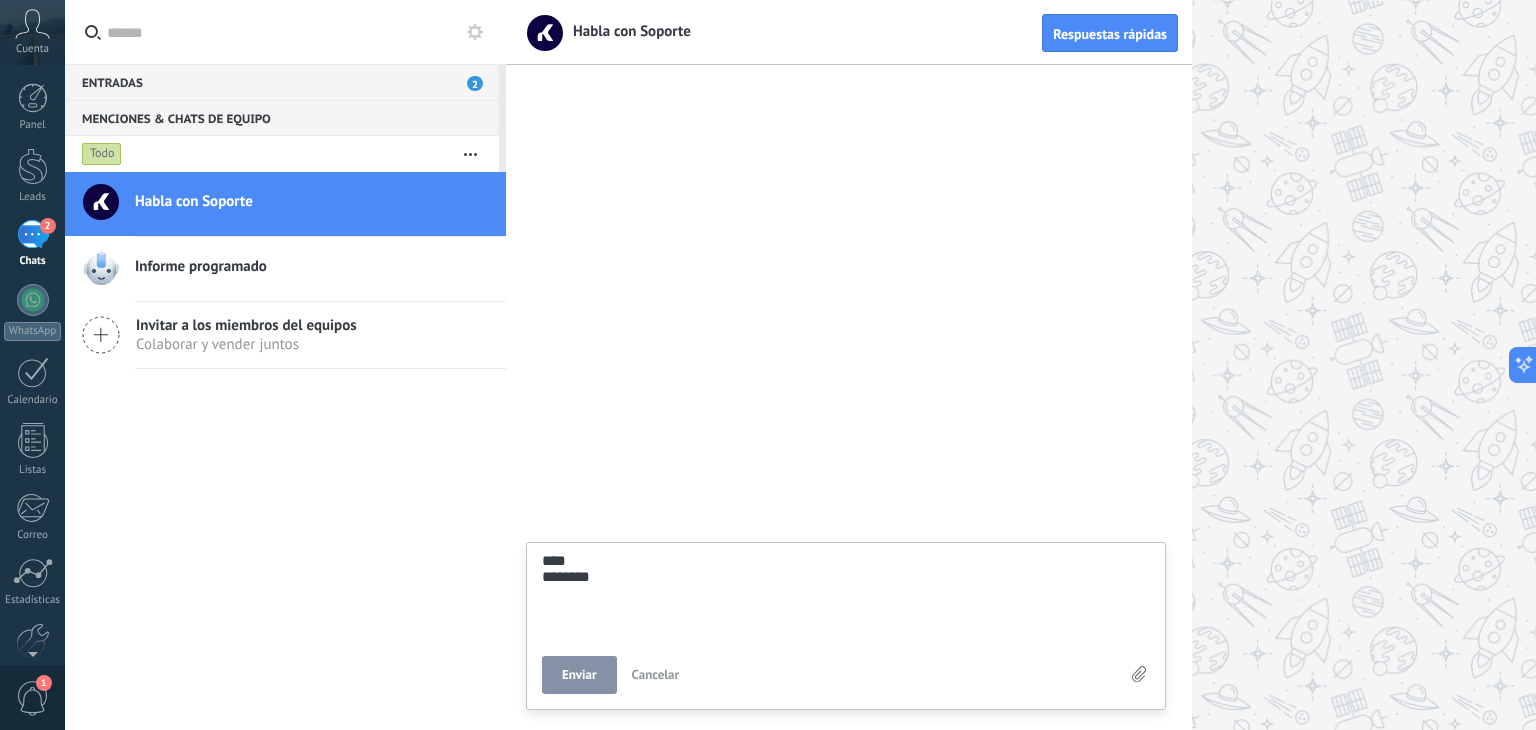 type on "****
*********" 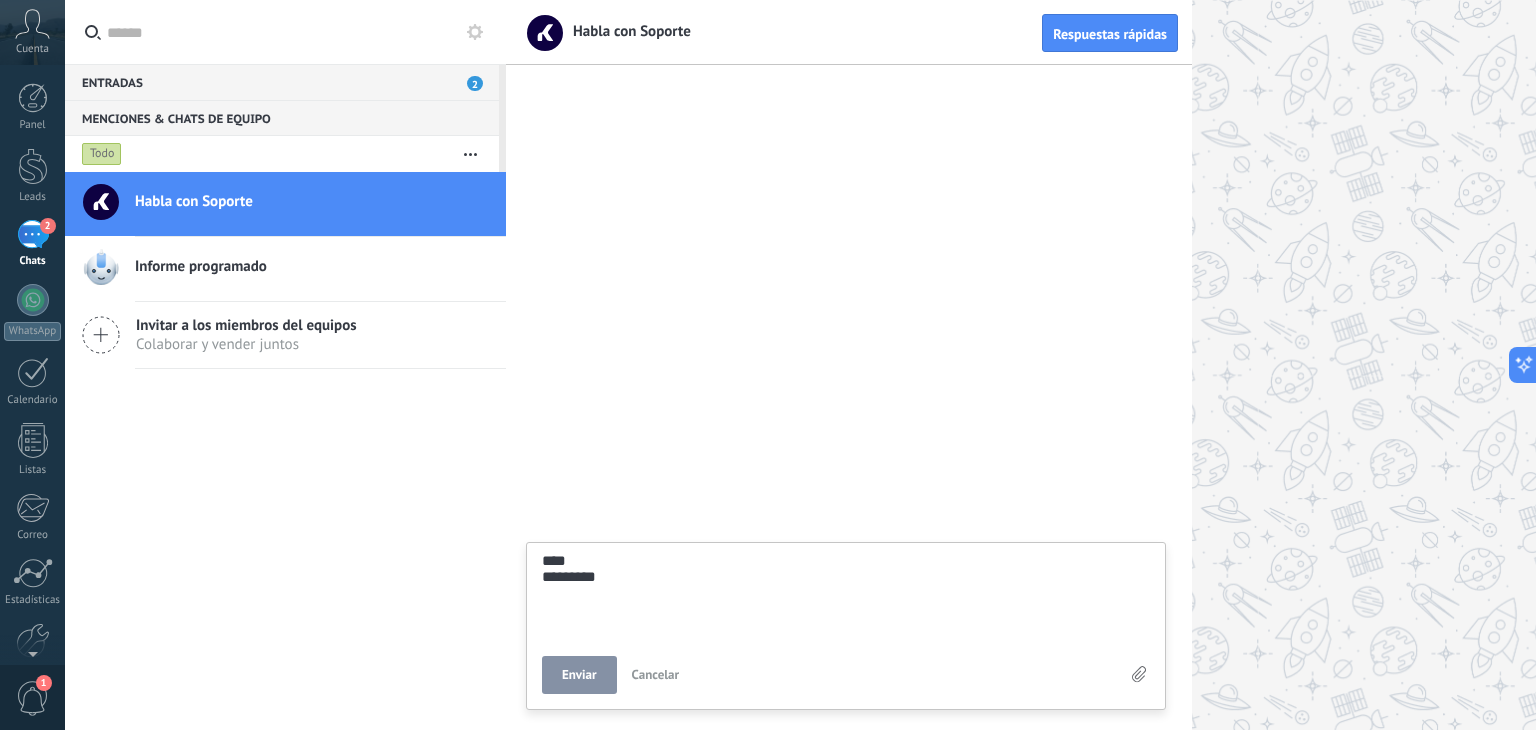 type on "**********" 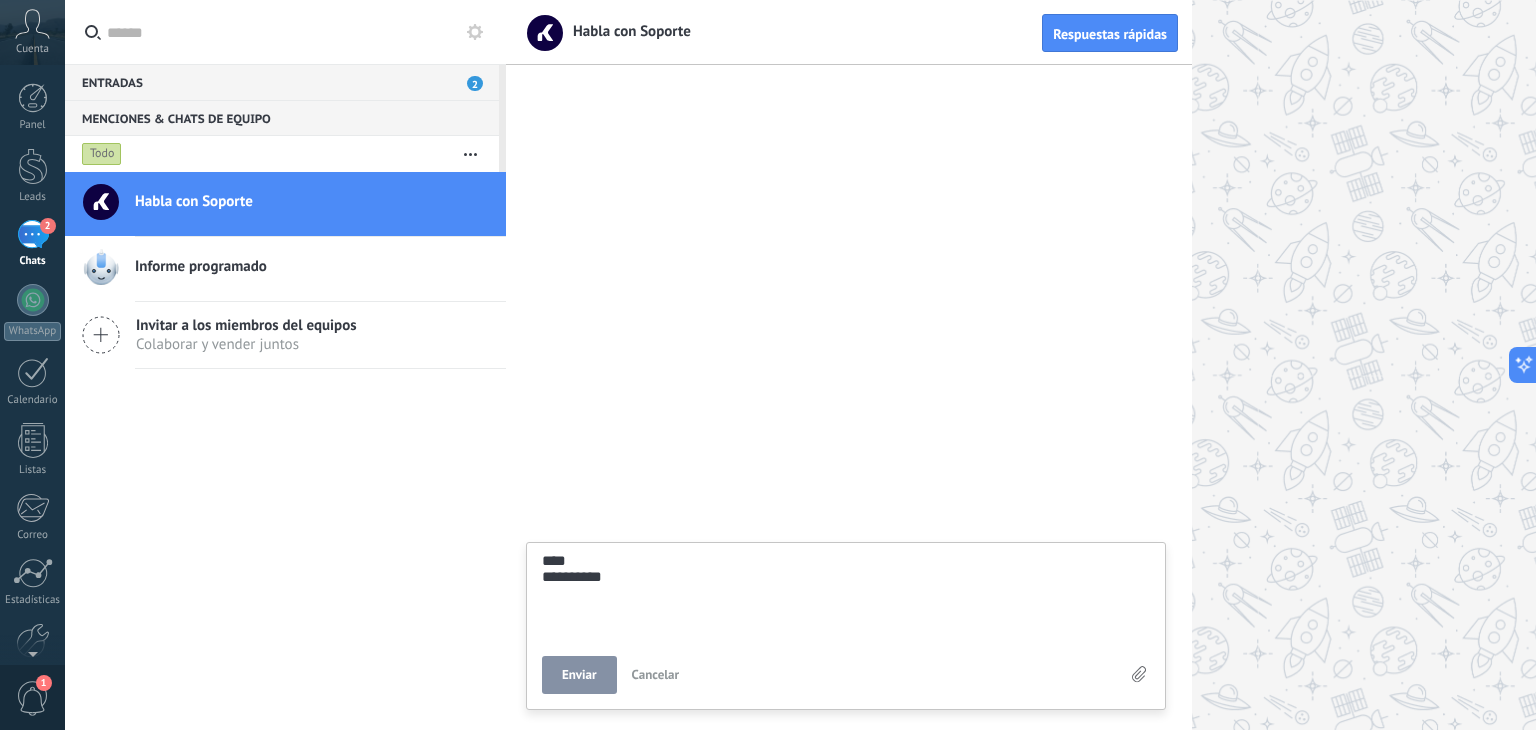 type on "**********" 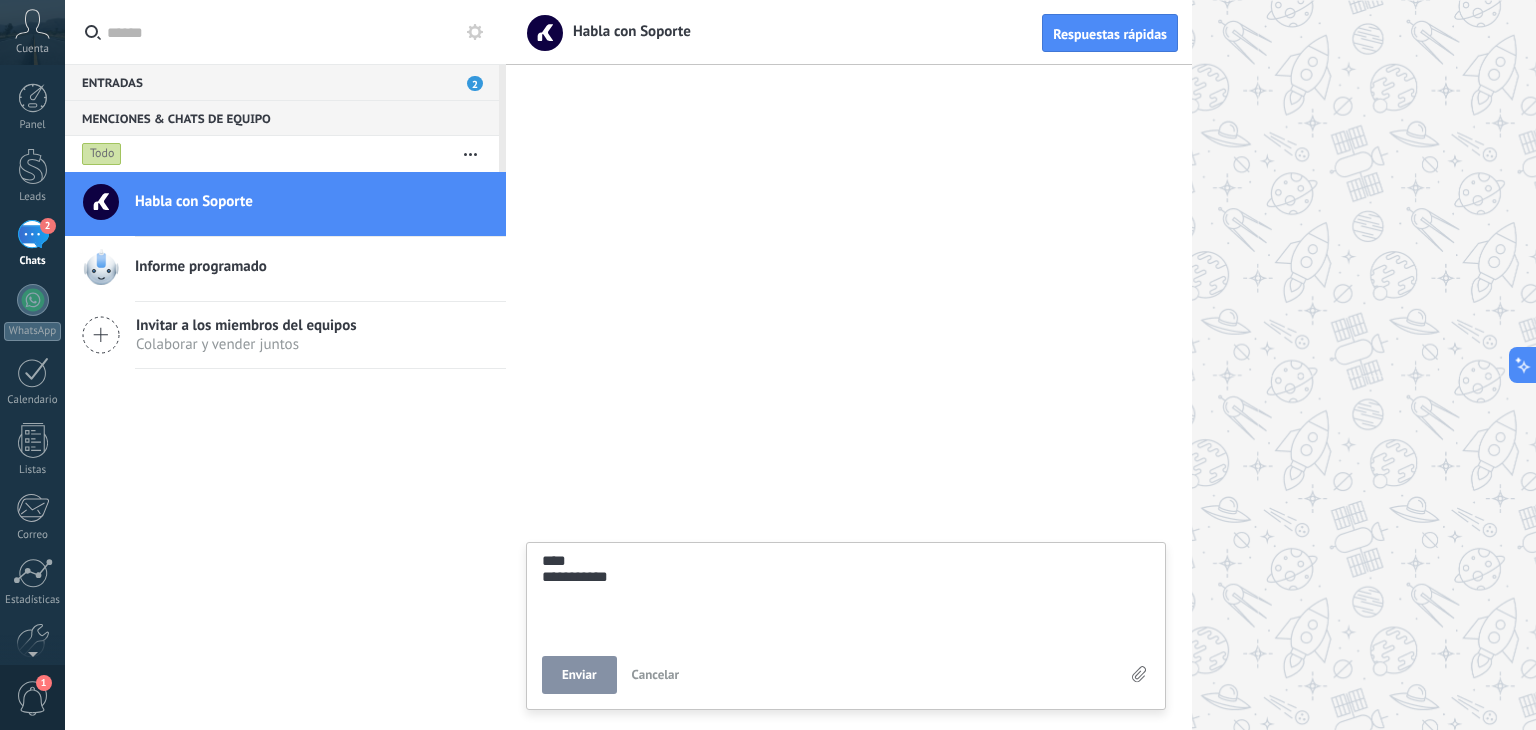type on "**********" 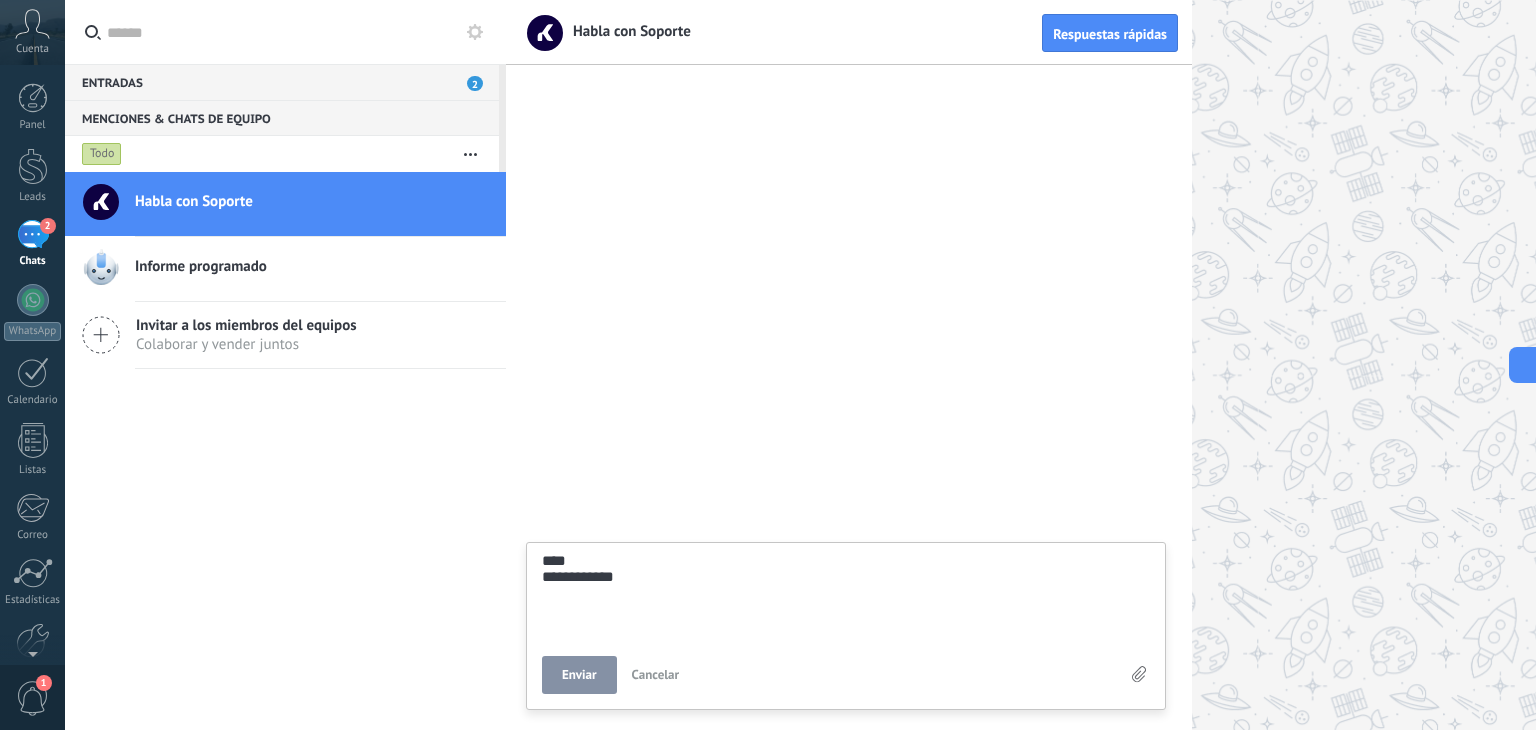 type on "**********" 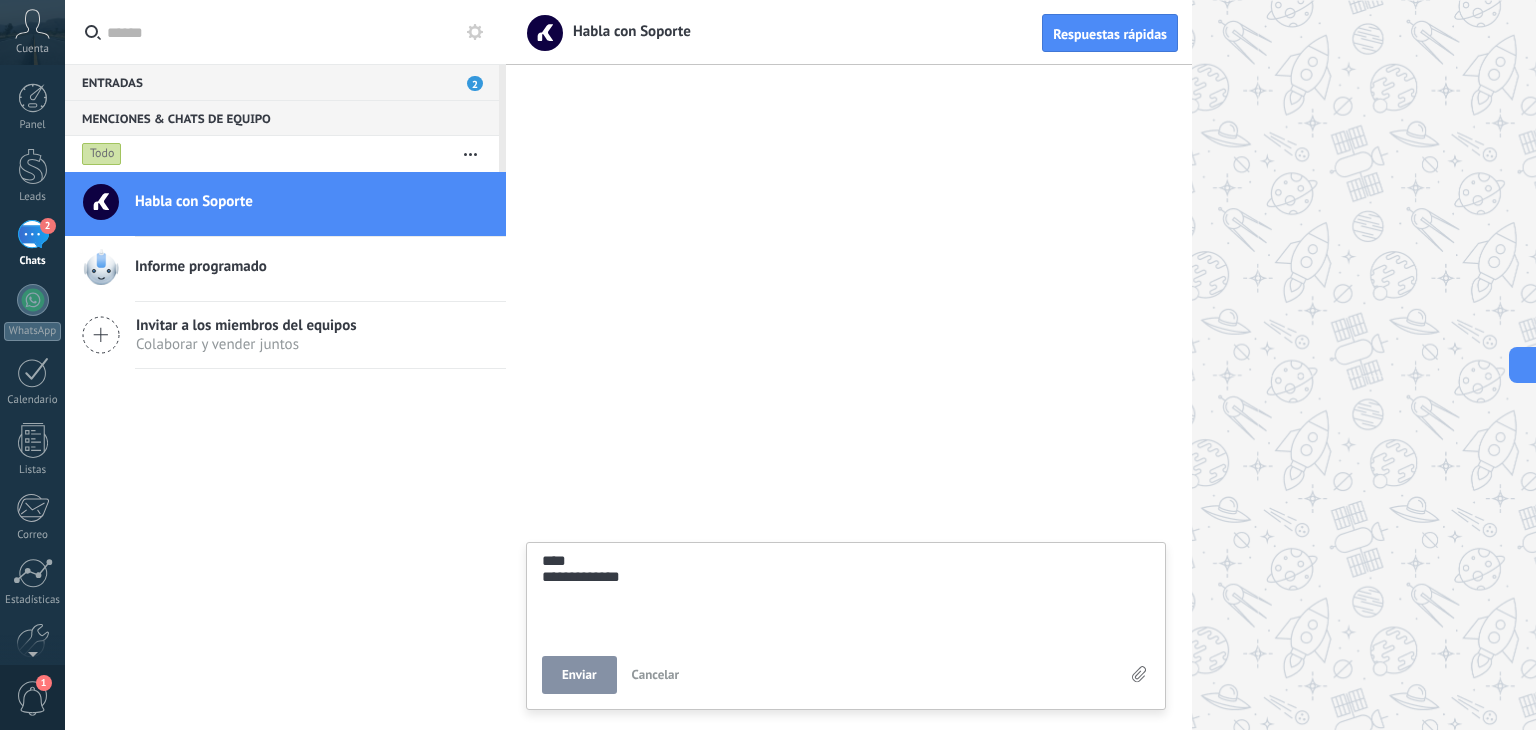 type on "**********" 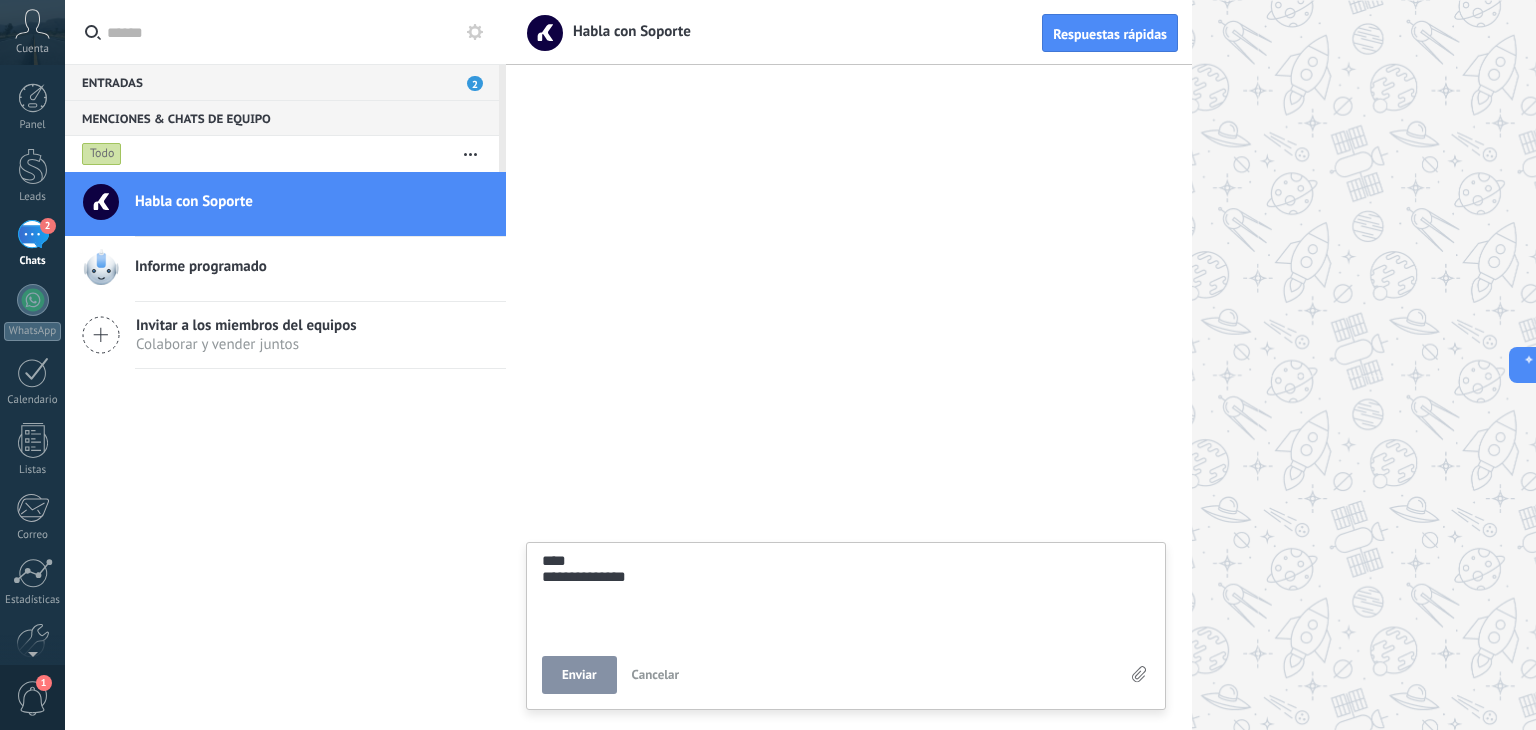 type on "**********" 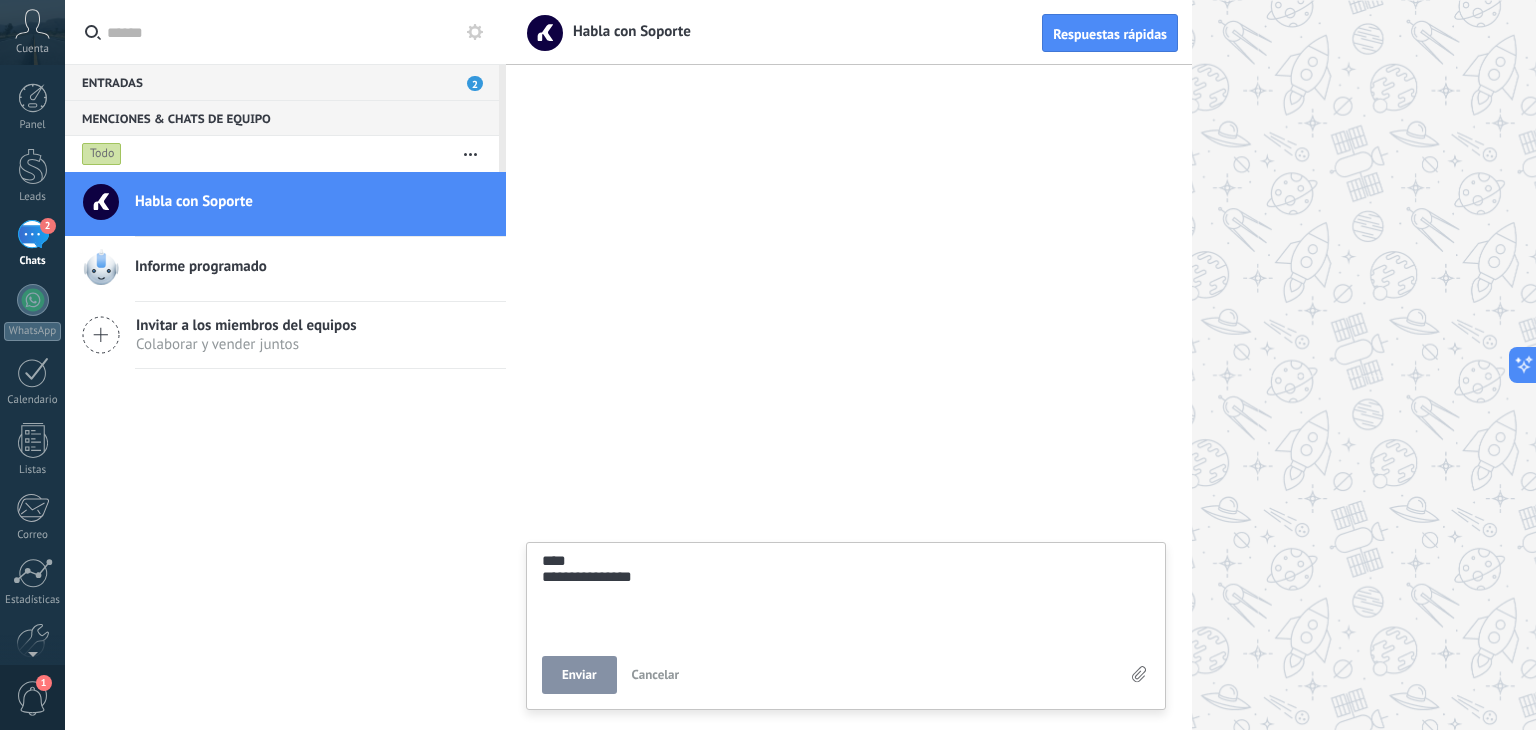 type on "**********" 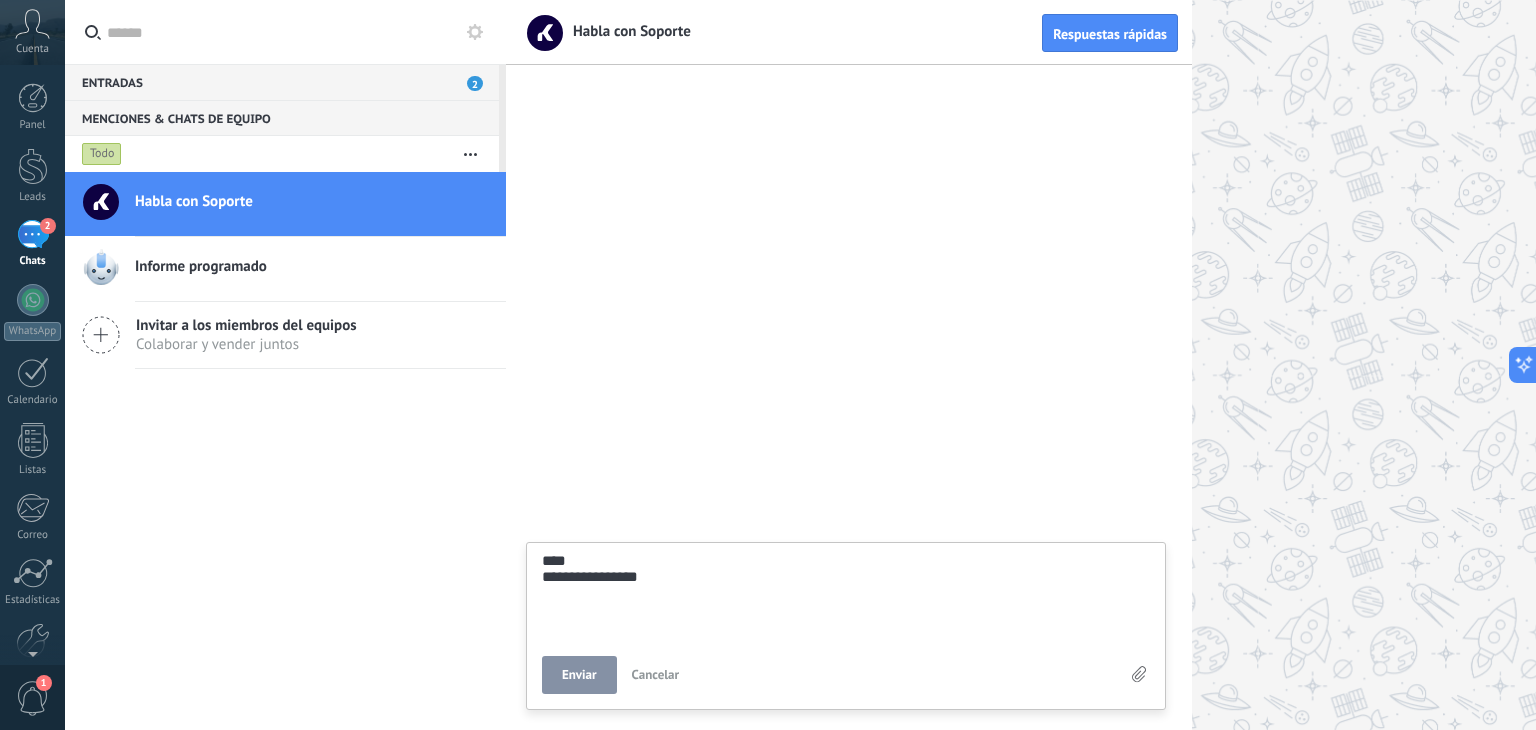 type on "**********" 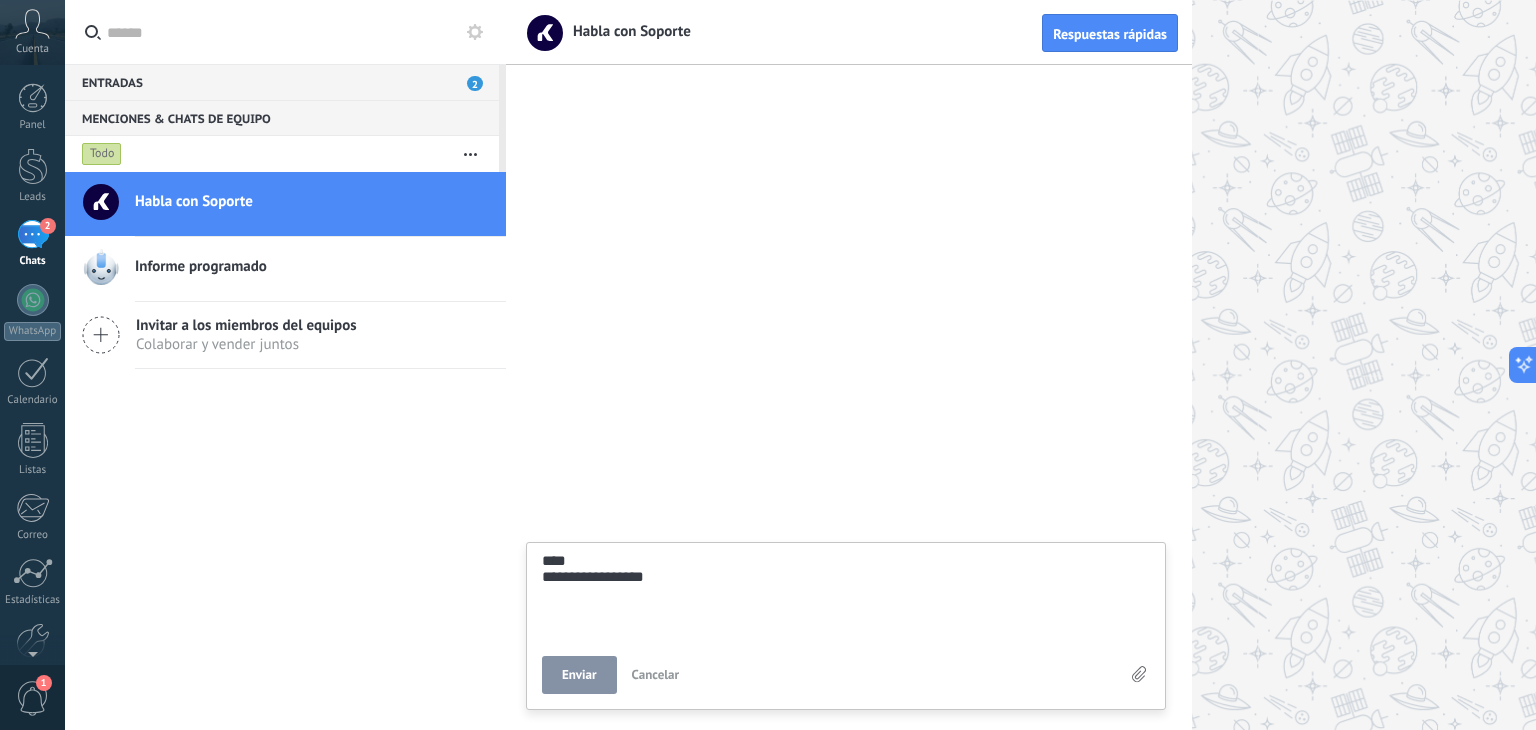 type on "**********" 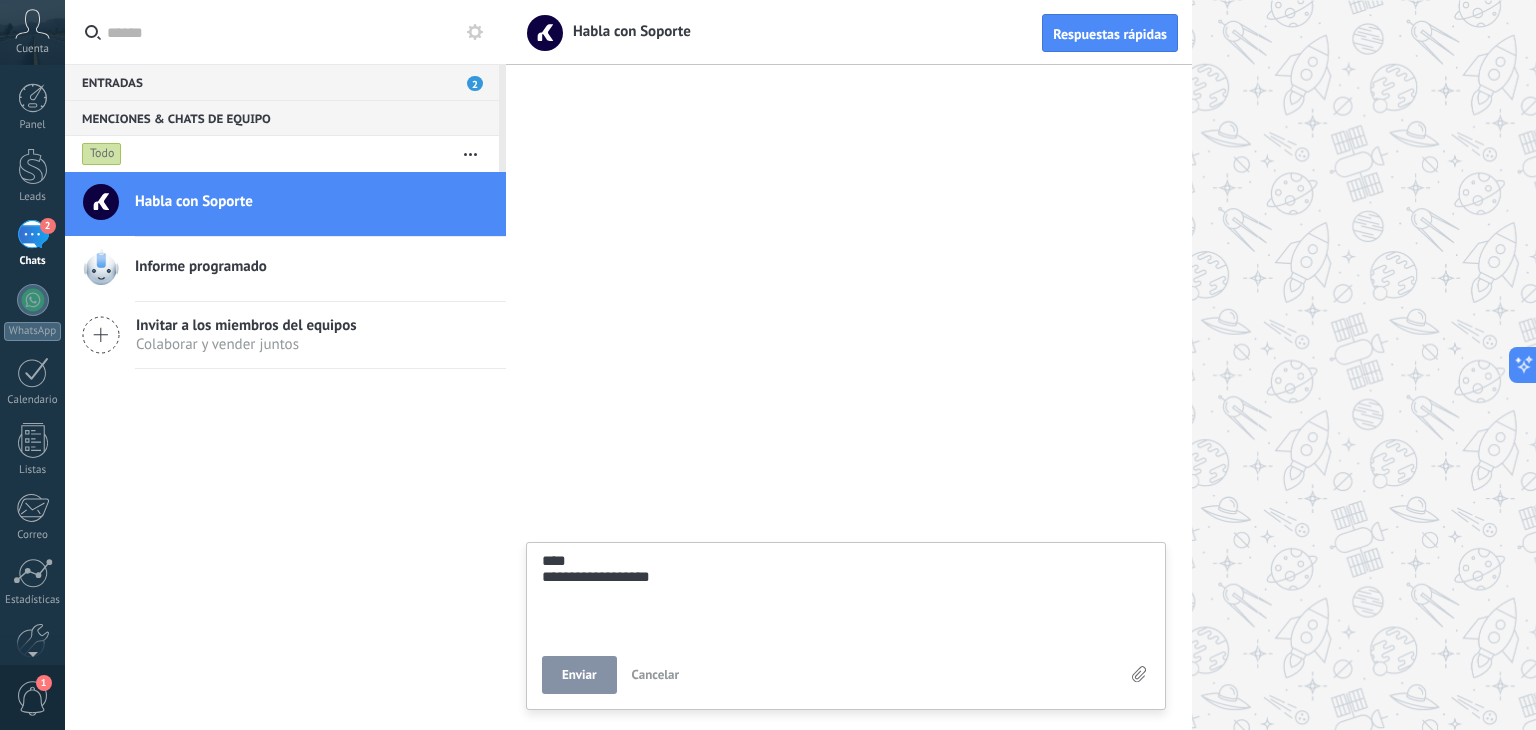 type on "**********" 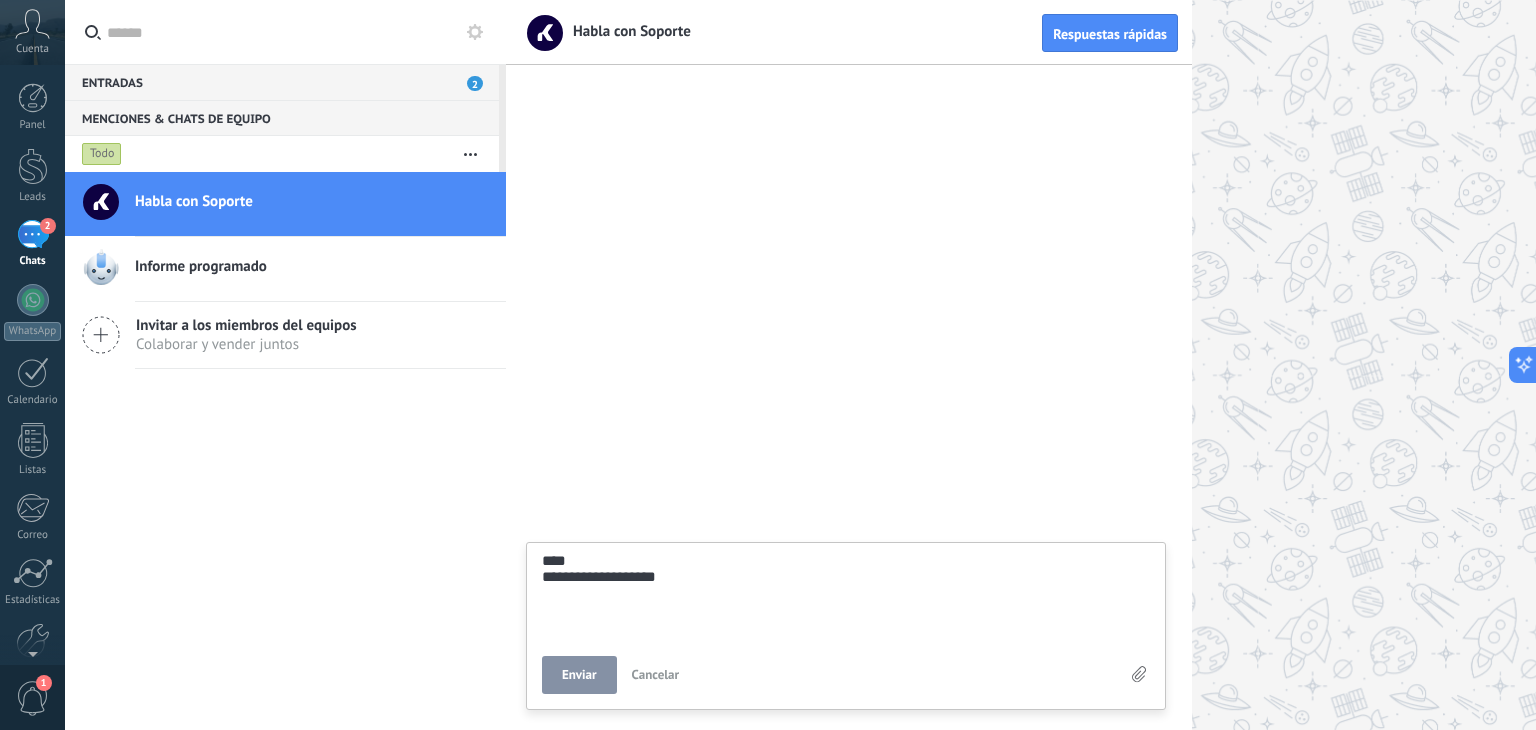 type on "**********" 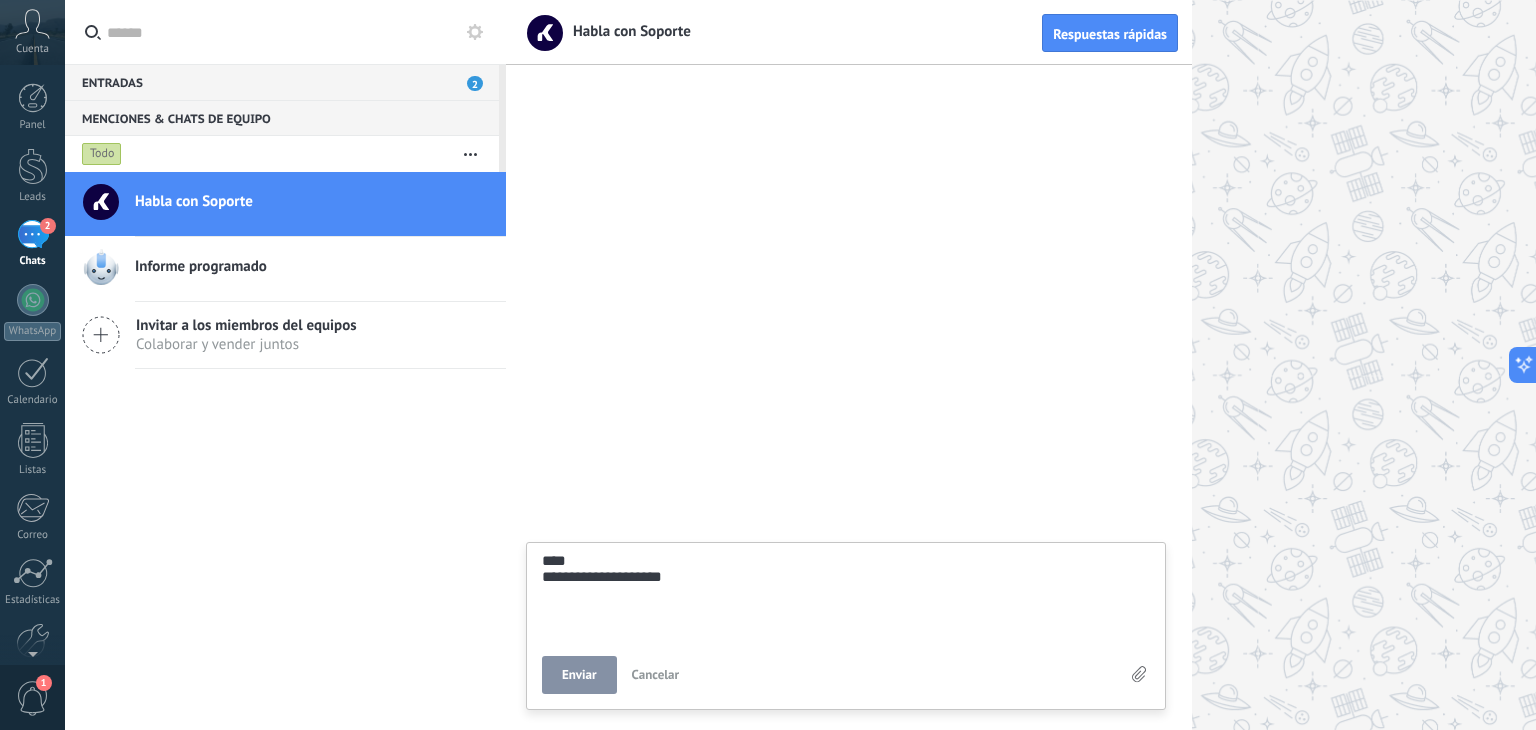 type on "**********" 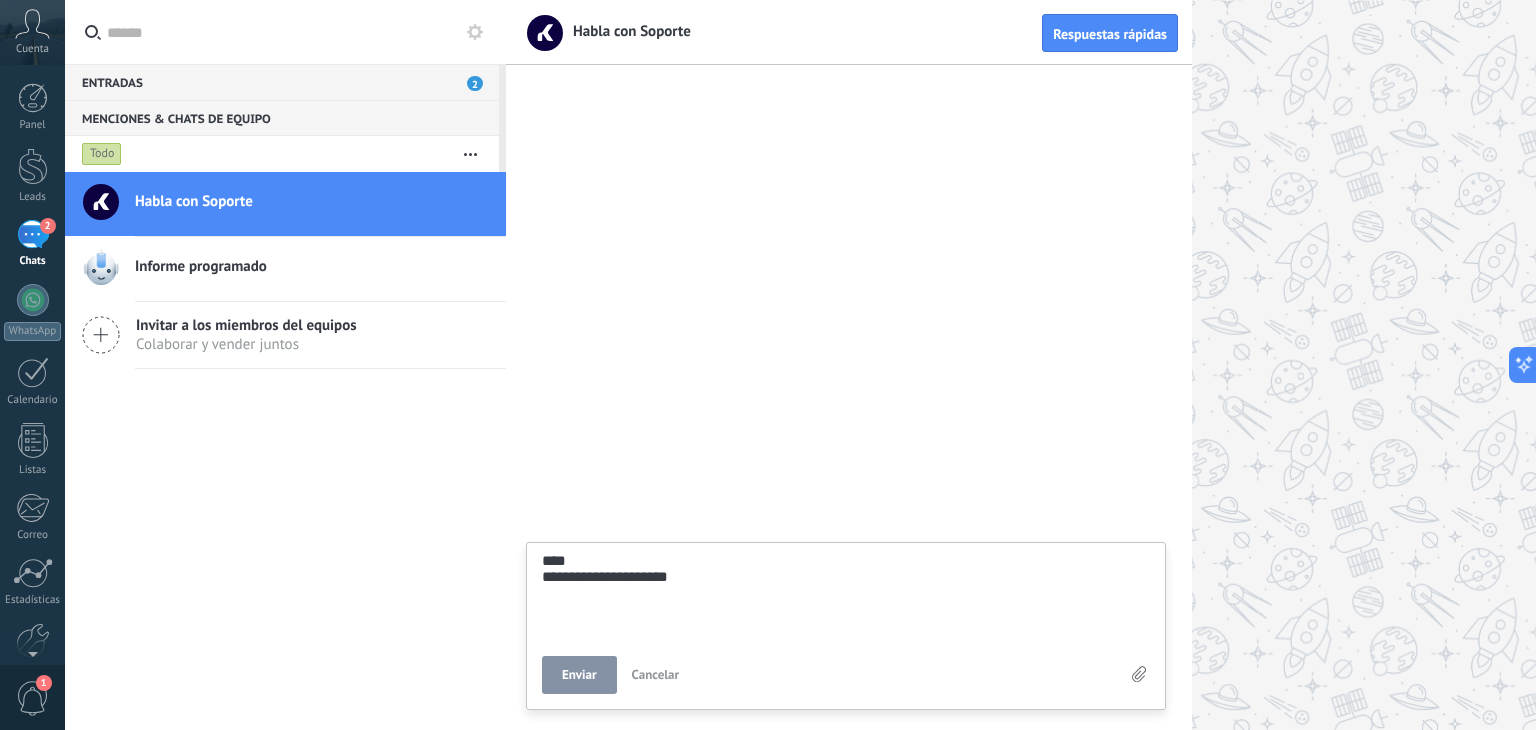 type on "**********" 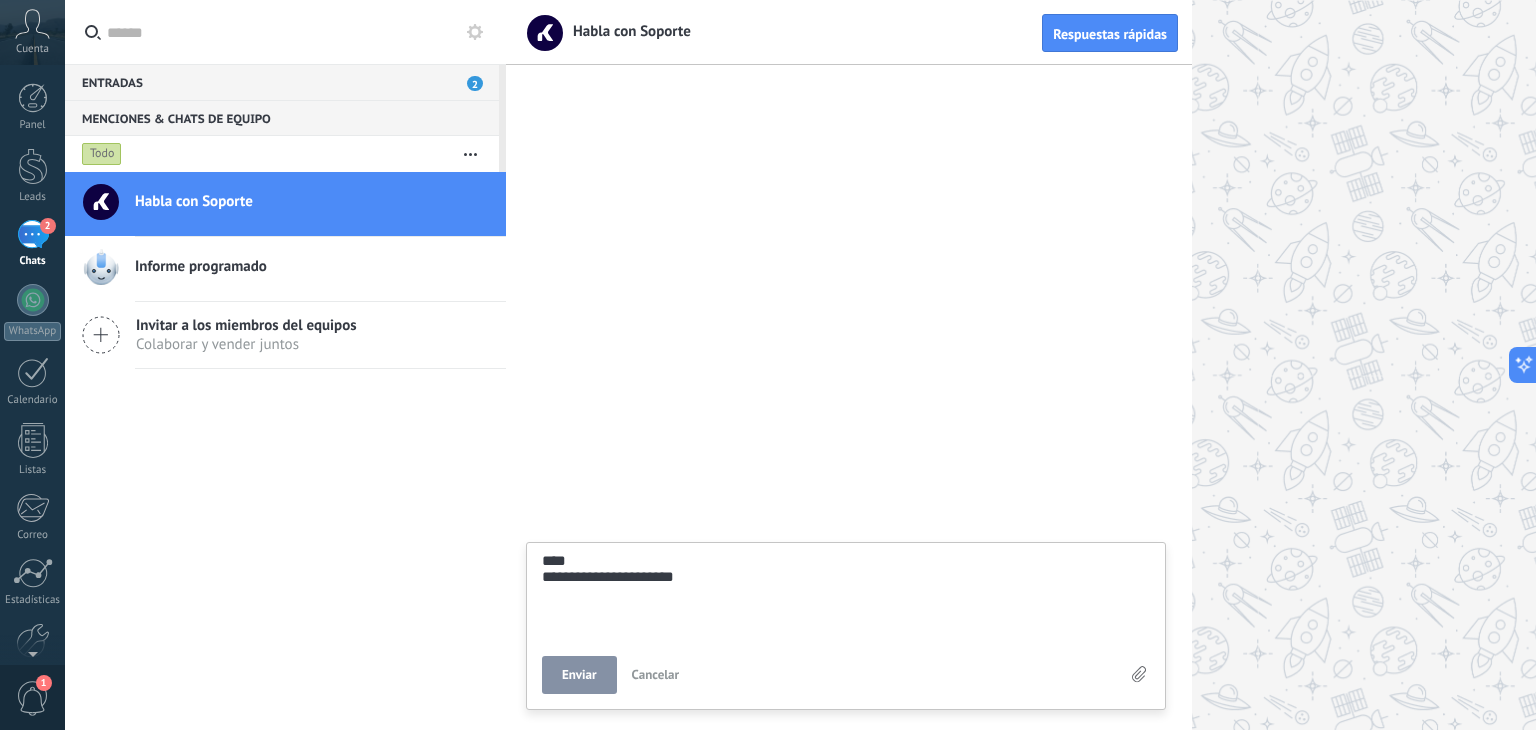 type on "**********" 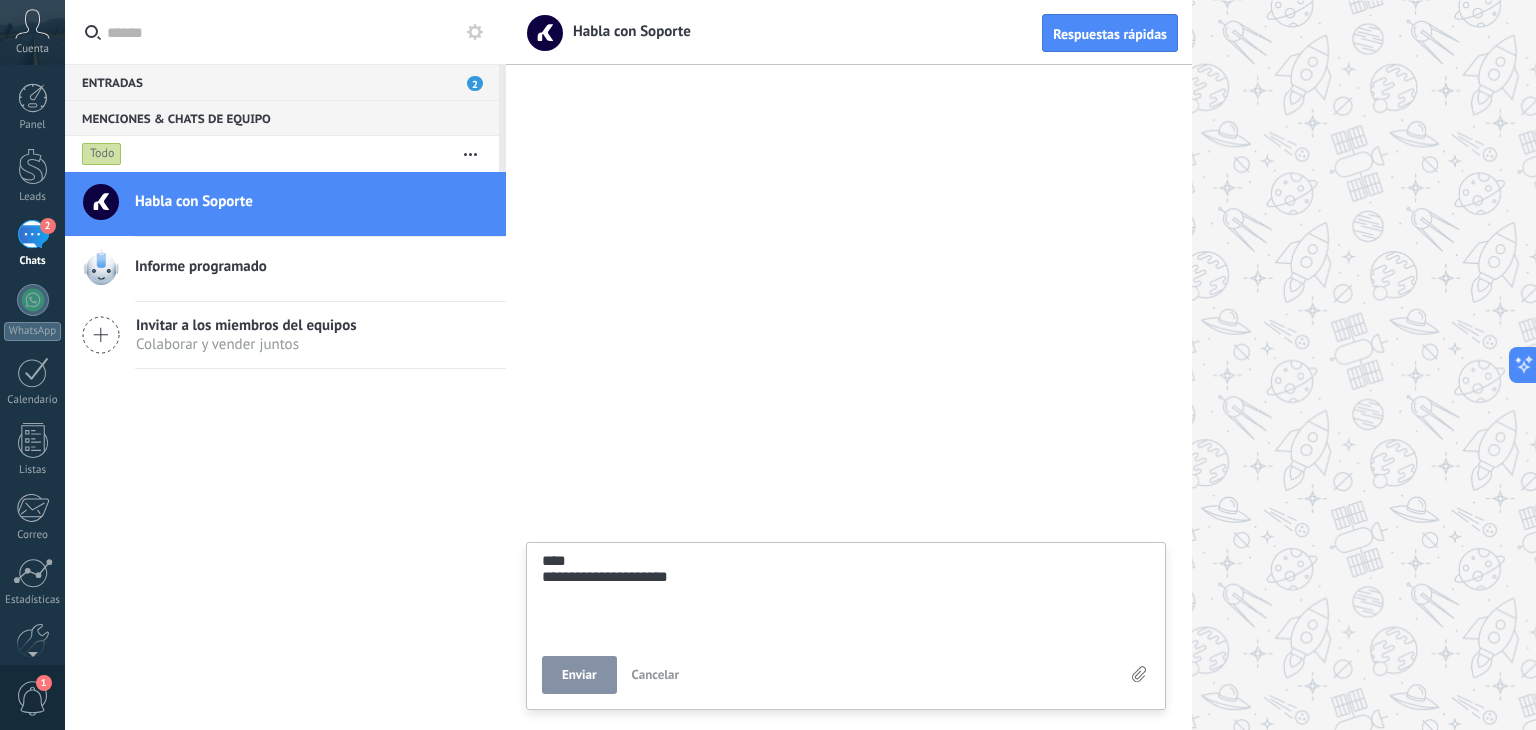 type on "**********" 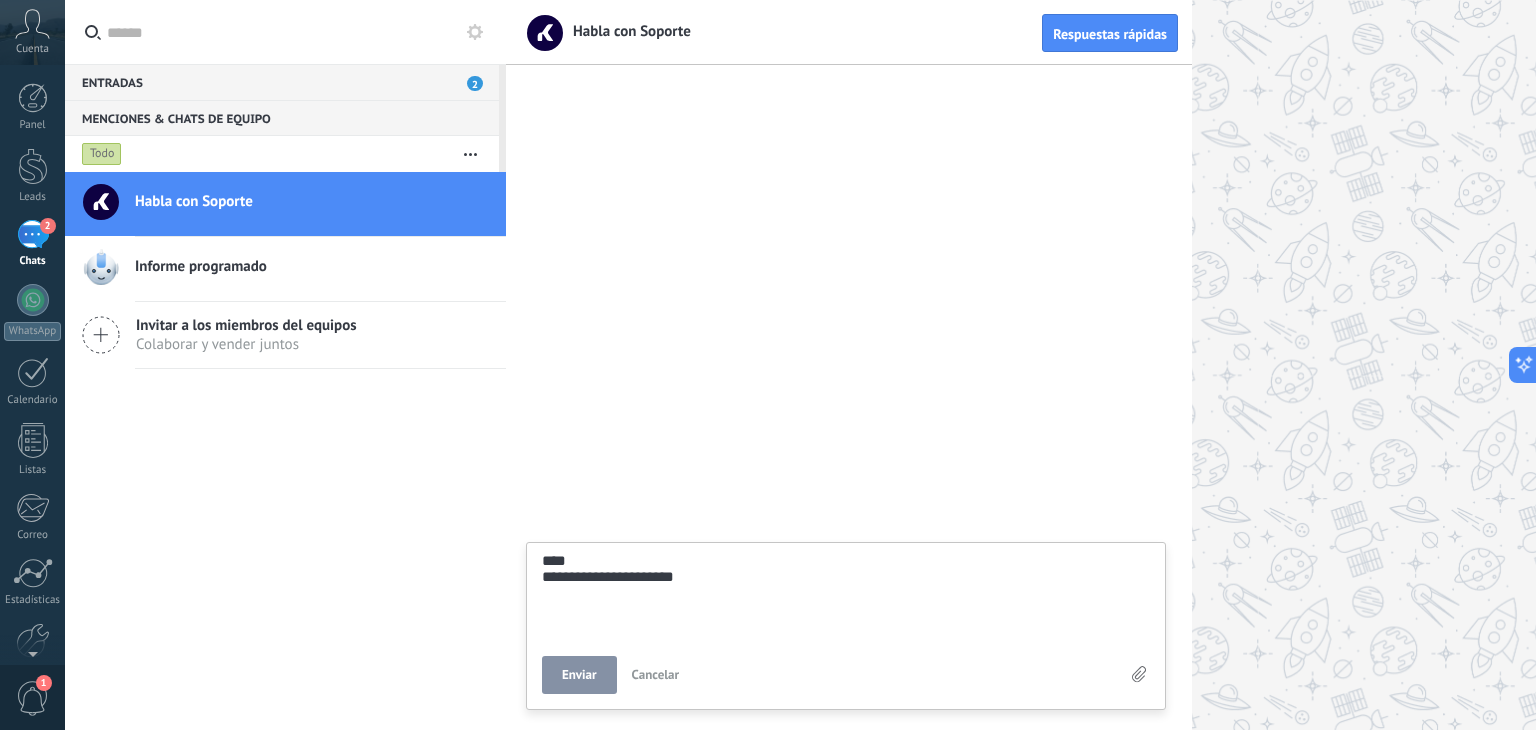 type on "**********" 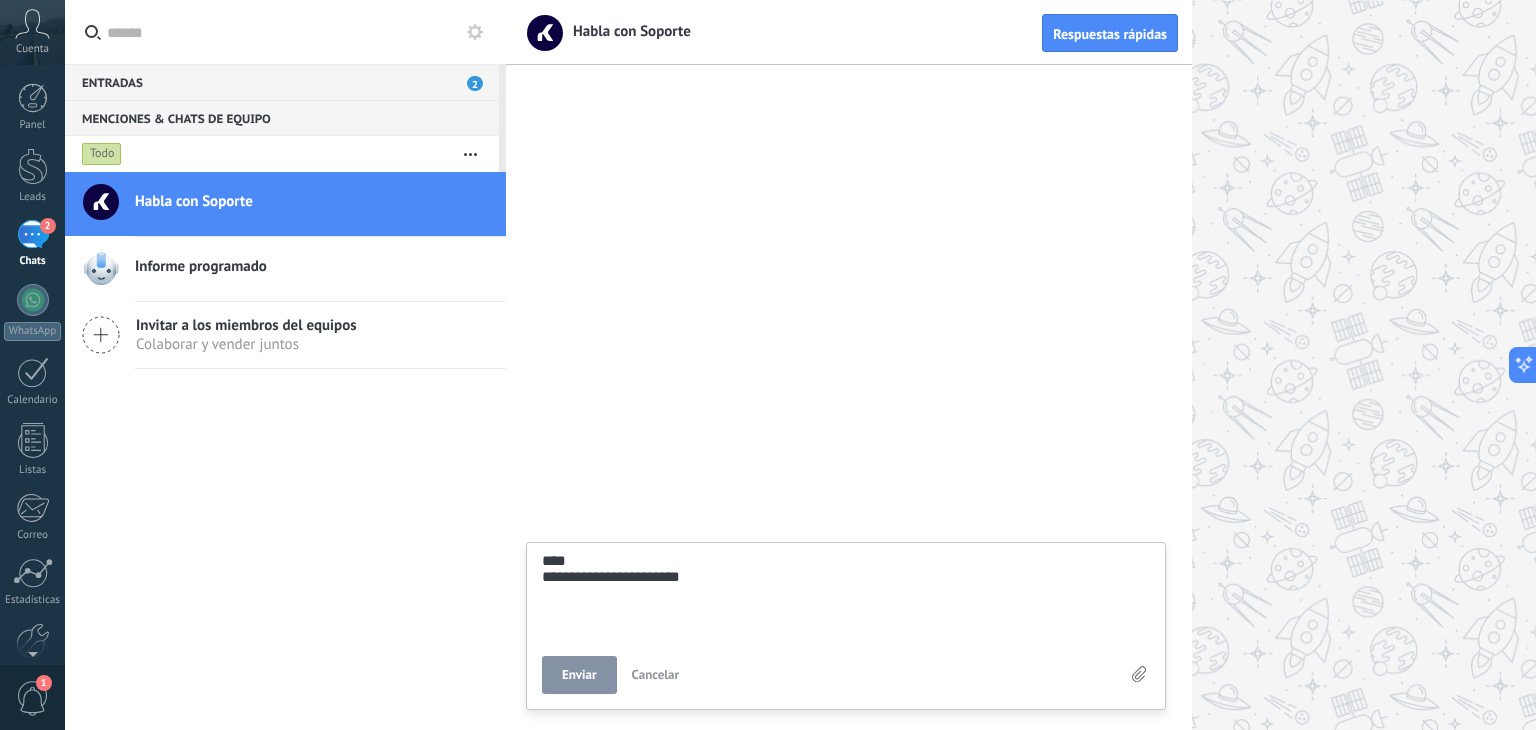 type on "**********" 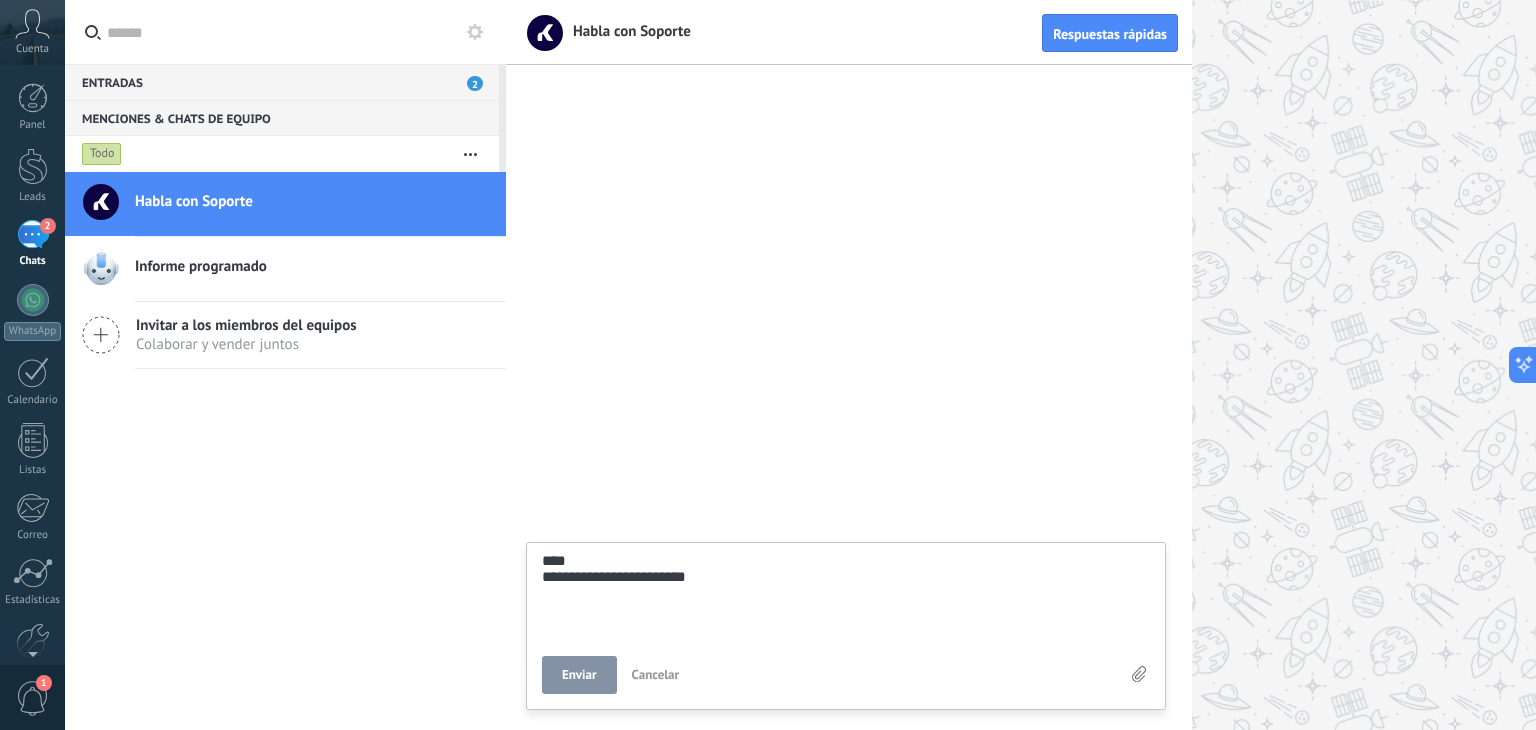 type on "**********" 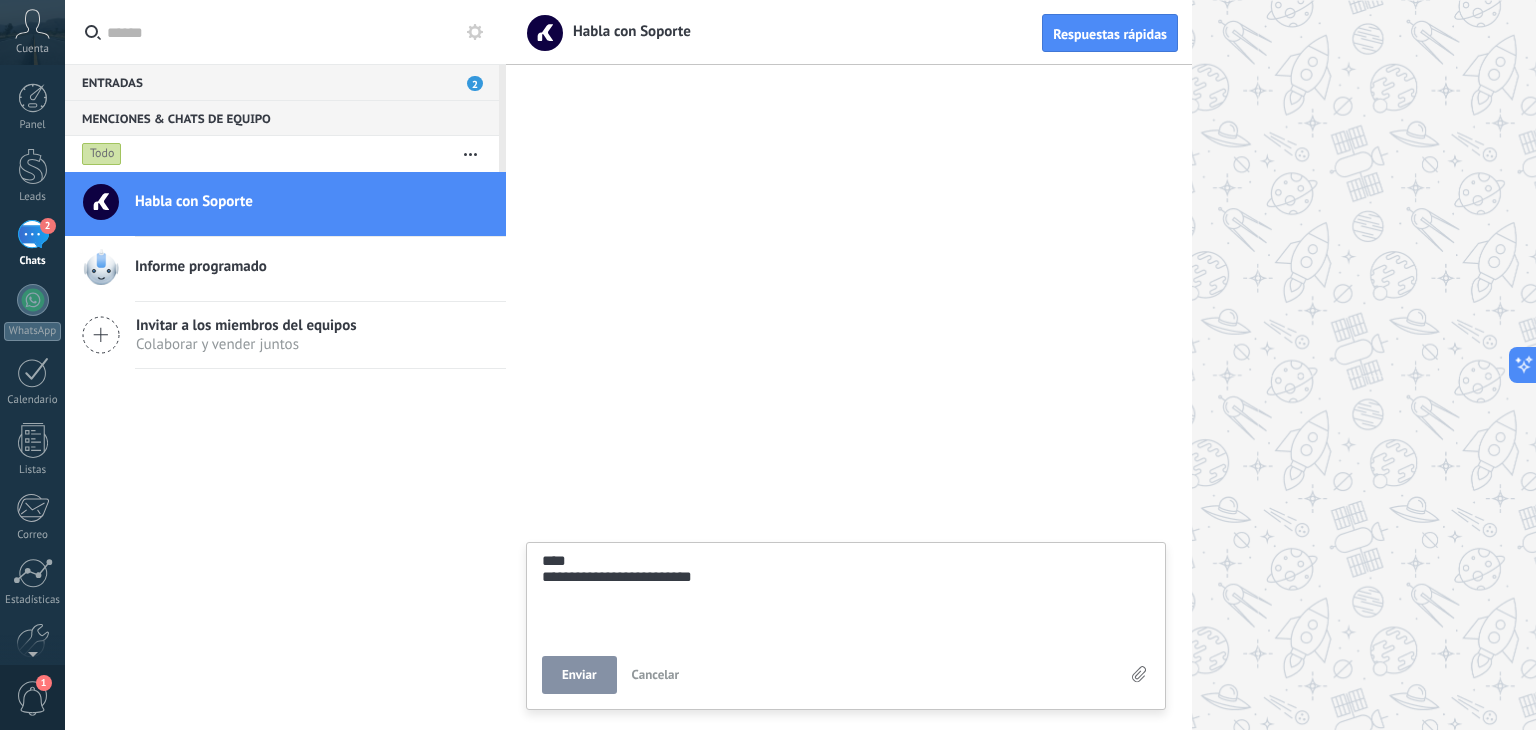 type on "**********" 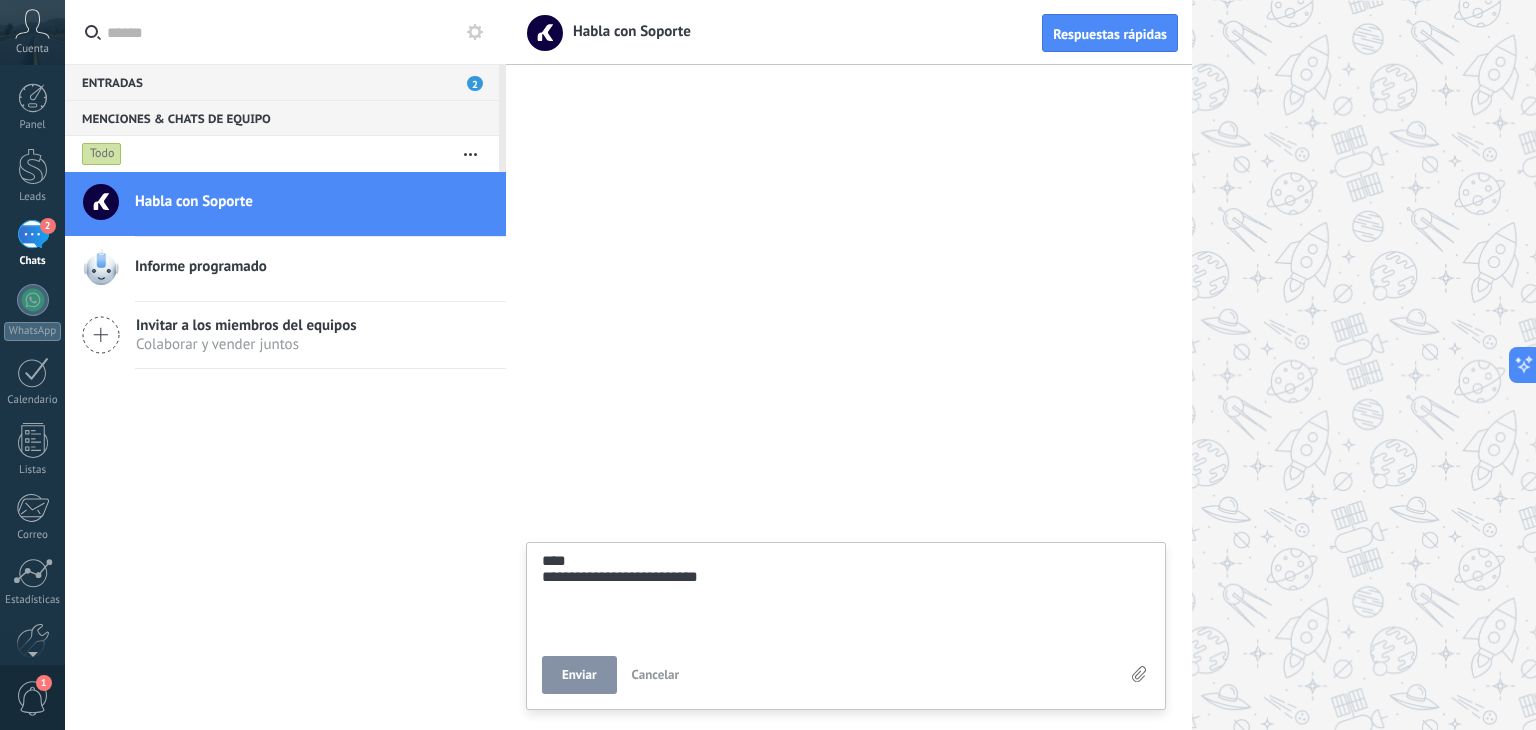 type on "**********" 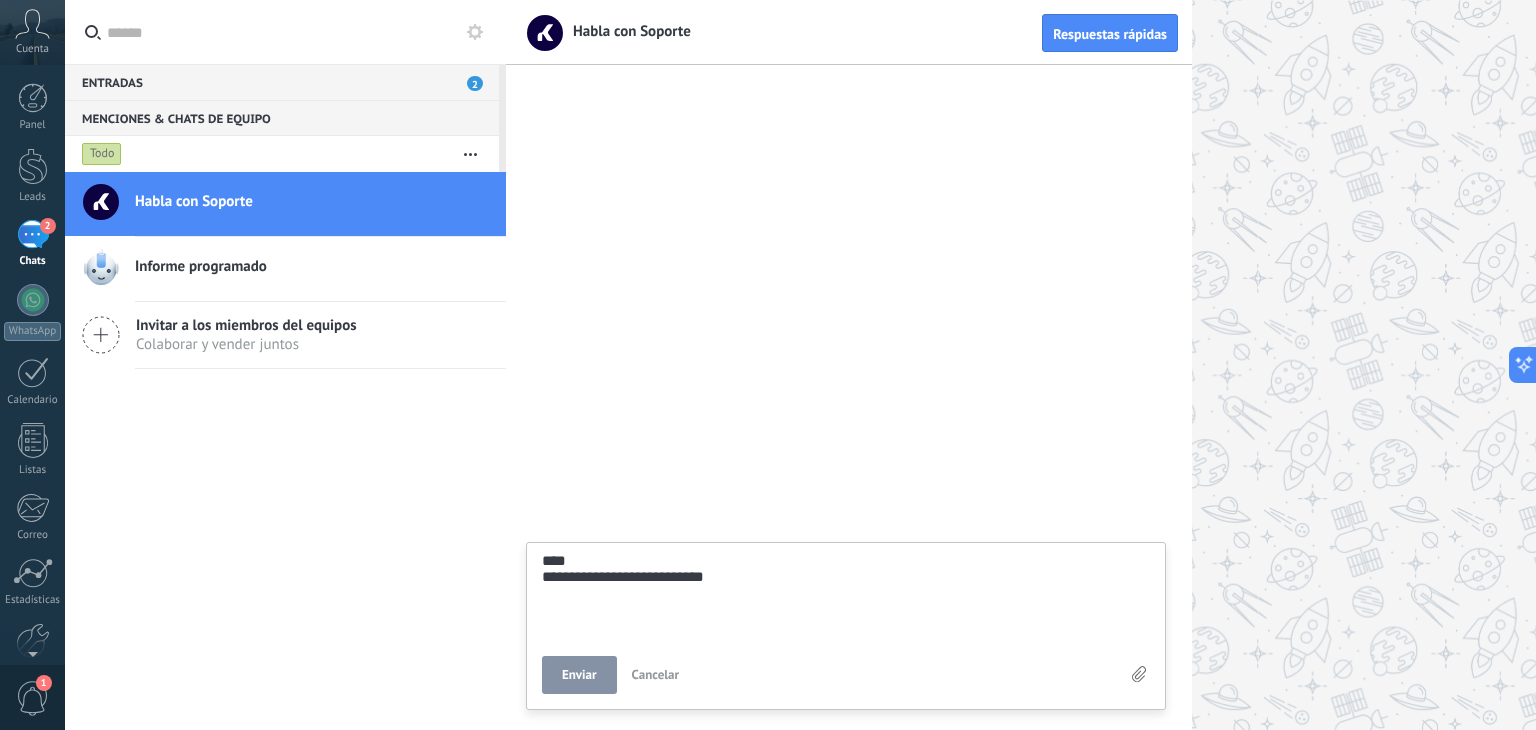 type on "**********" 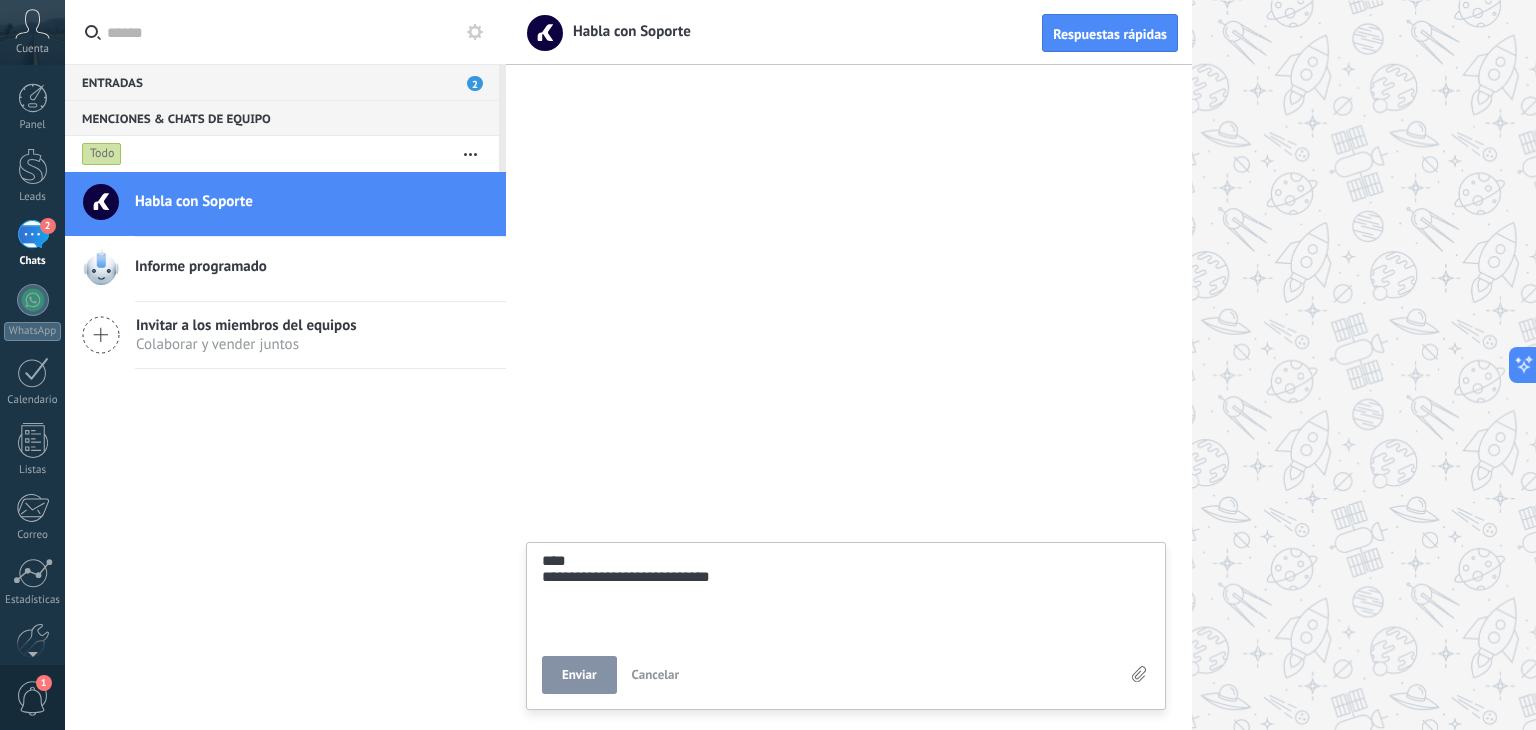 type on "**********" 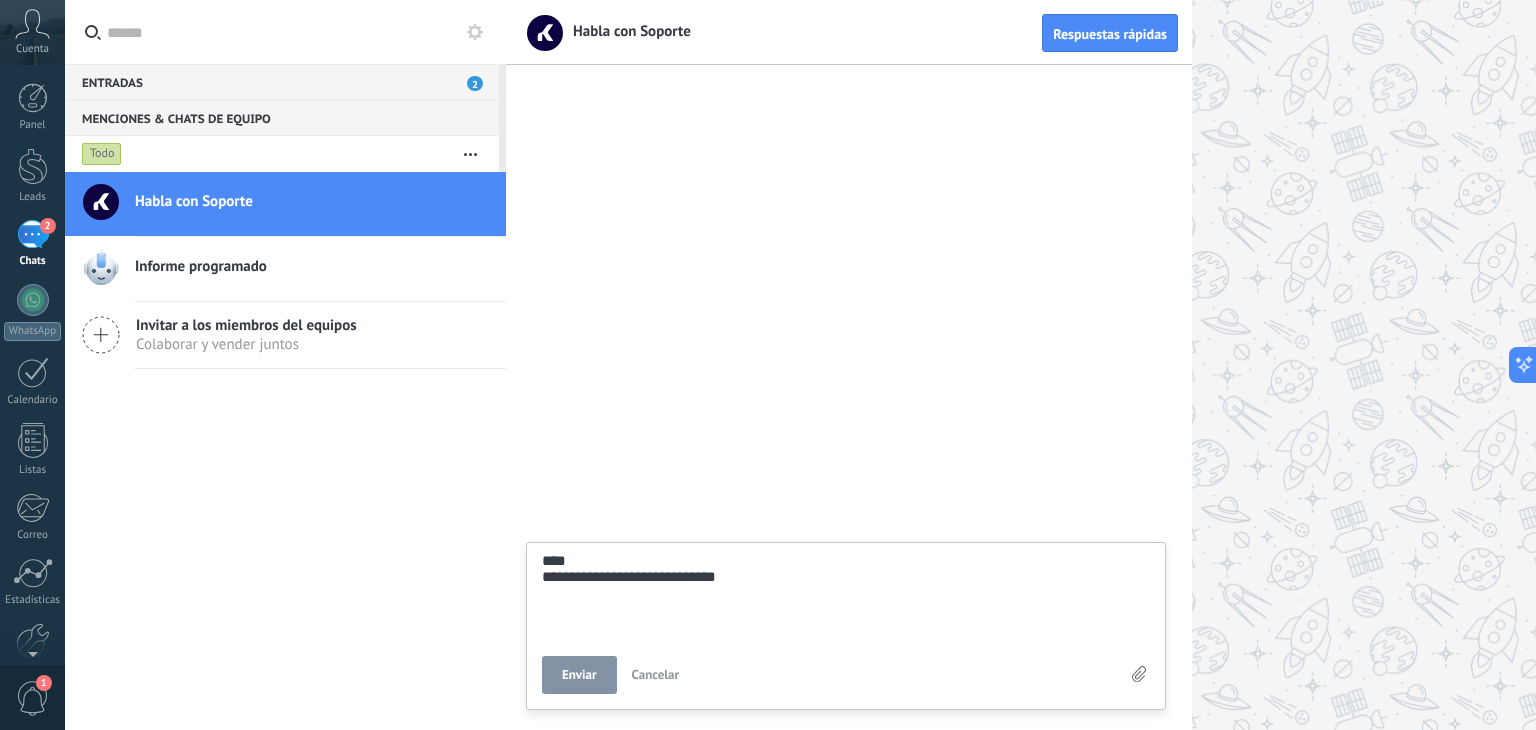 type on "**********" 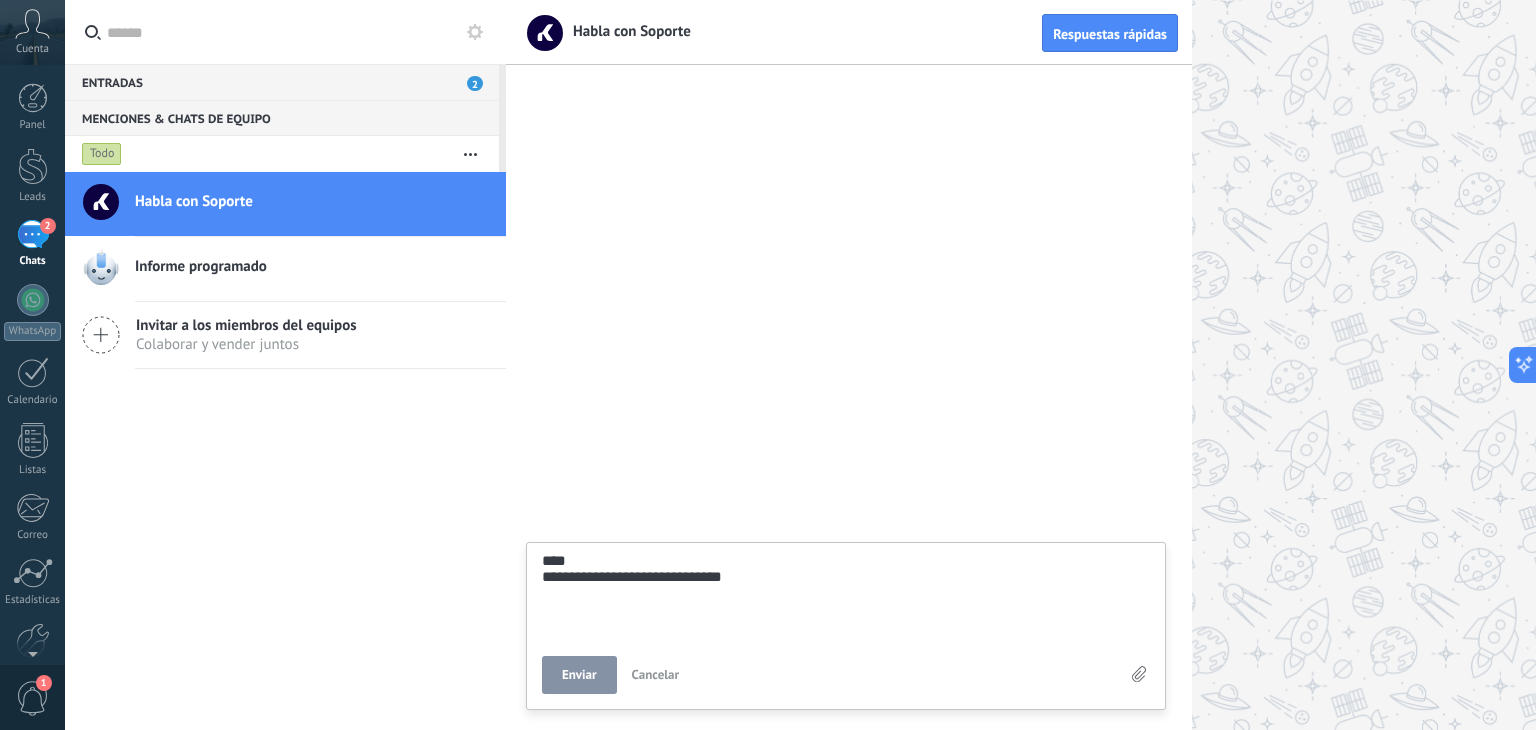 type on "**********" 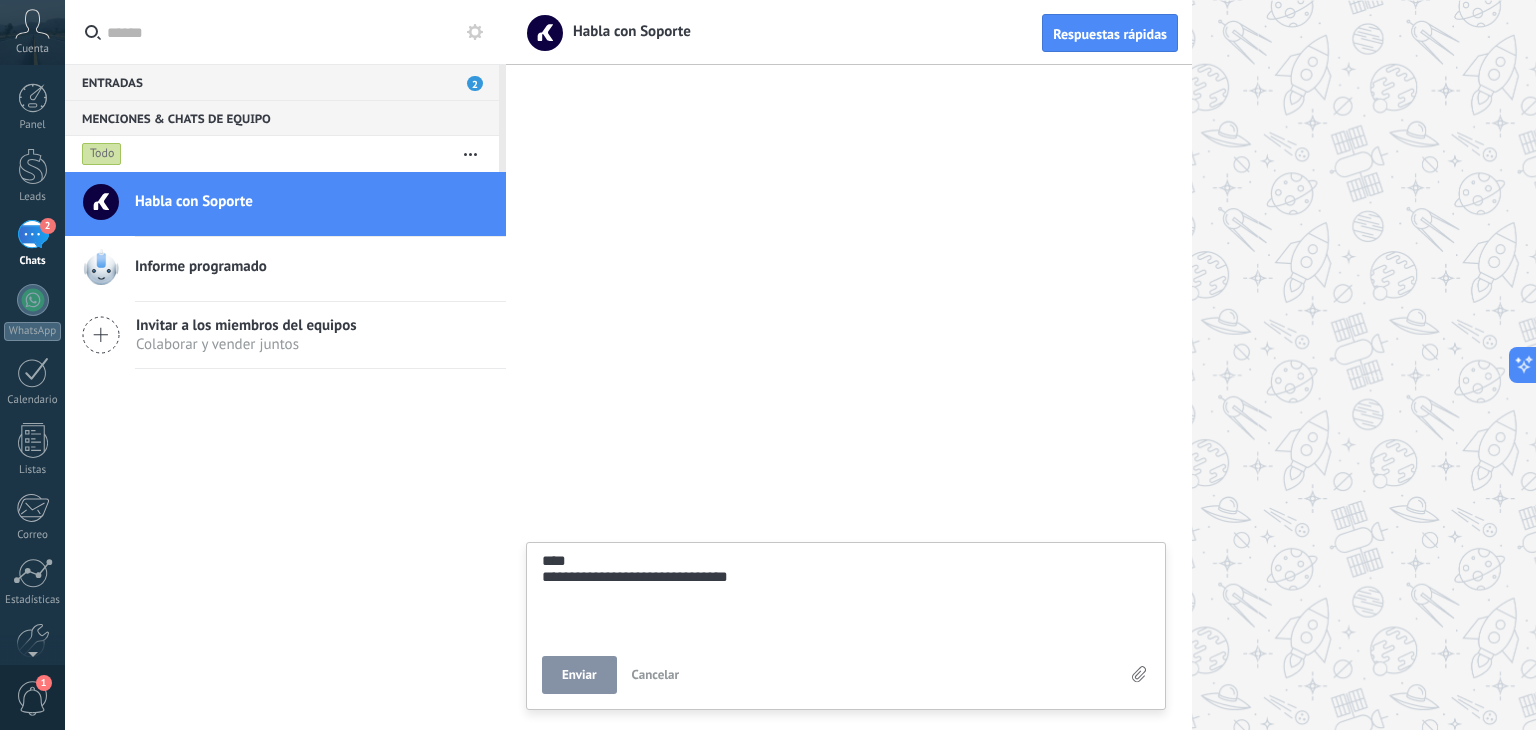 type on "**********" 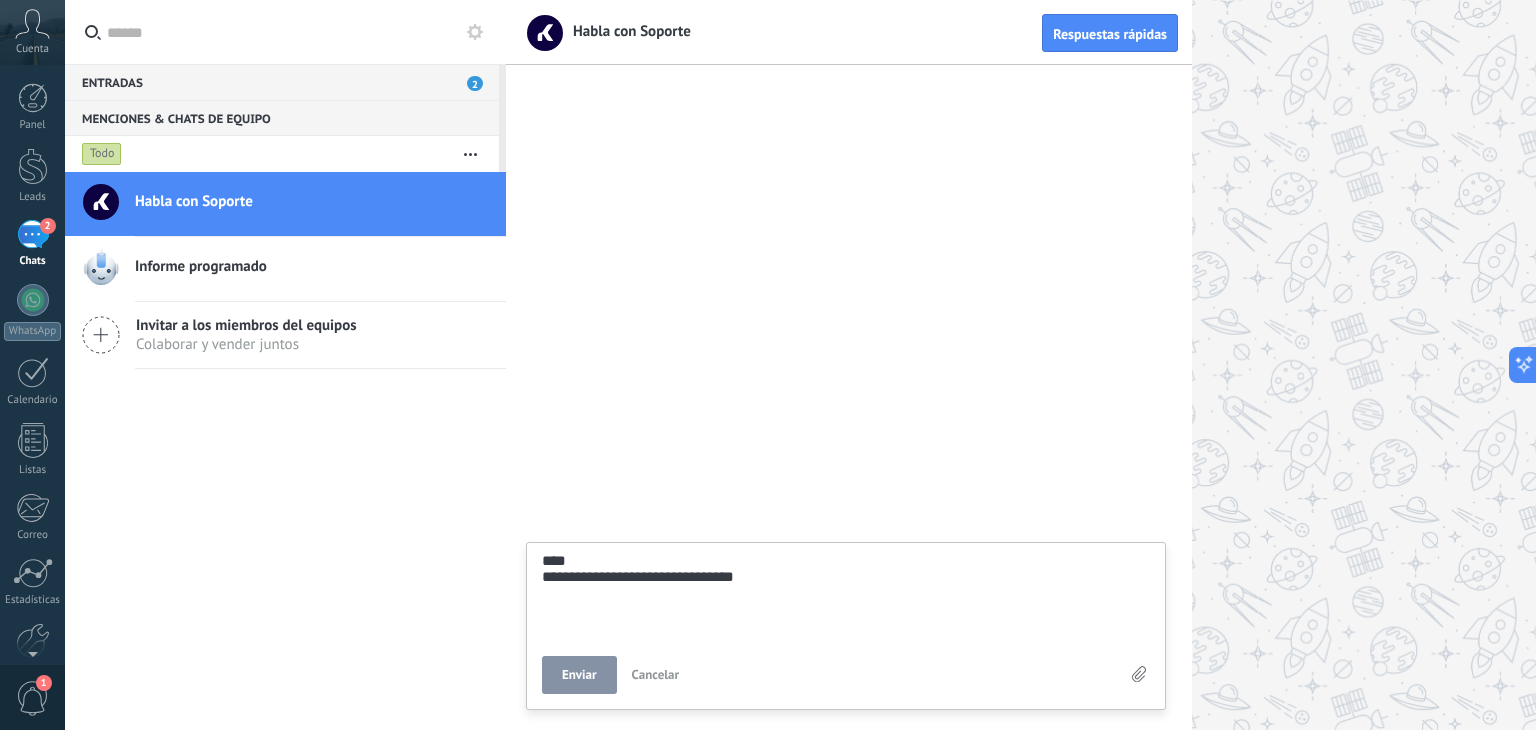 type on "**********" 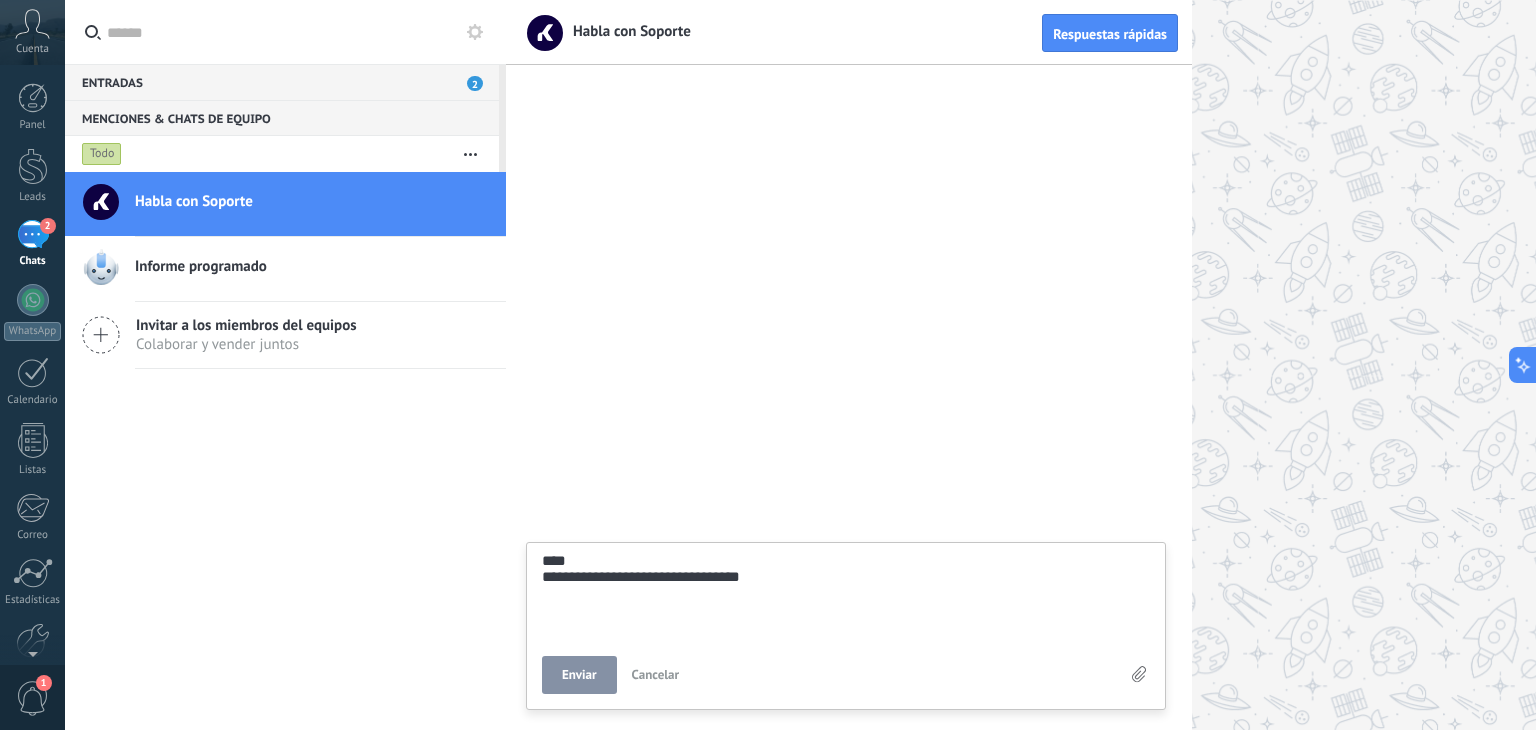 type on "**********" 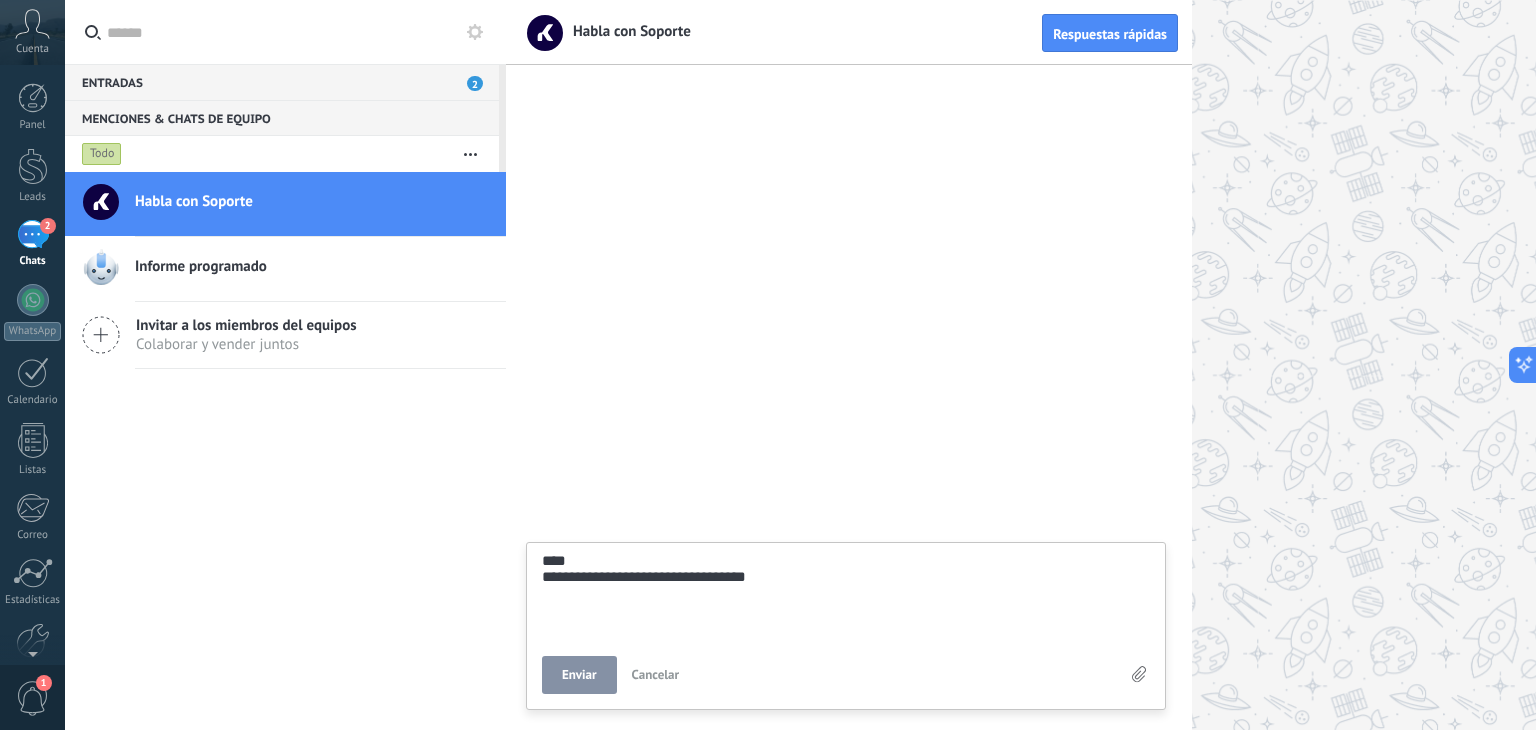type on "**********" 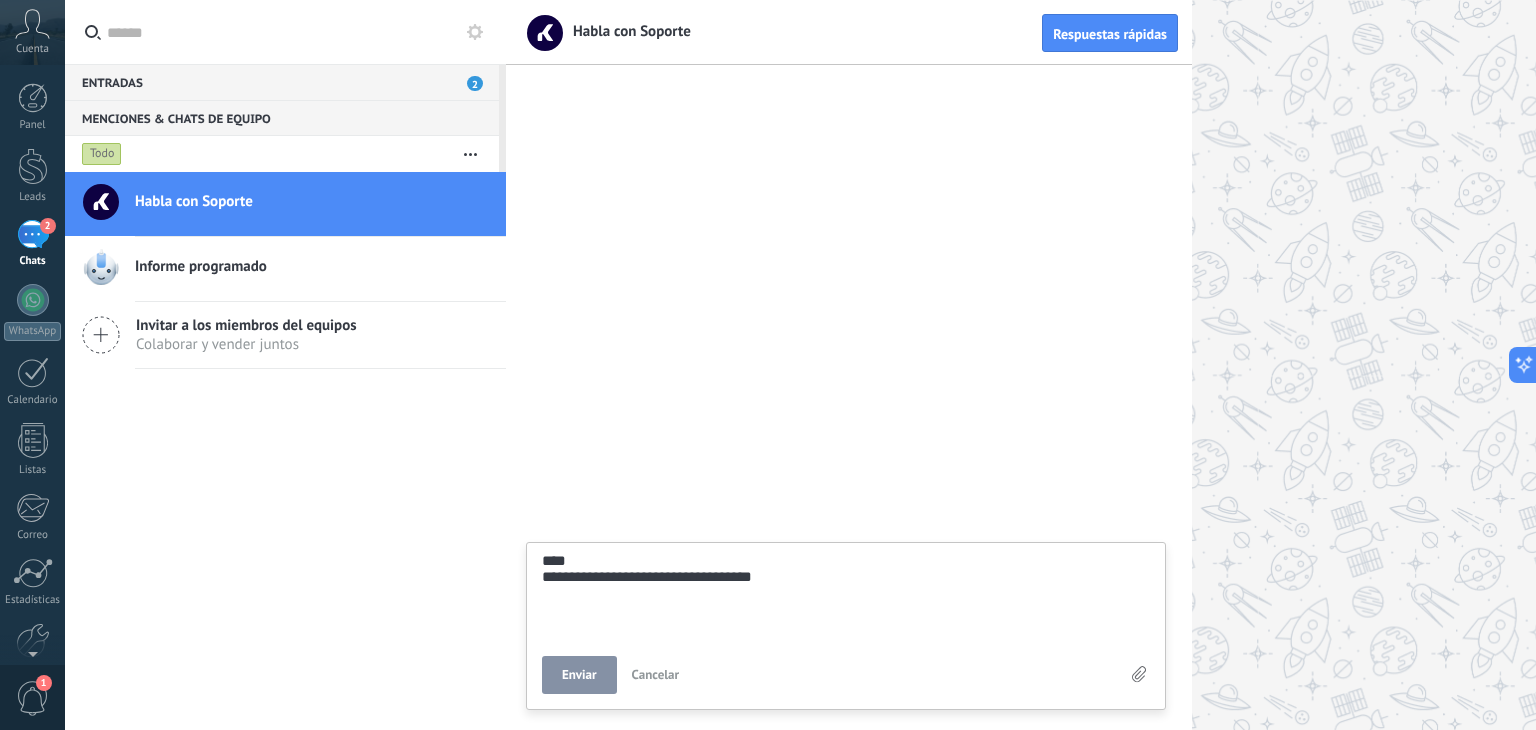 type on "**********" 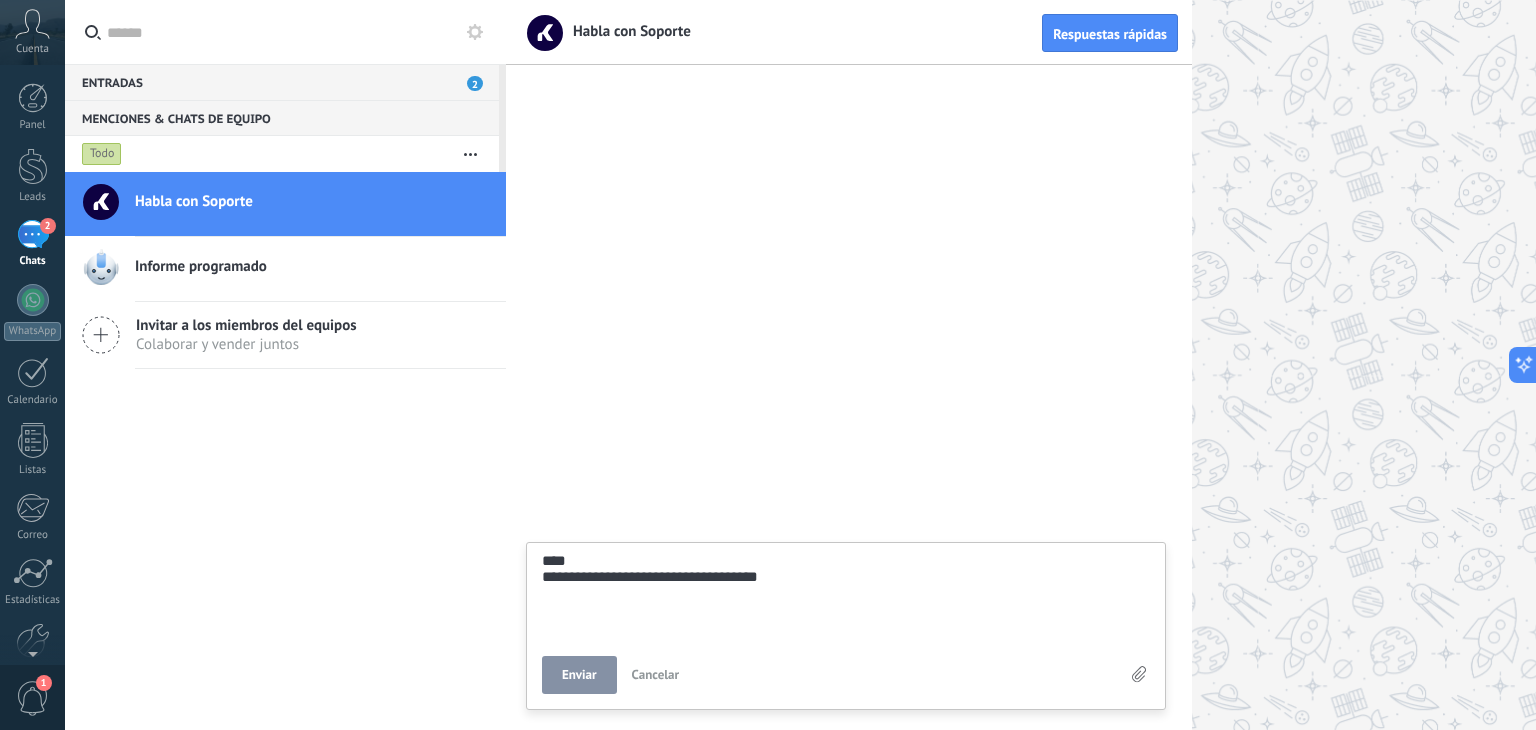 type on "**********" 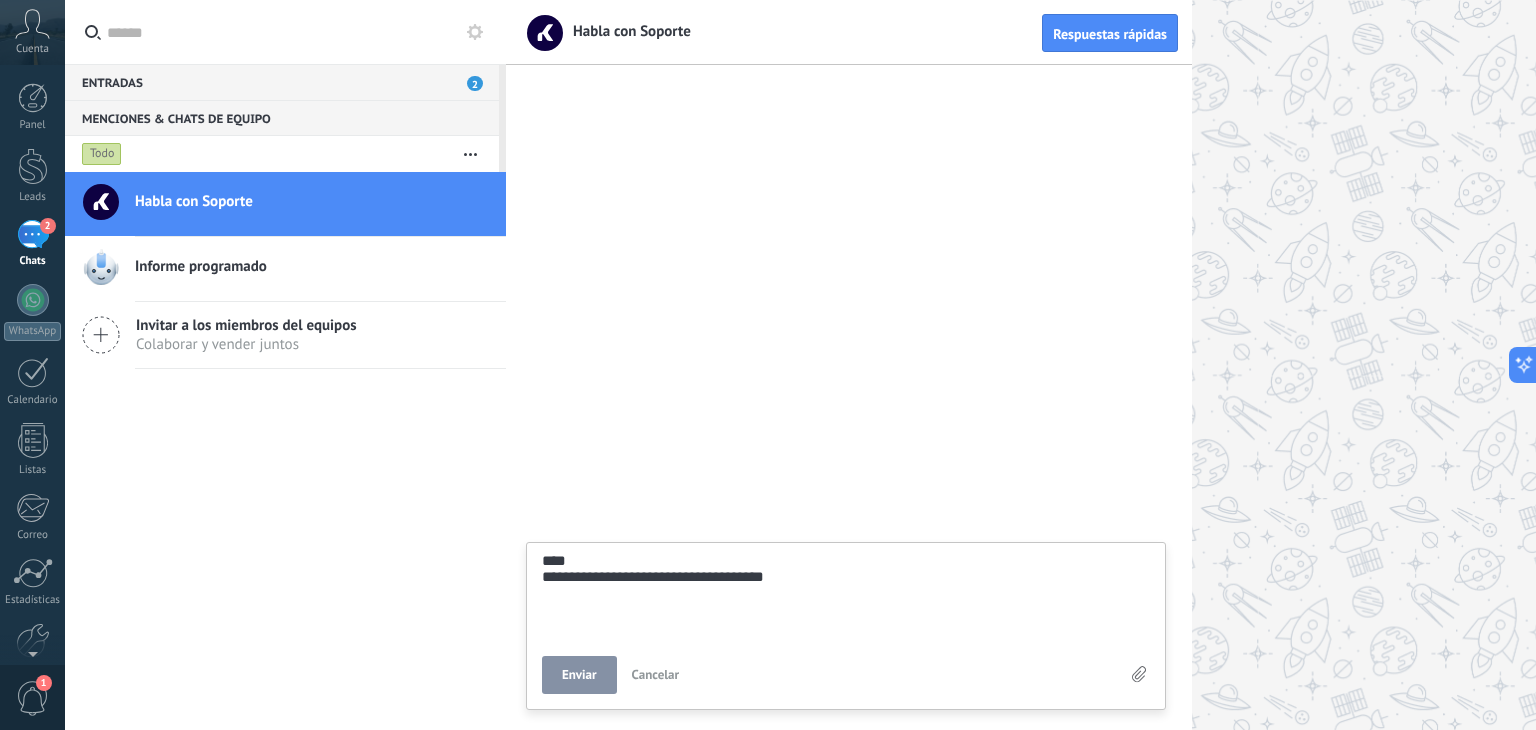 type on "**********" 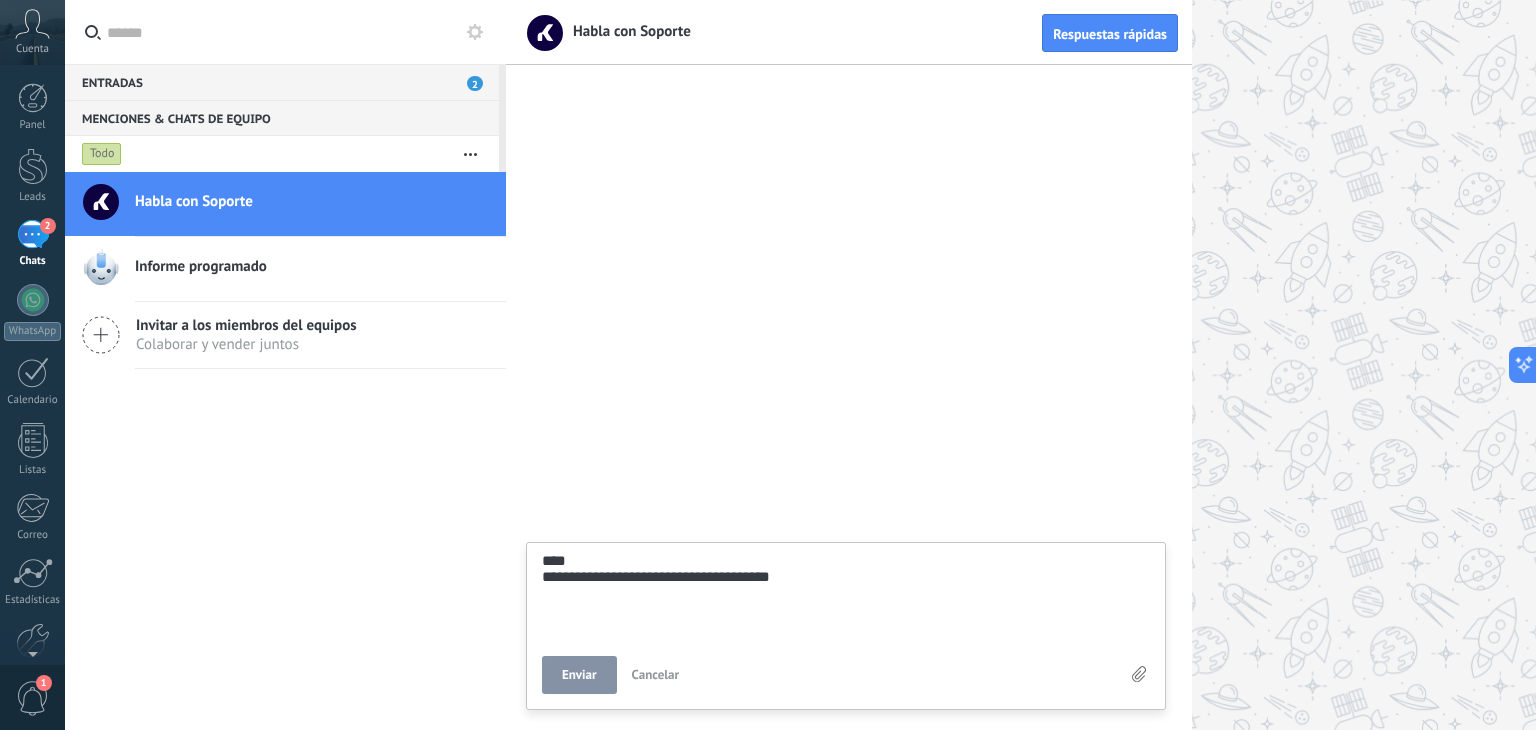 type on "**********" 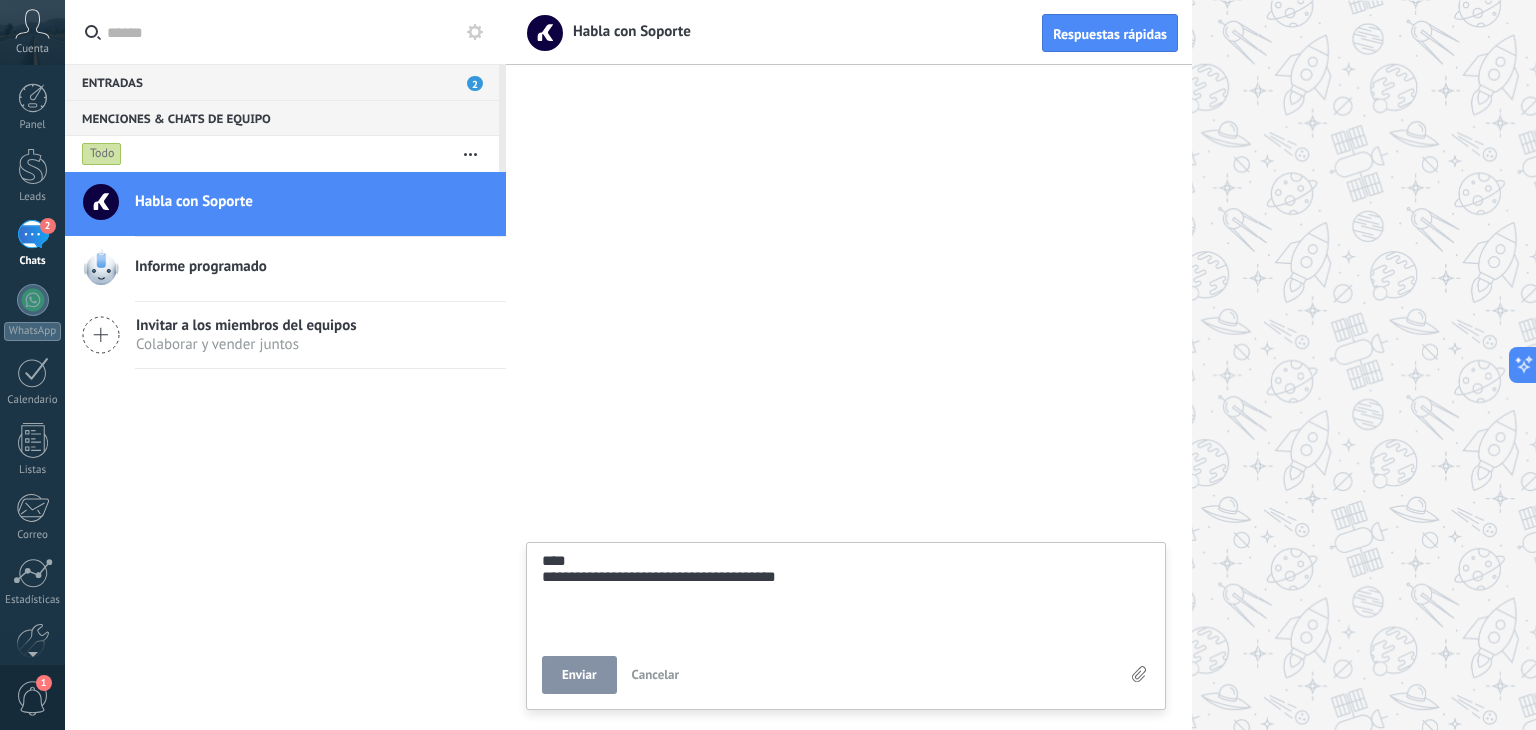type on "**********" 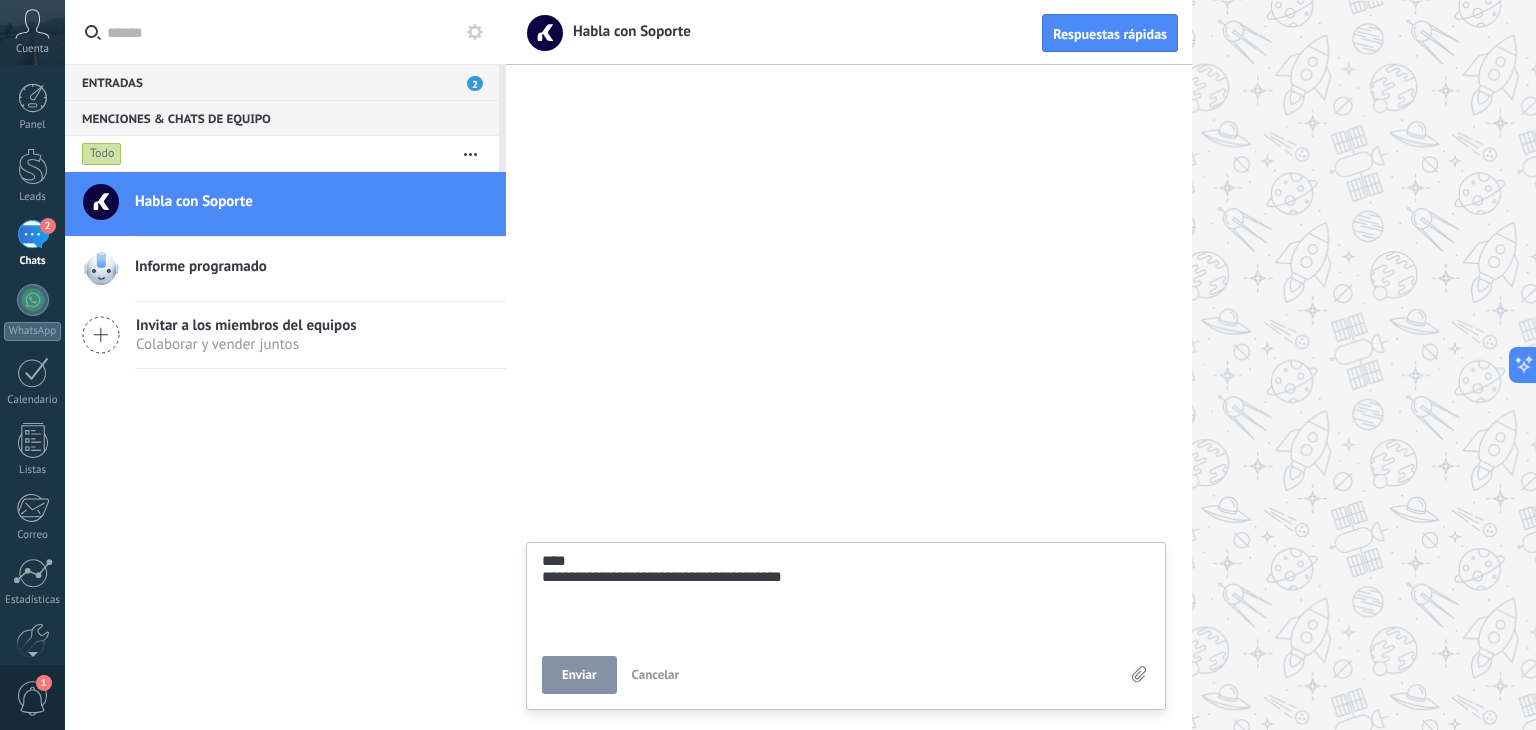 type on "**********" 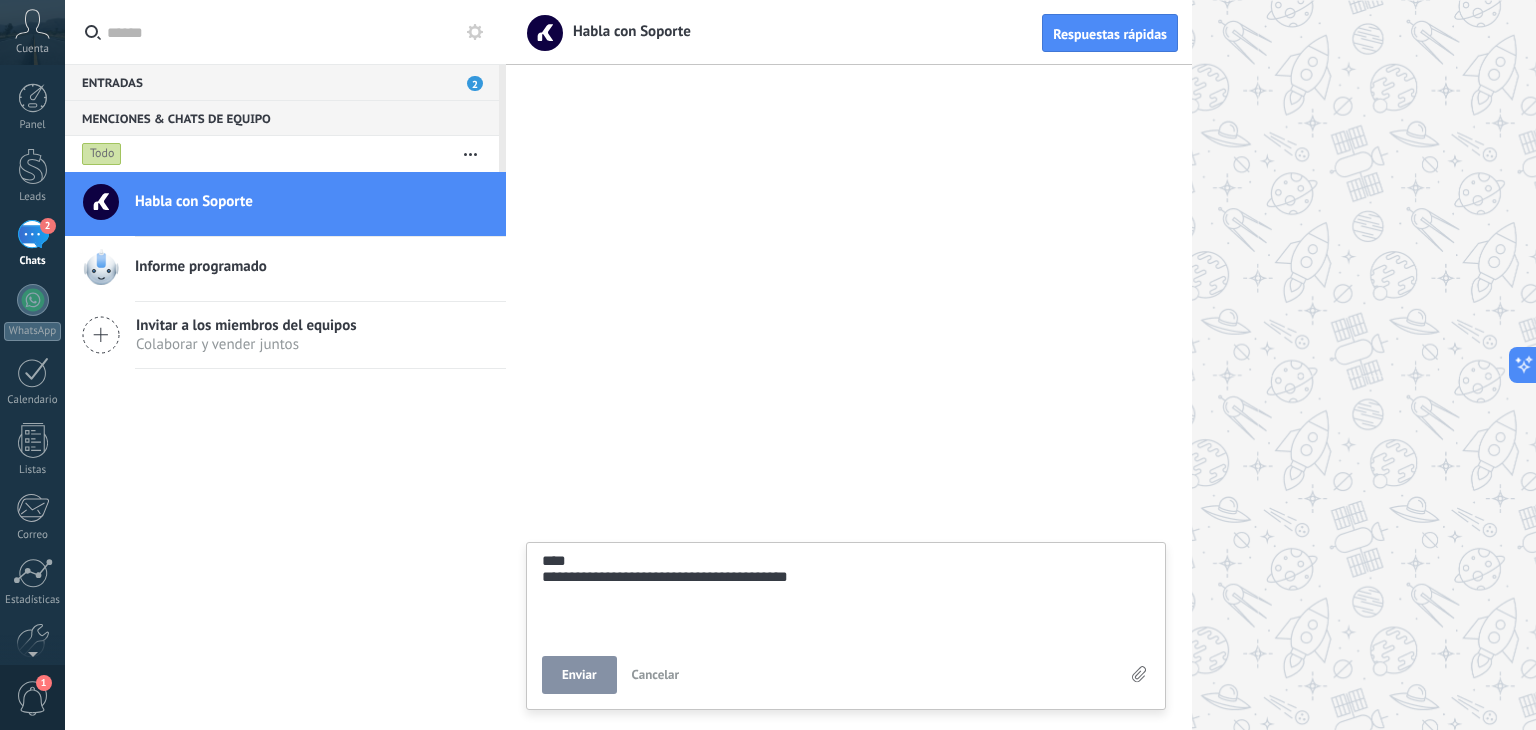 type on "**********" 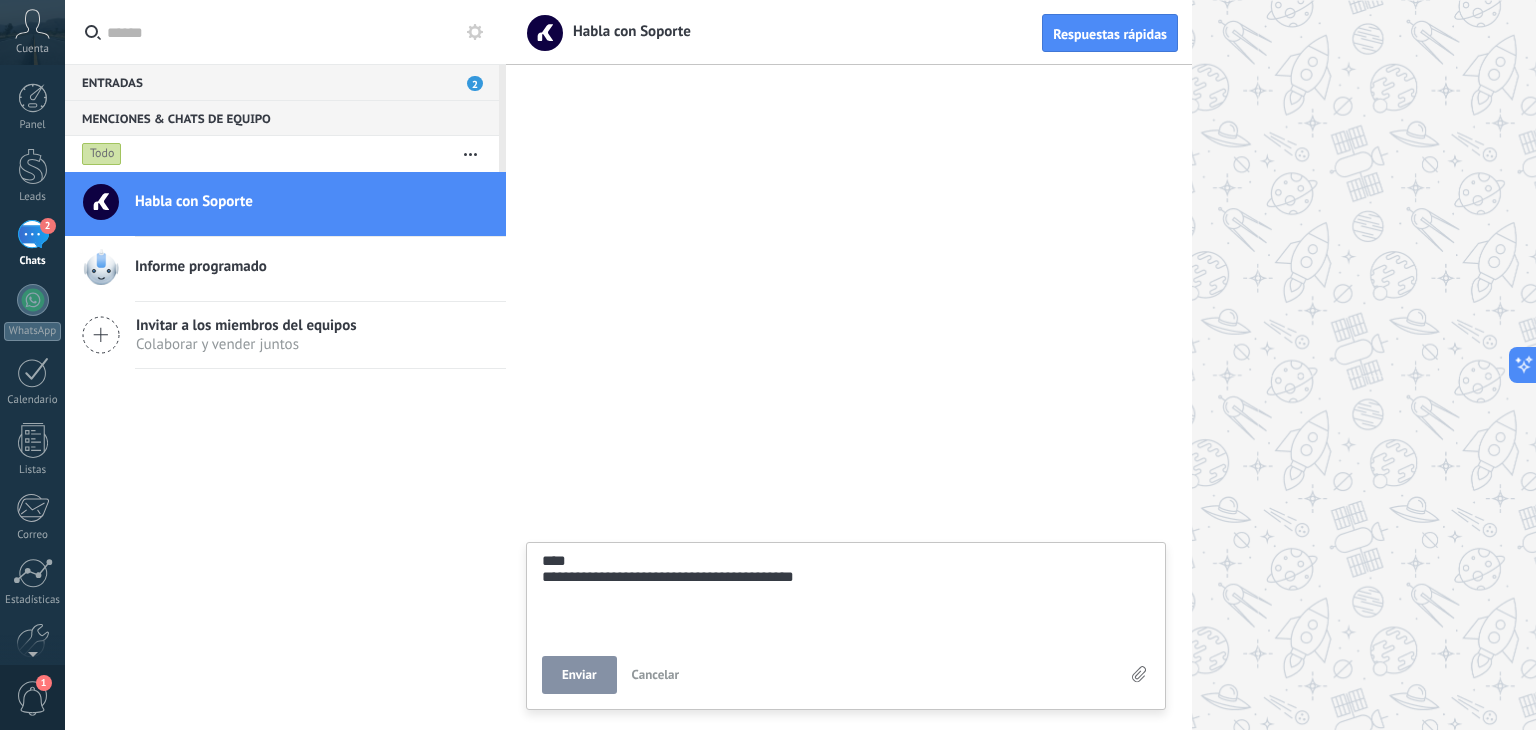 type on "**********" 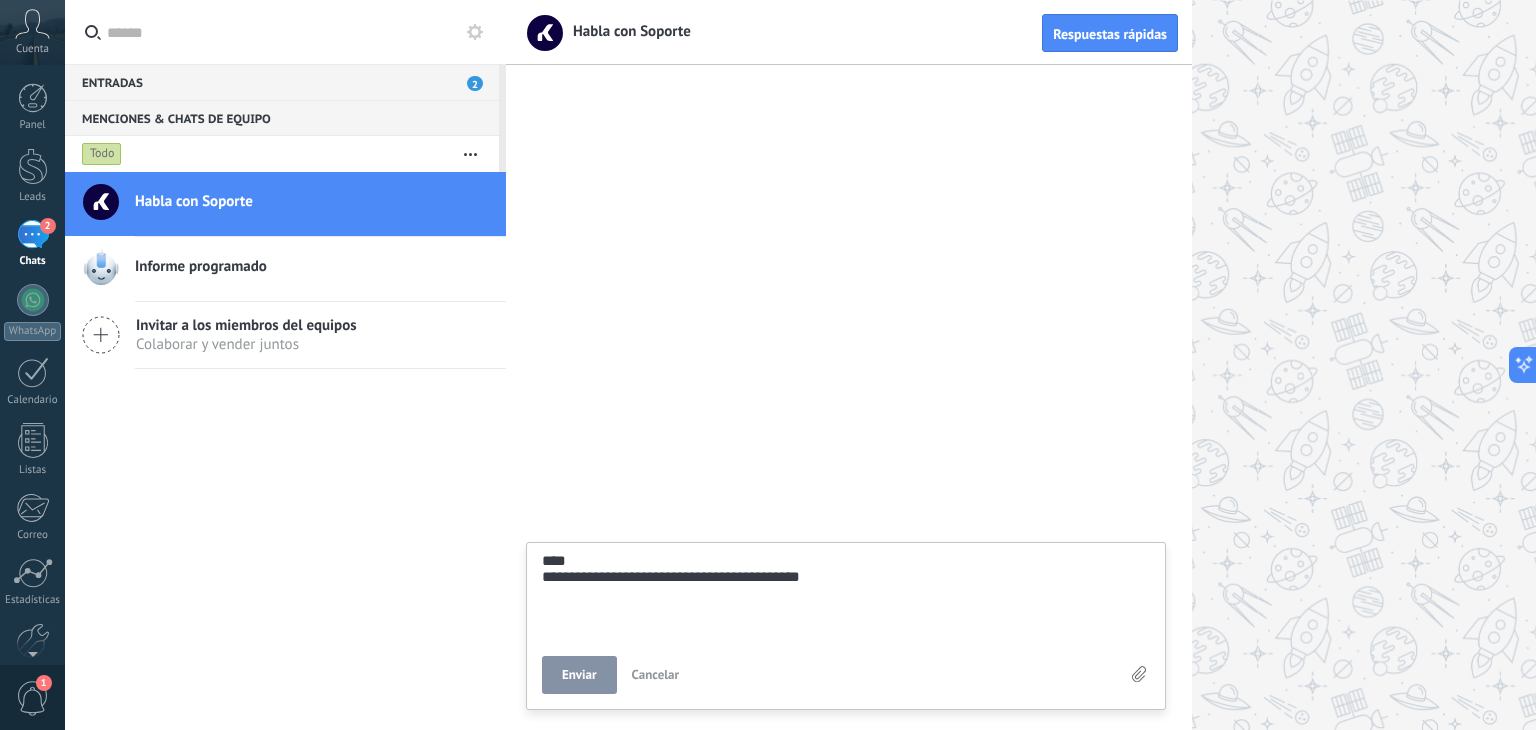 type on "**********" 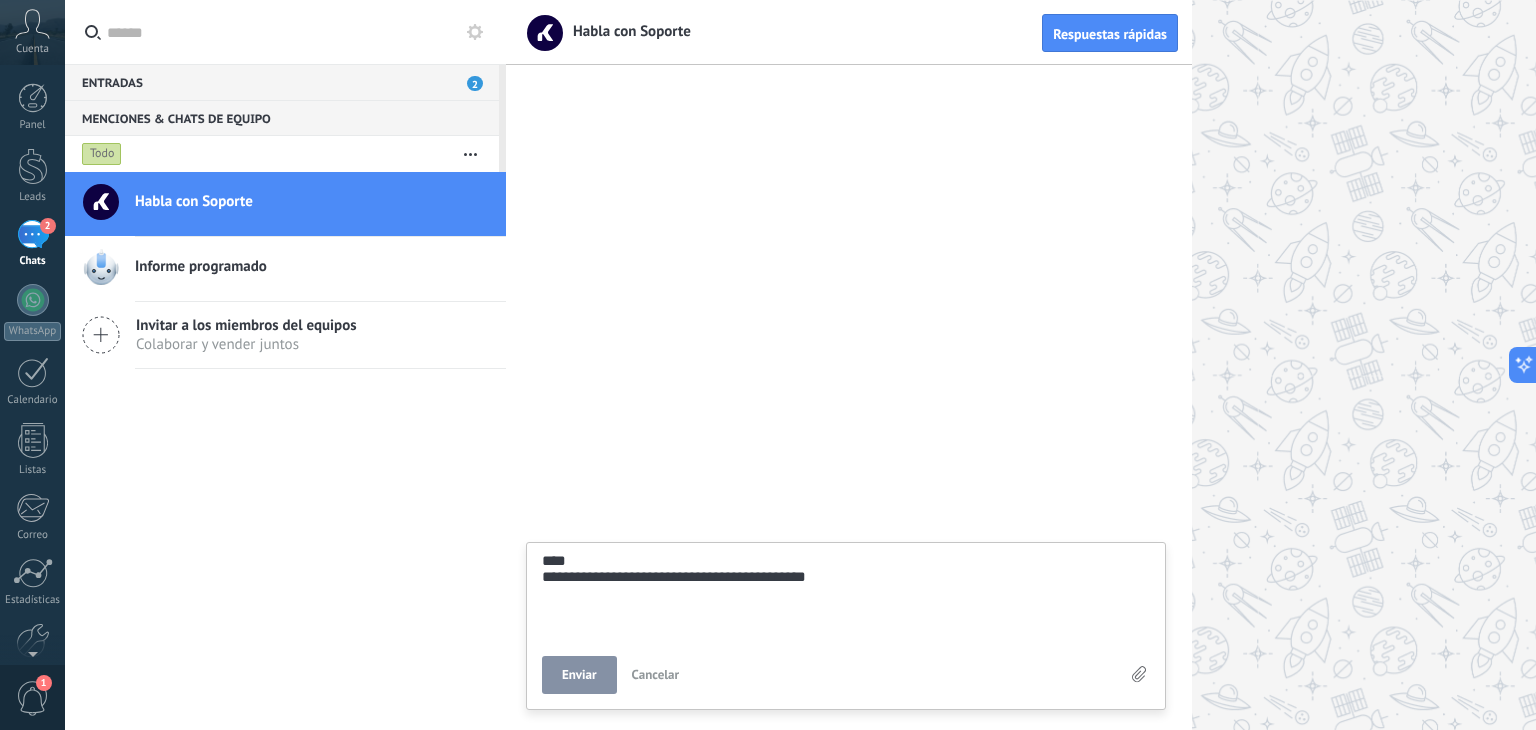 type on "**********" 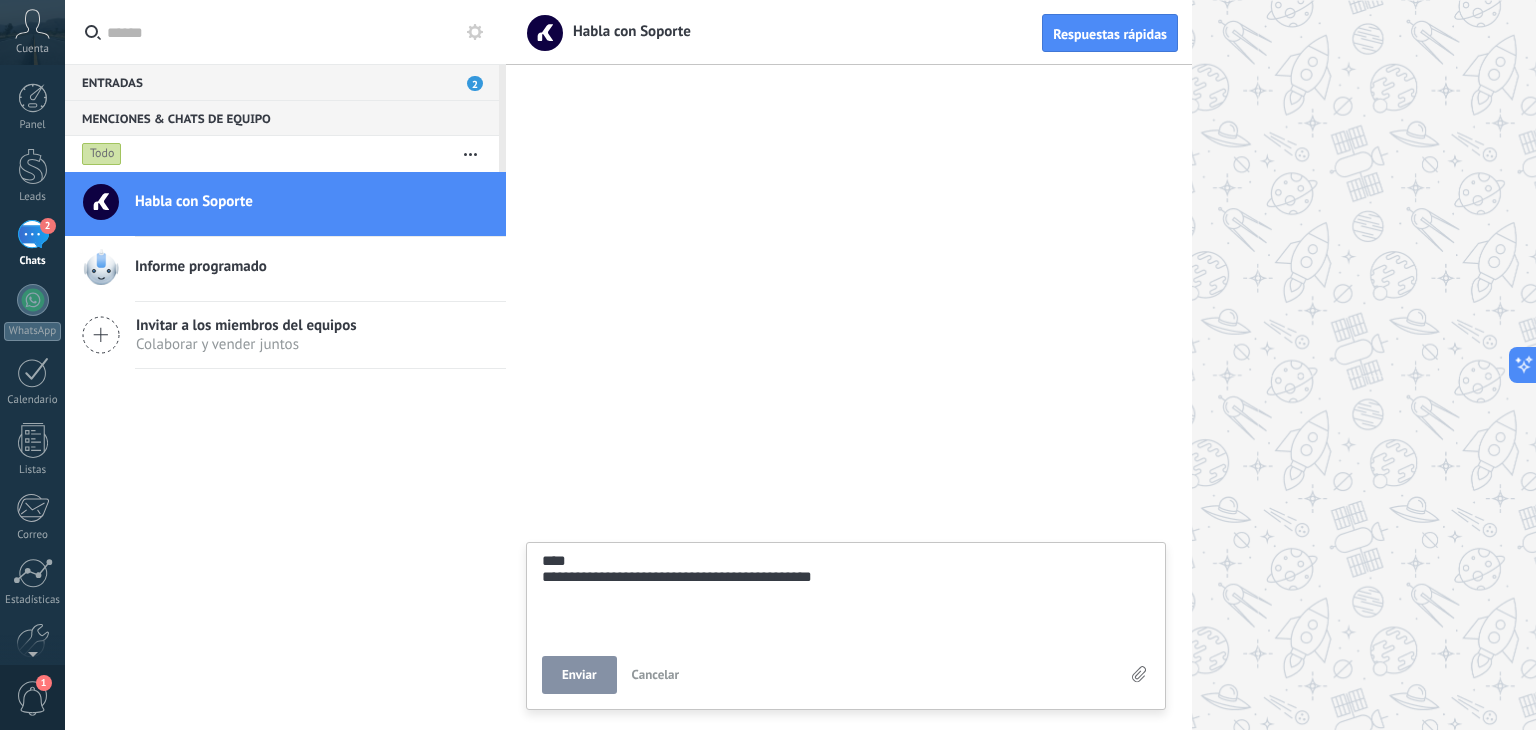 type on "**********" 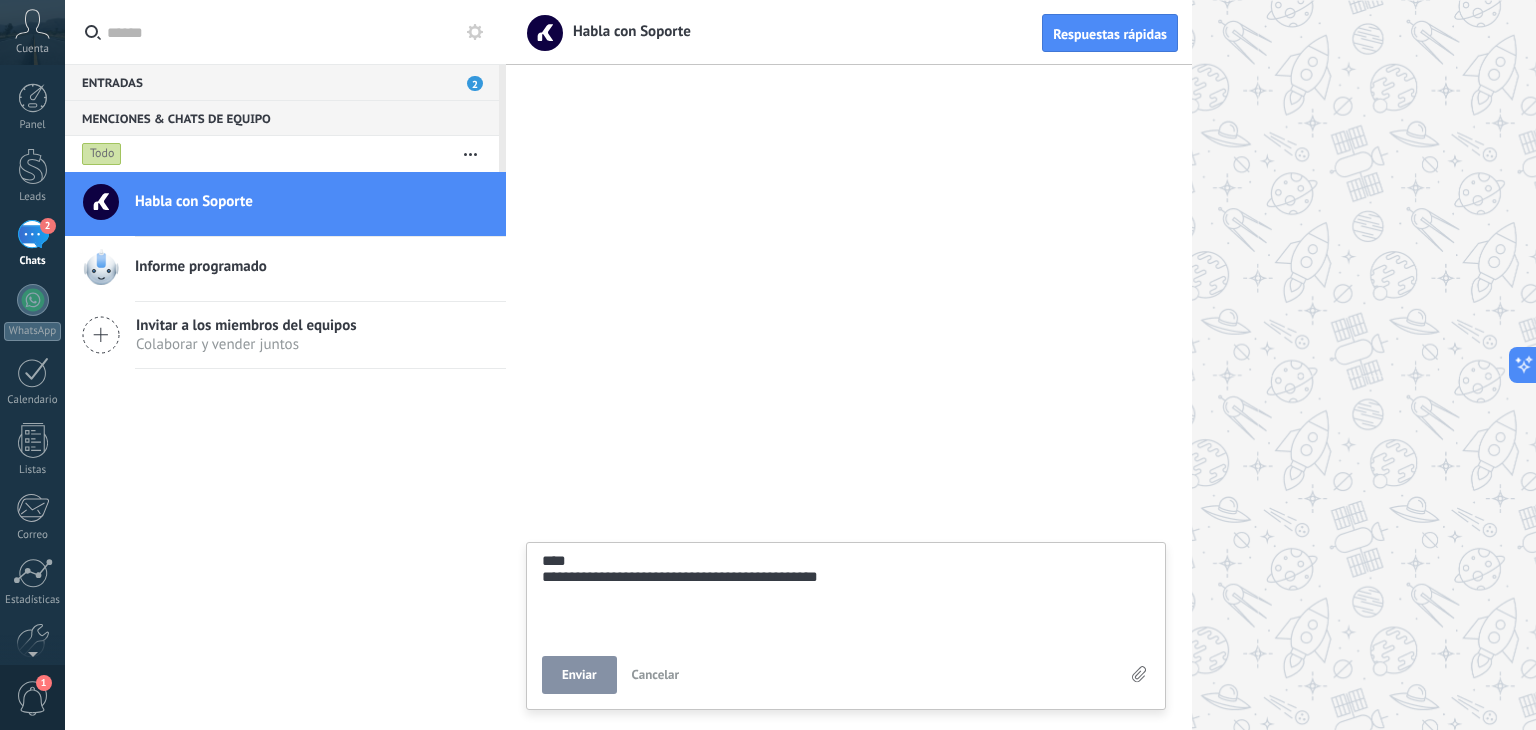 type on "**********" 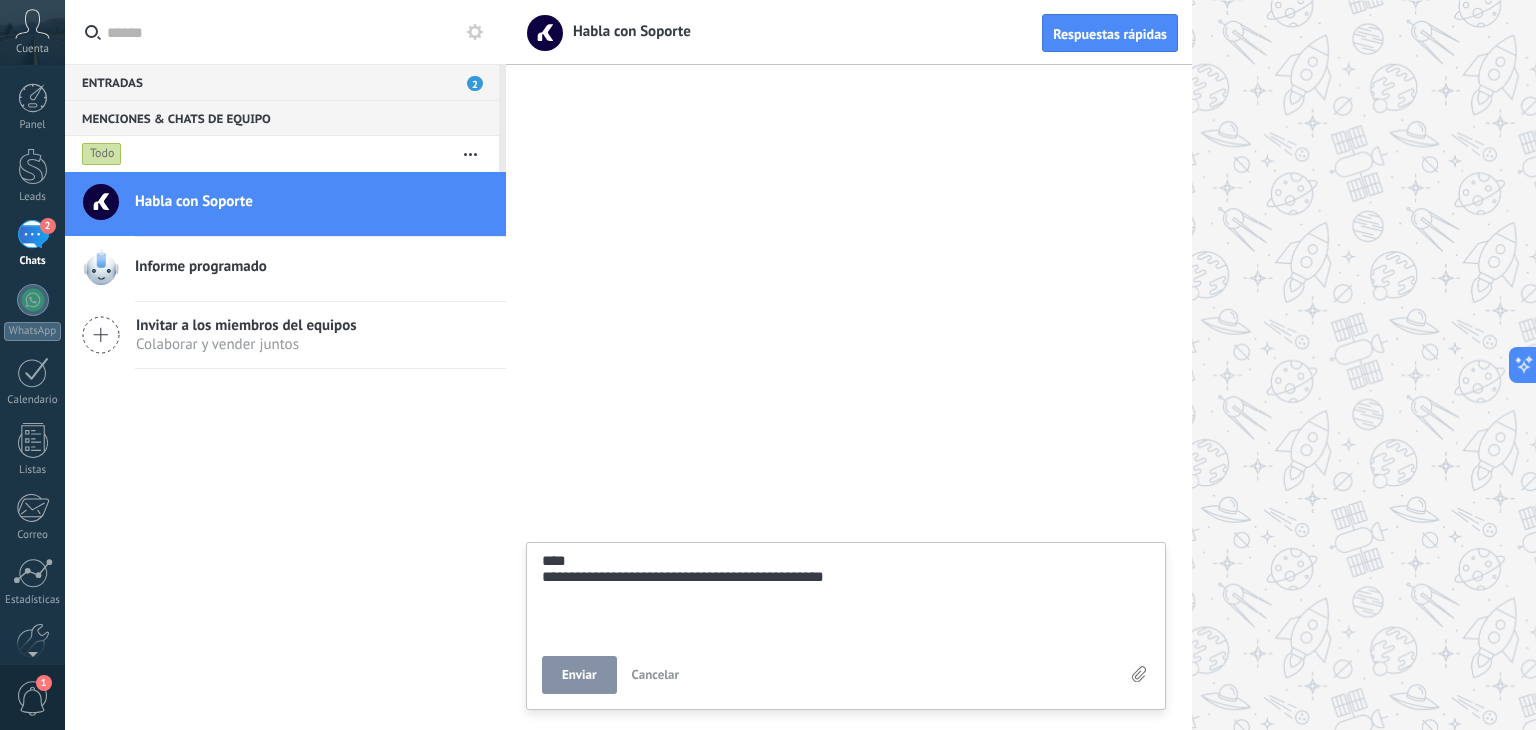 type on "**********" 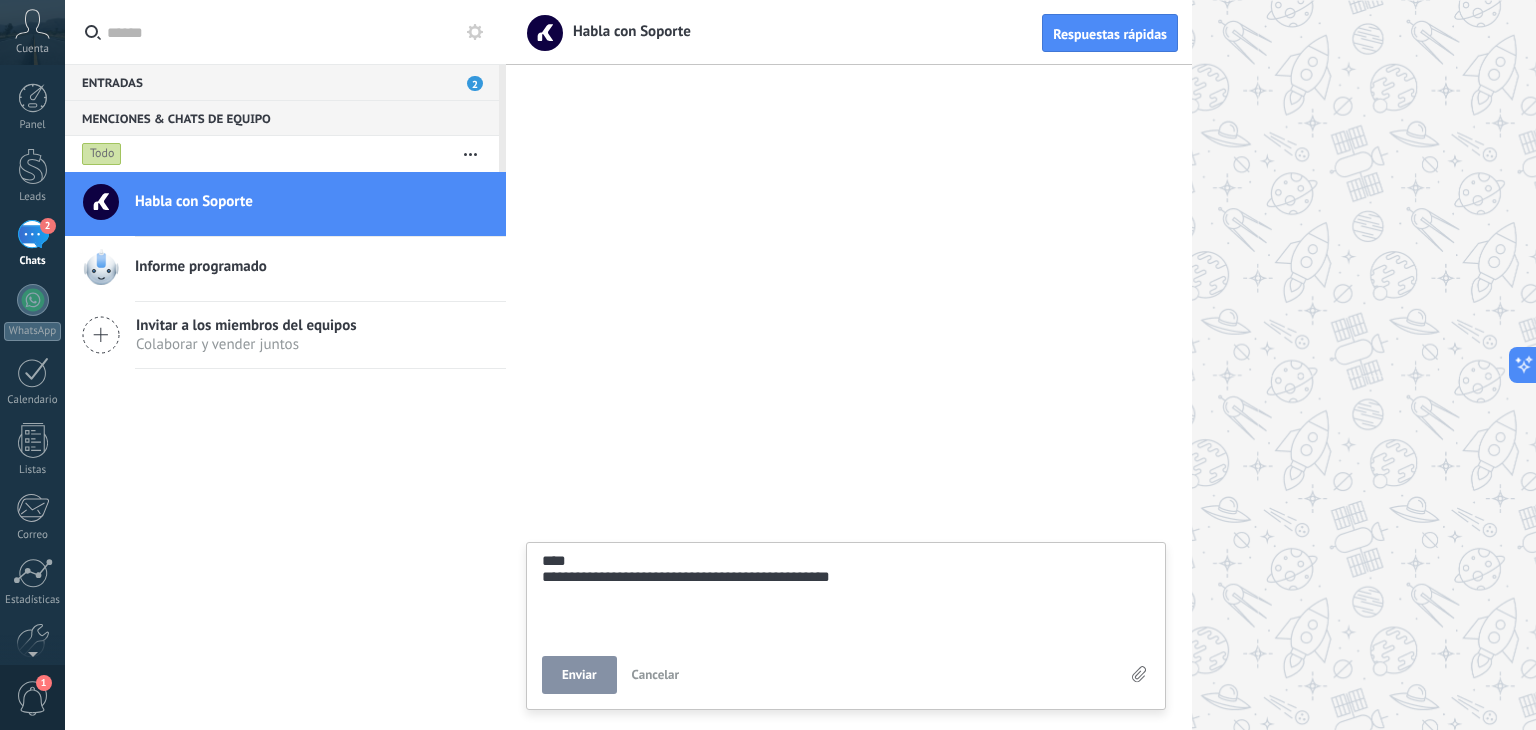 type on "**********" 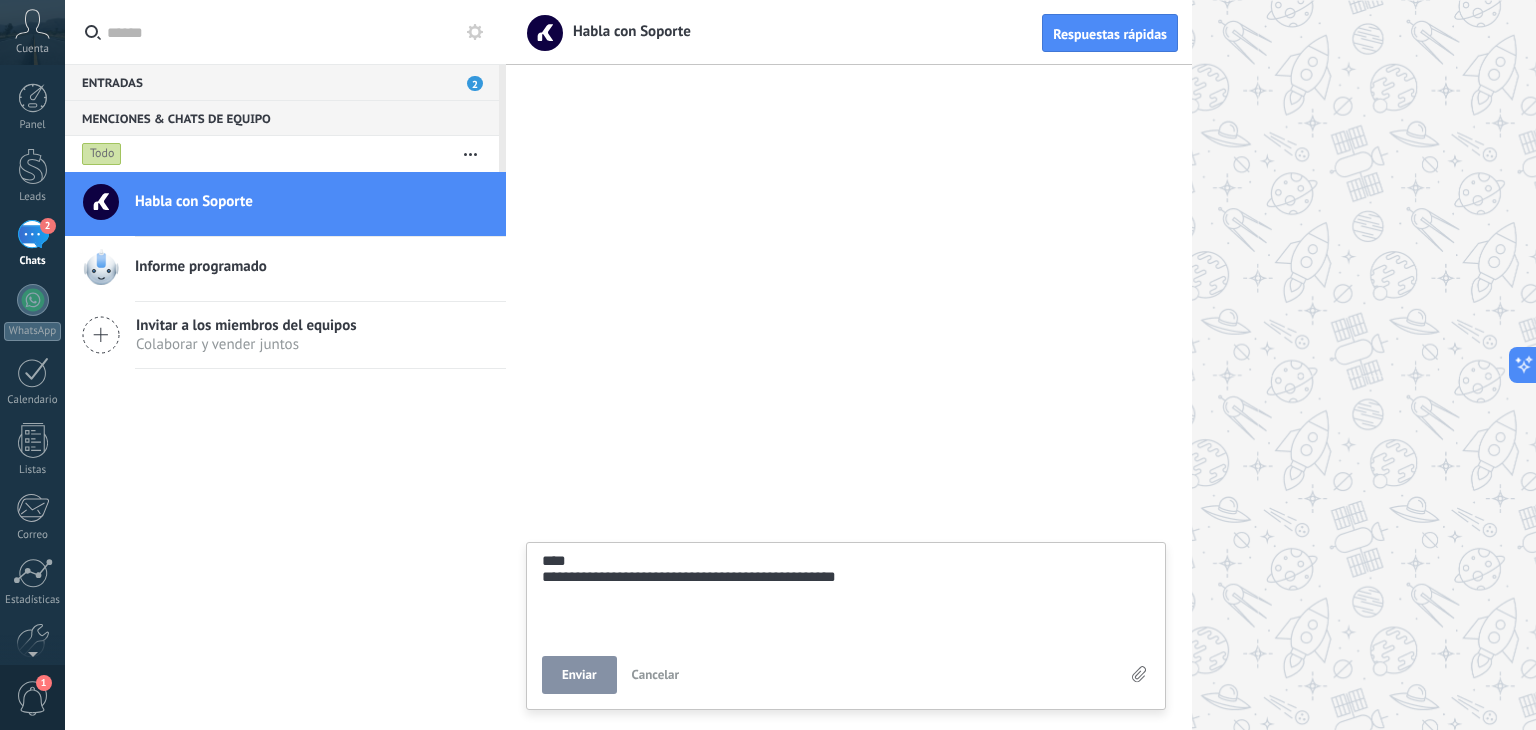 type on "**********" 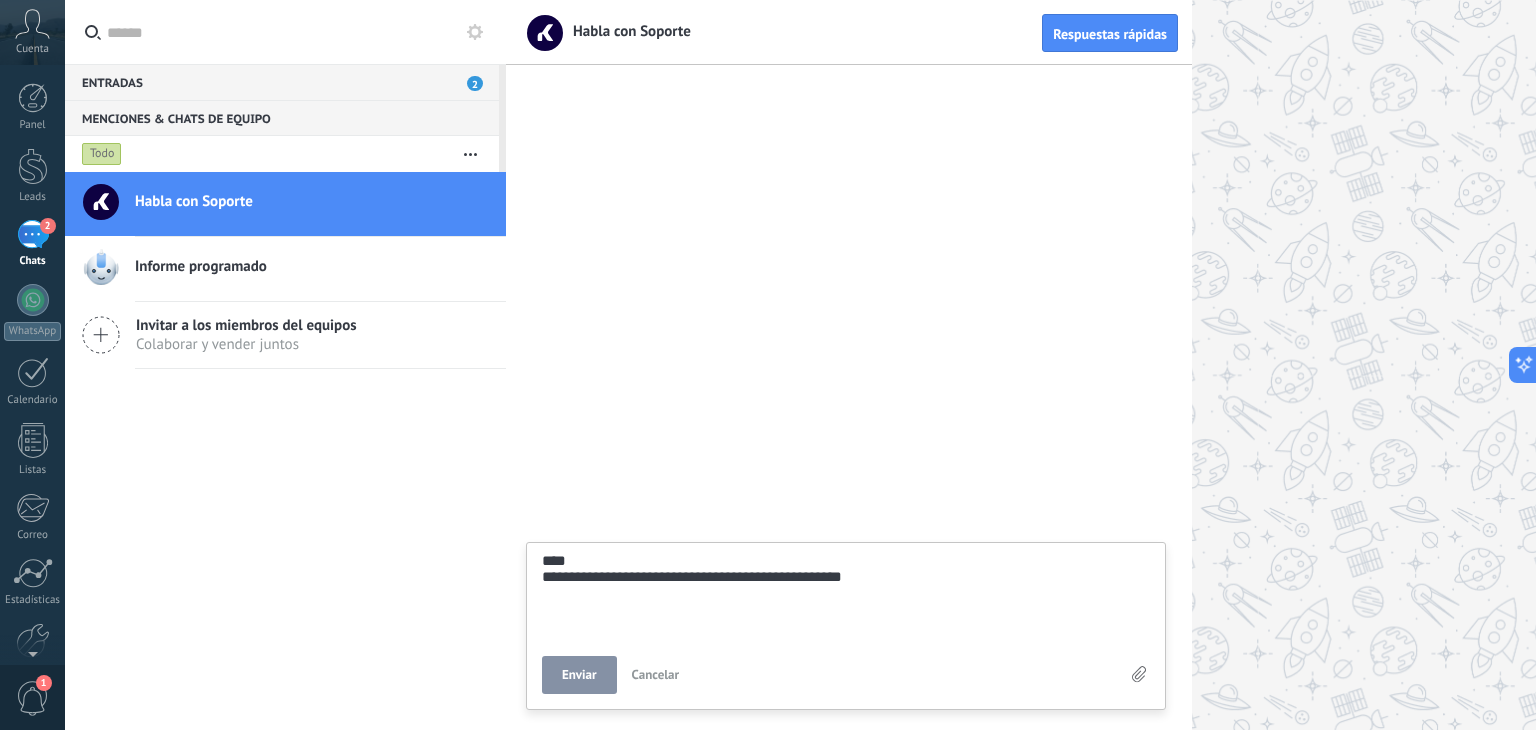 type on "**********" 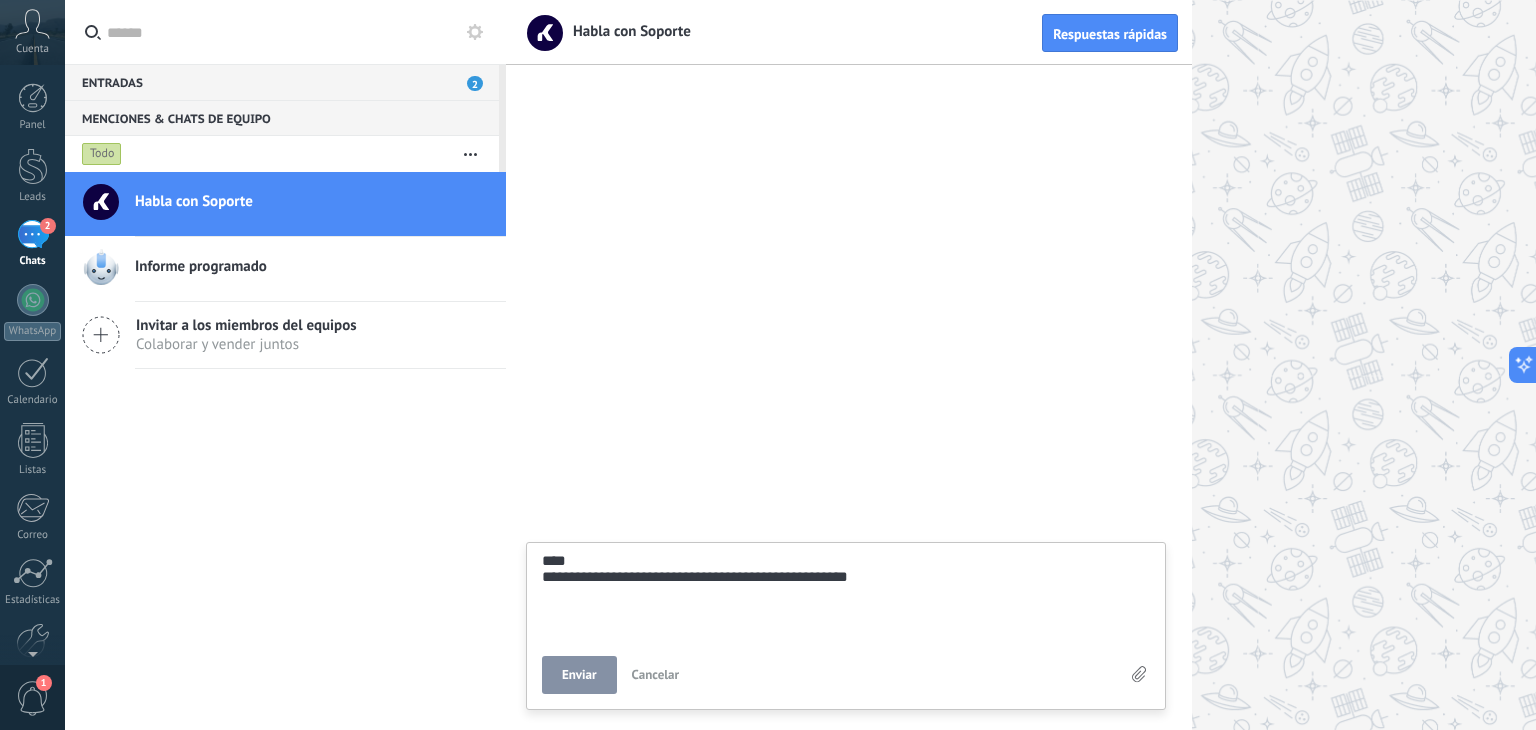 type on "**********" 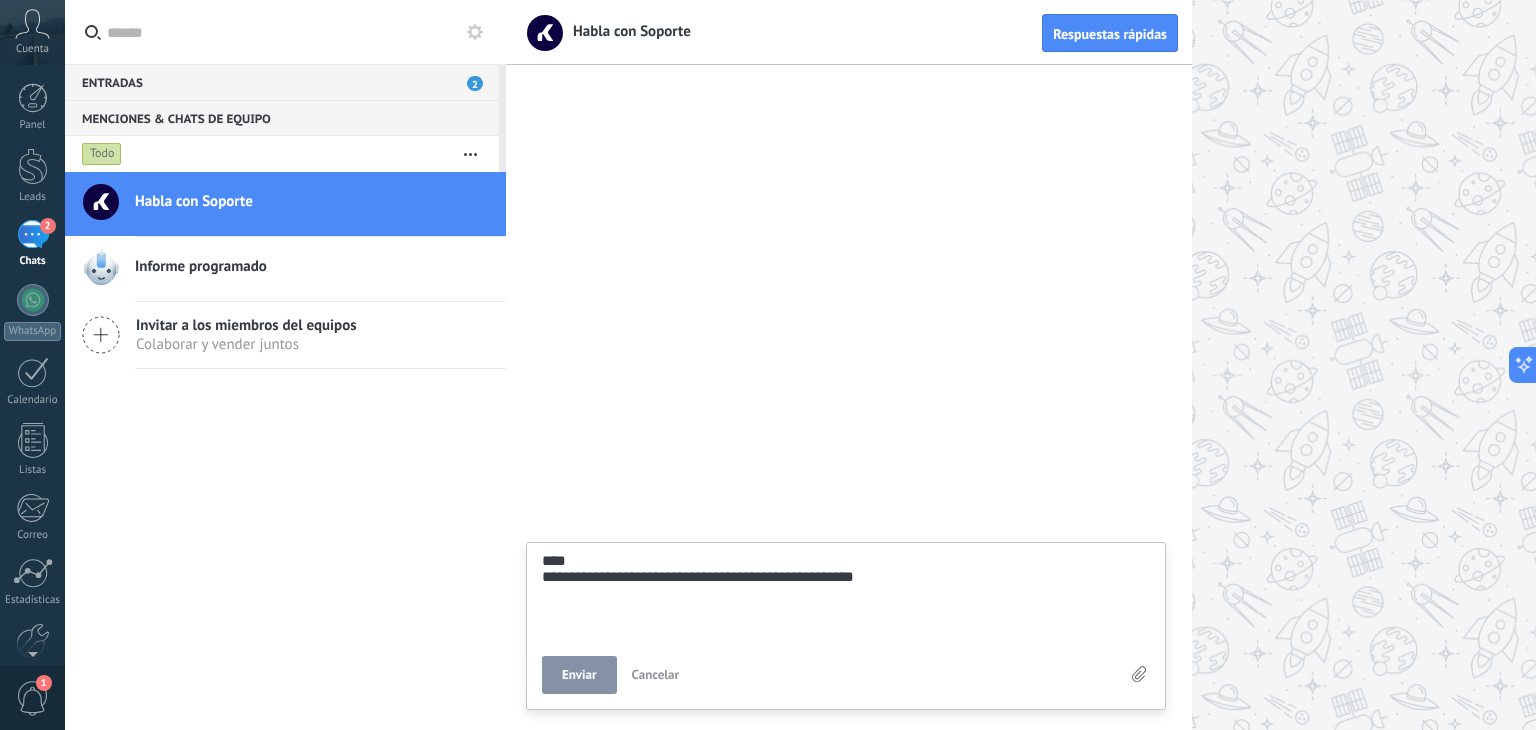 type on "**********" 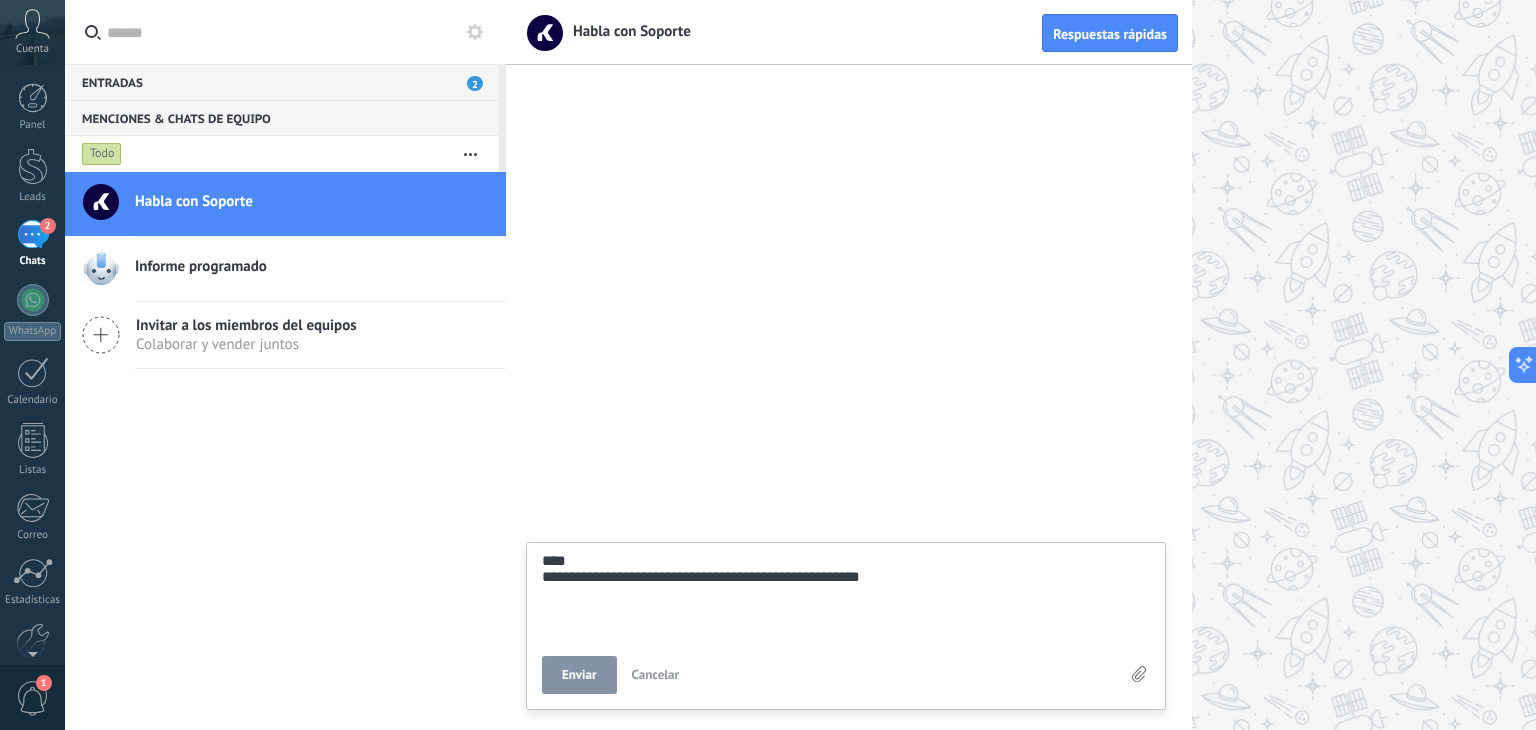 type on "**********" 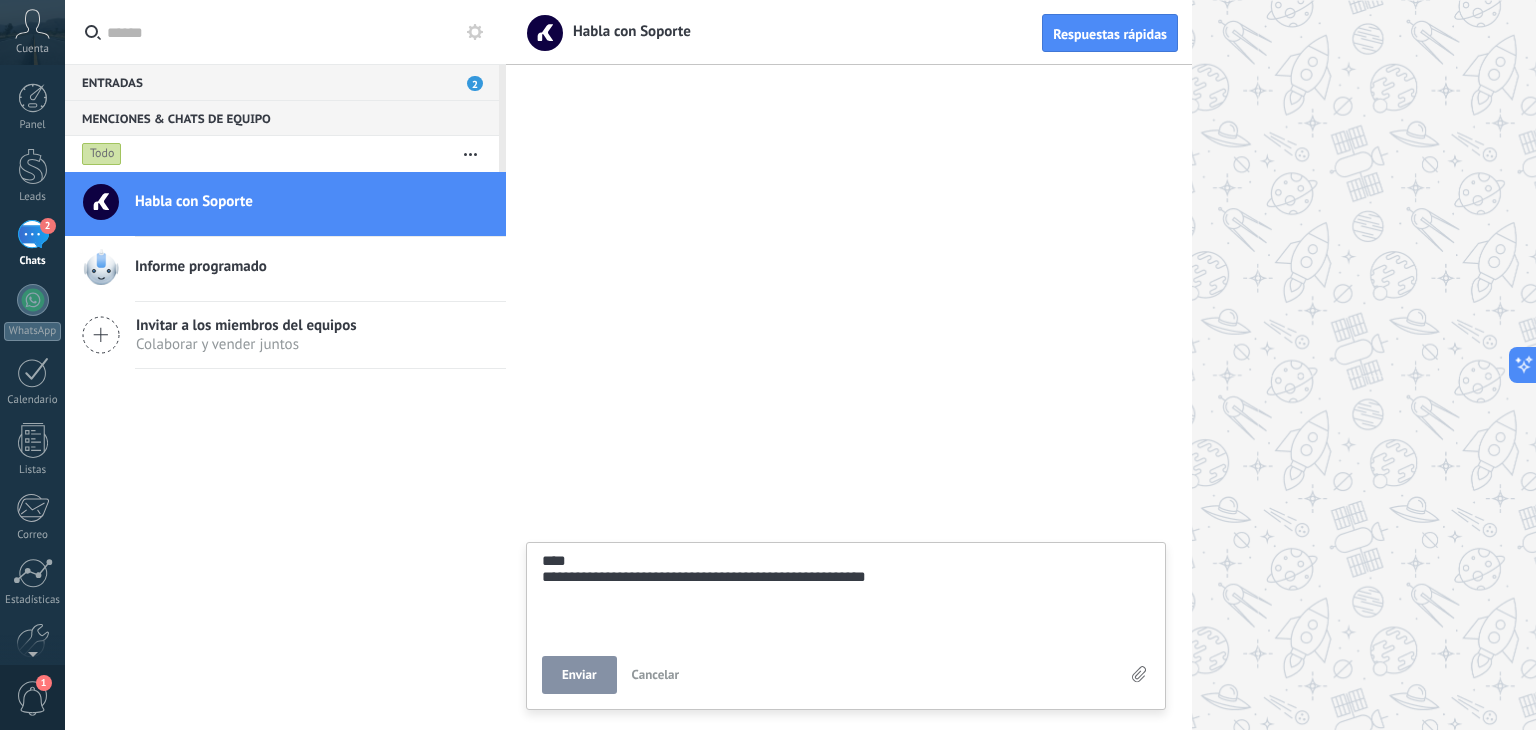 type on "**********" 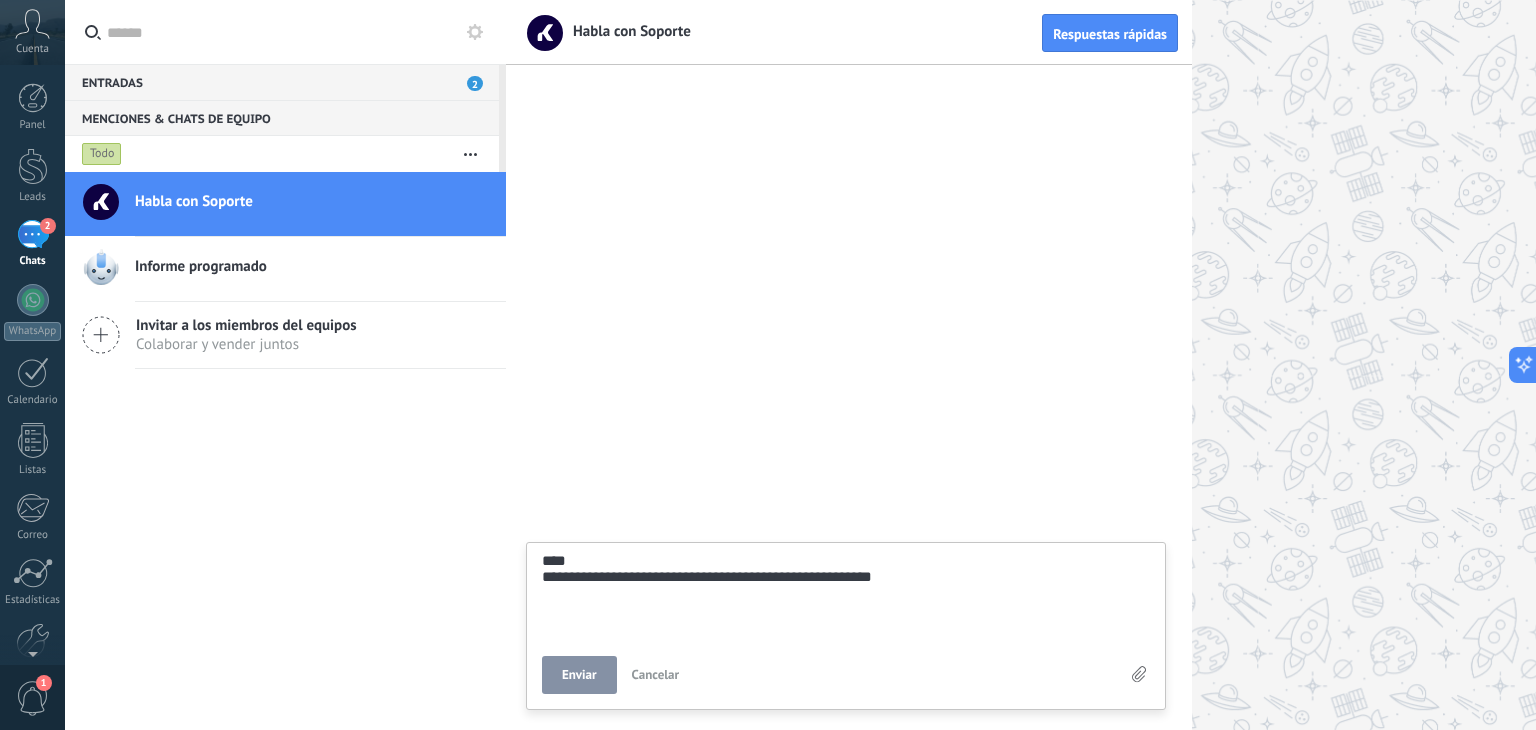 type on "**********" 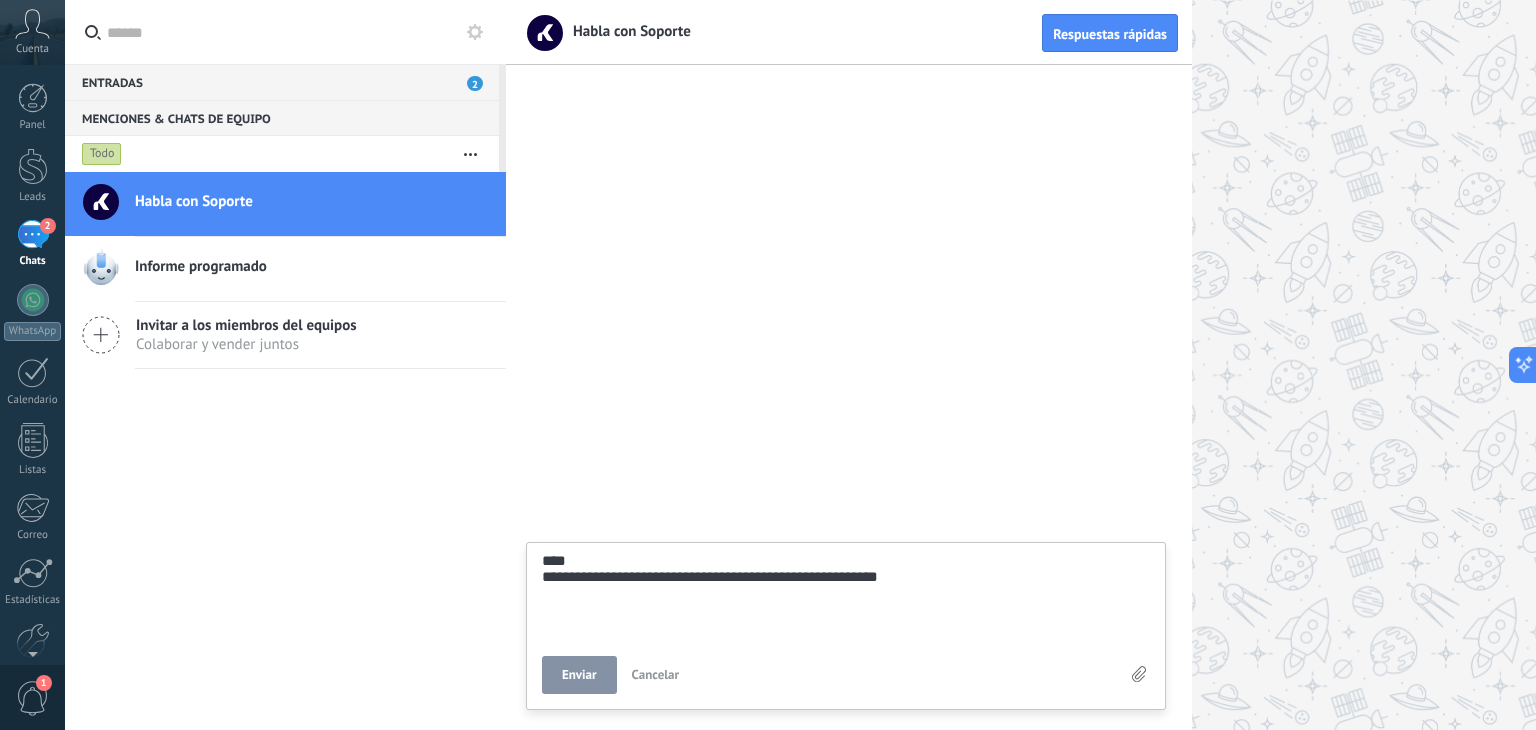 type on "**********" 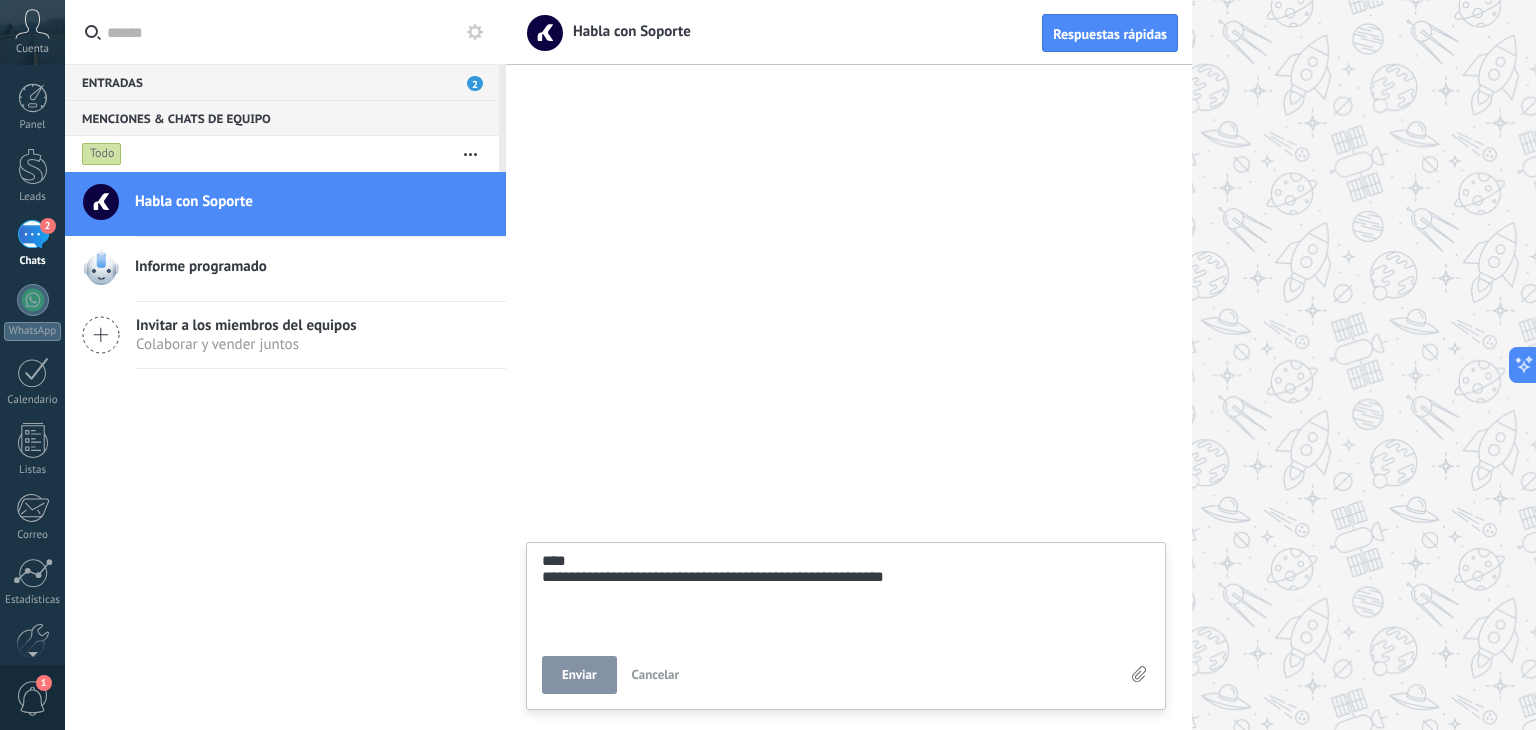 type on "**********" 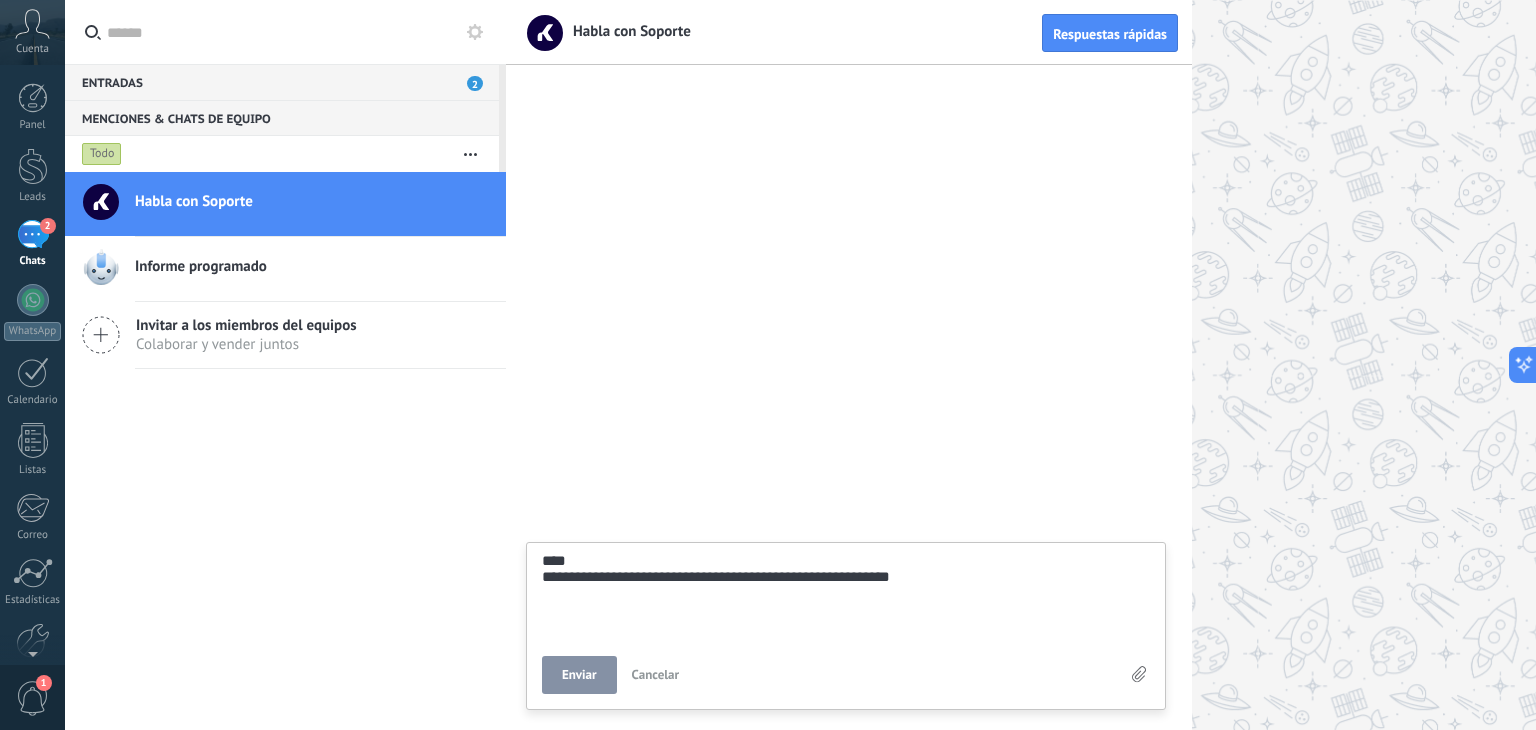 type on "**********" 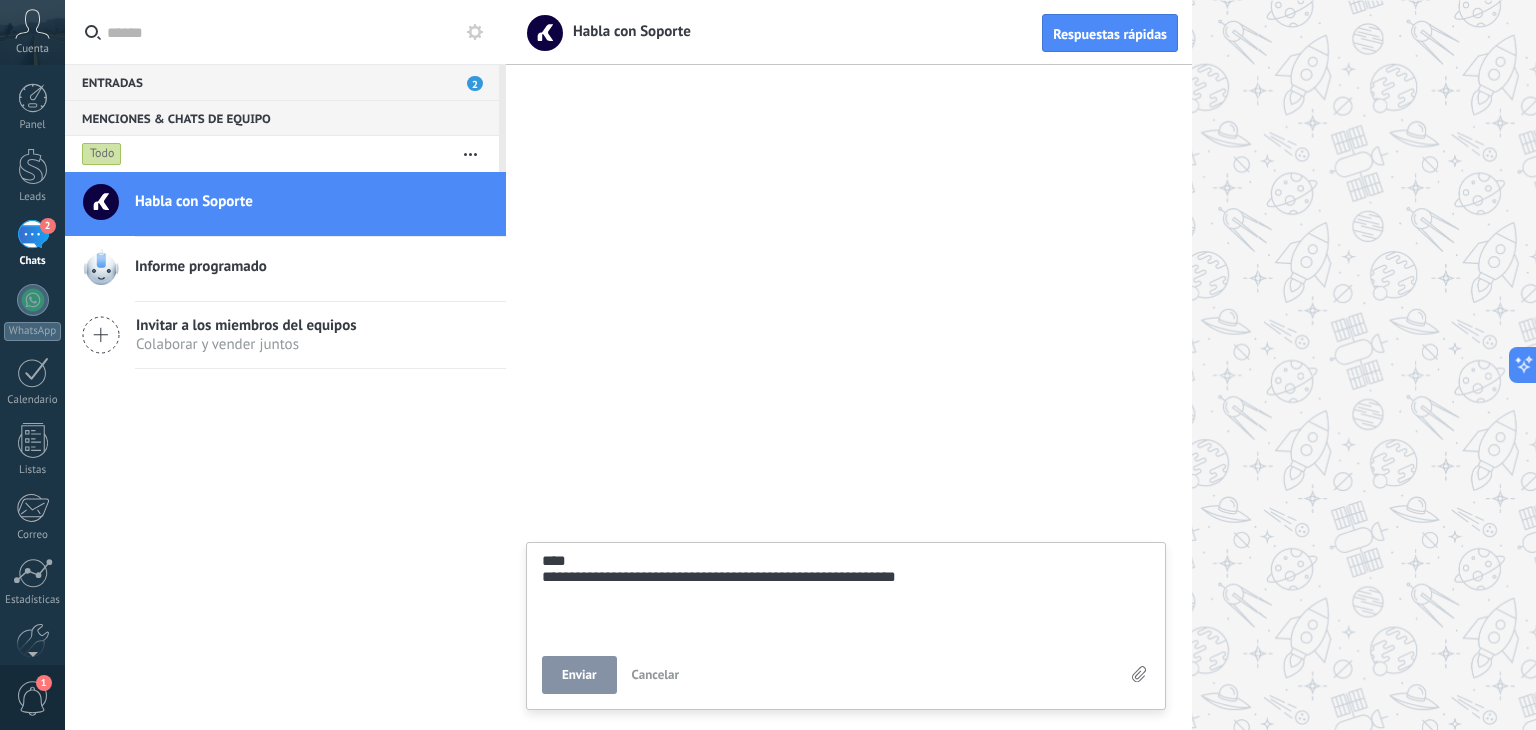 type on "**********" 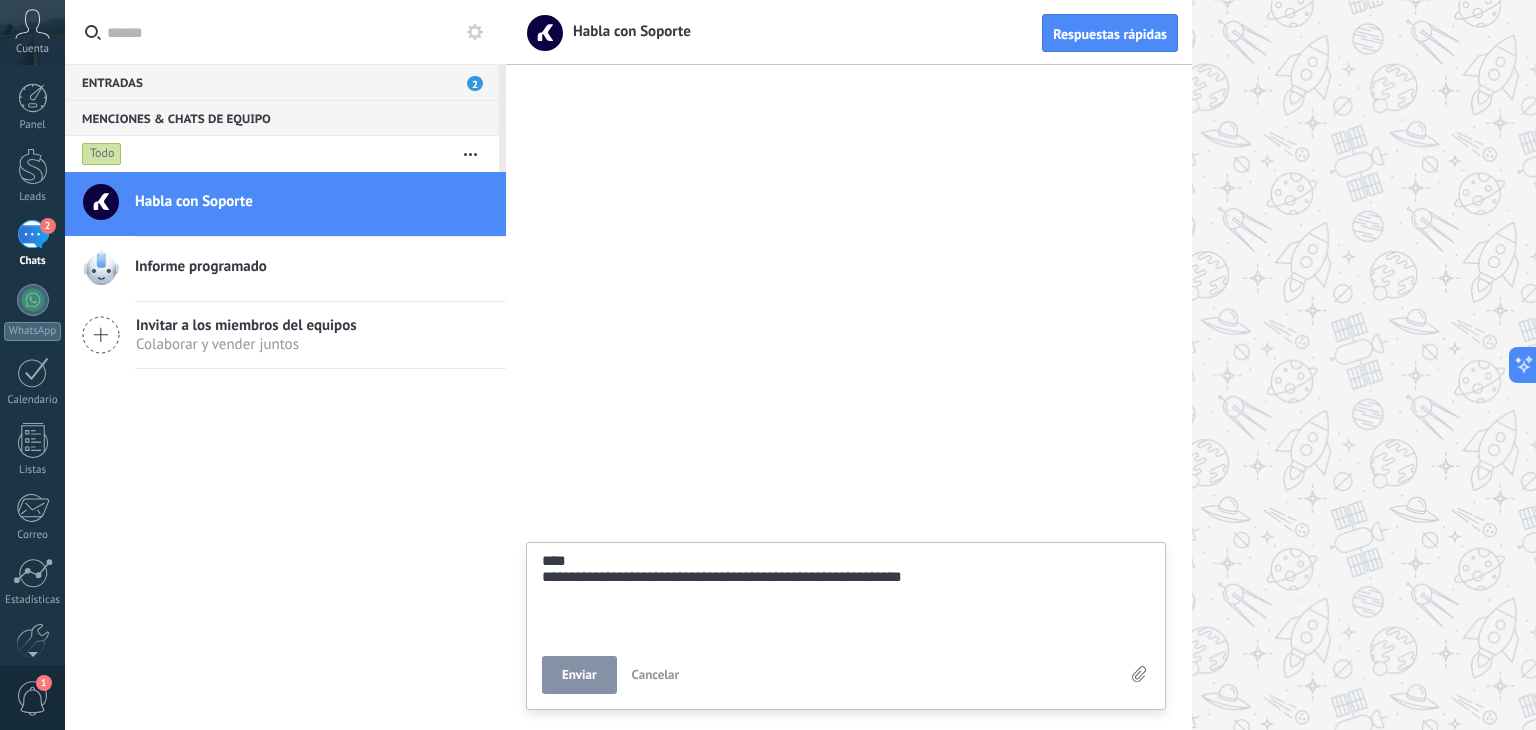 type on "**********" 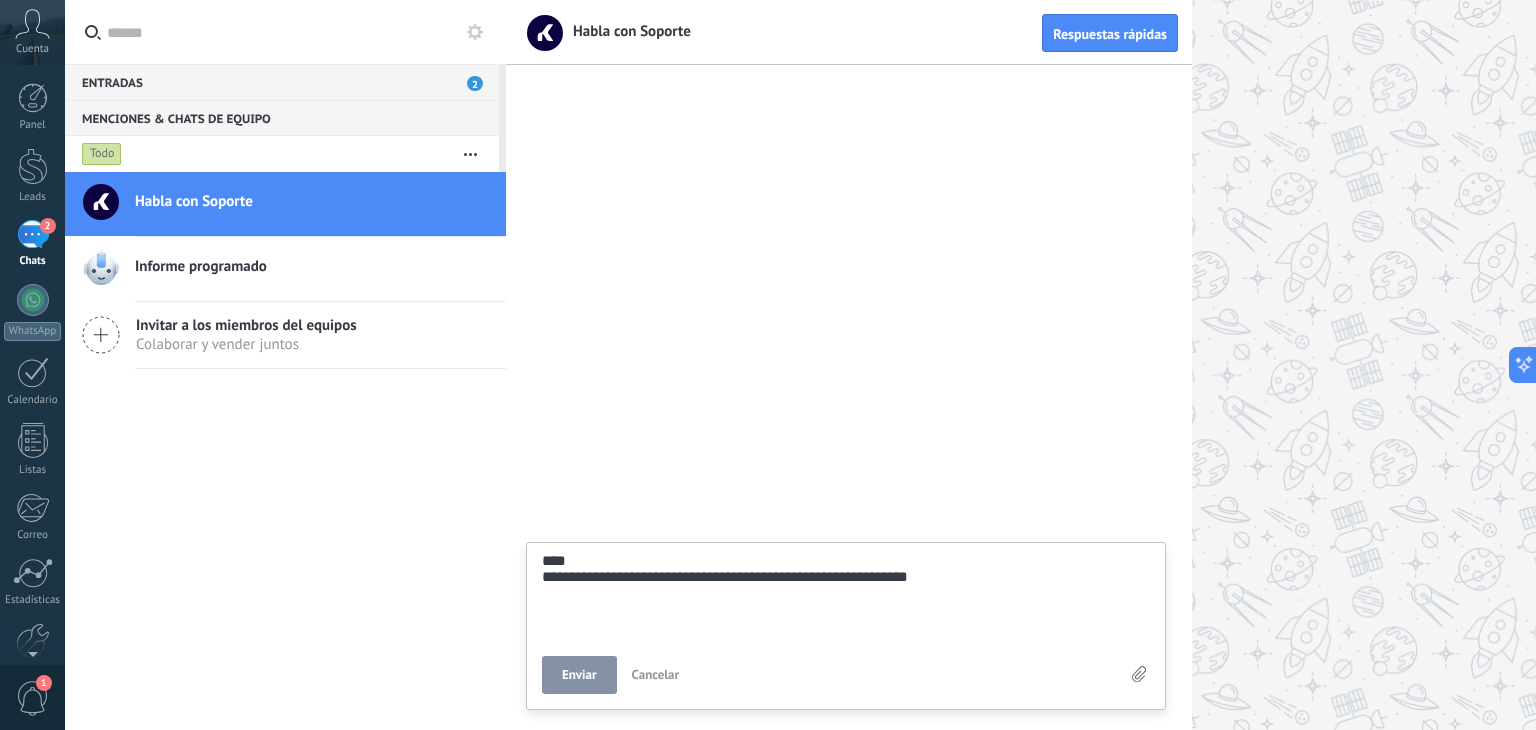 type on "**********" 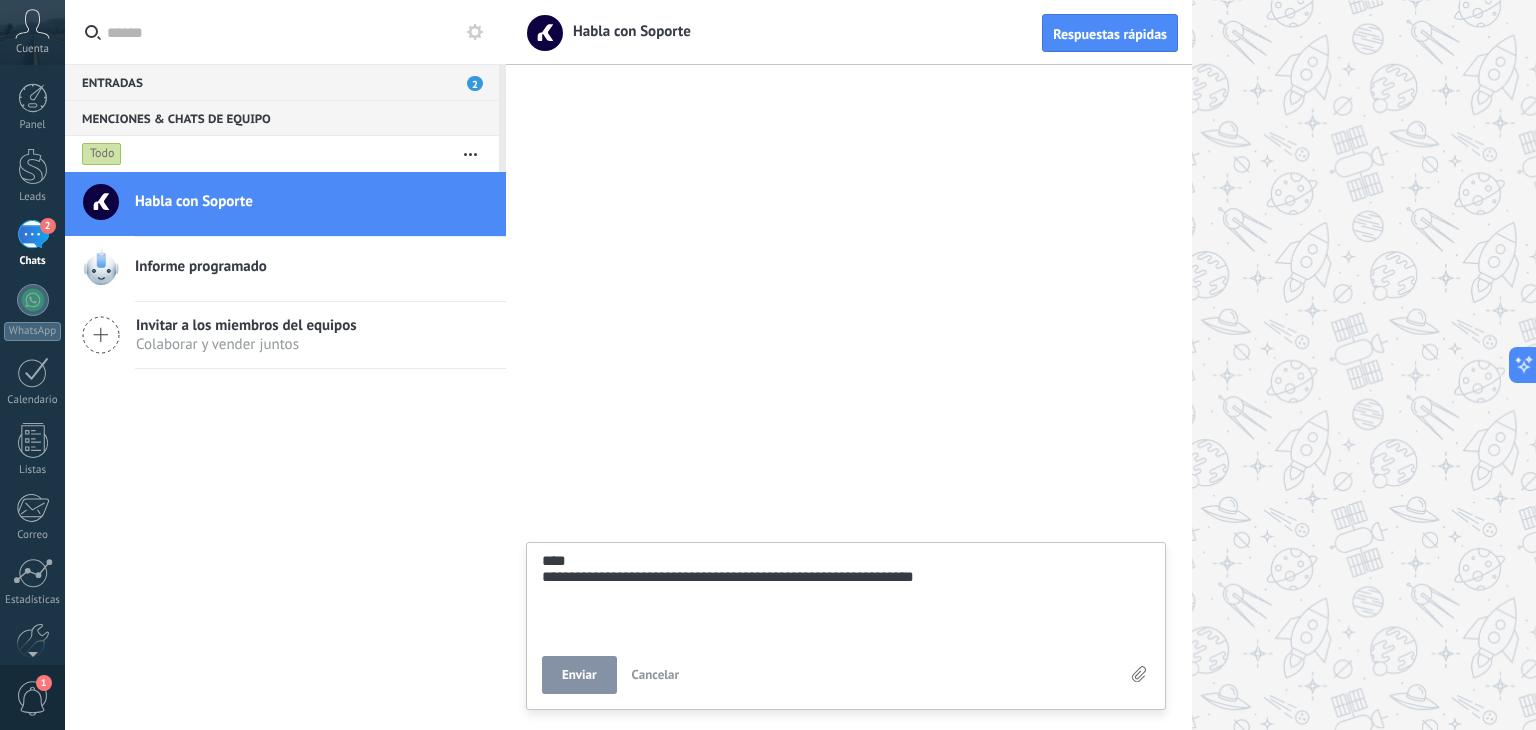 type on "**********" 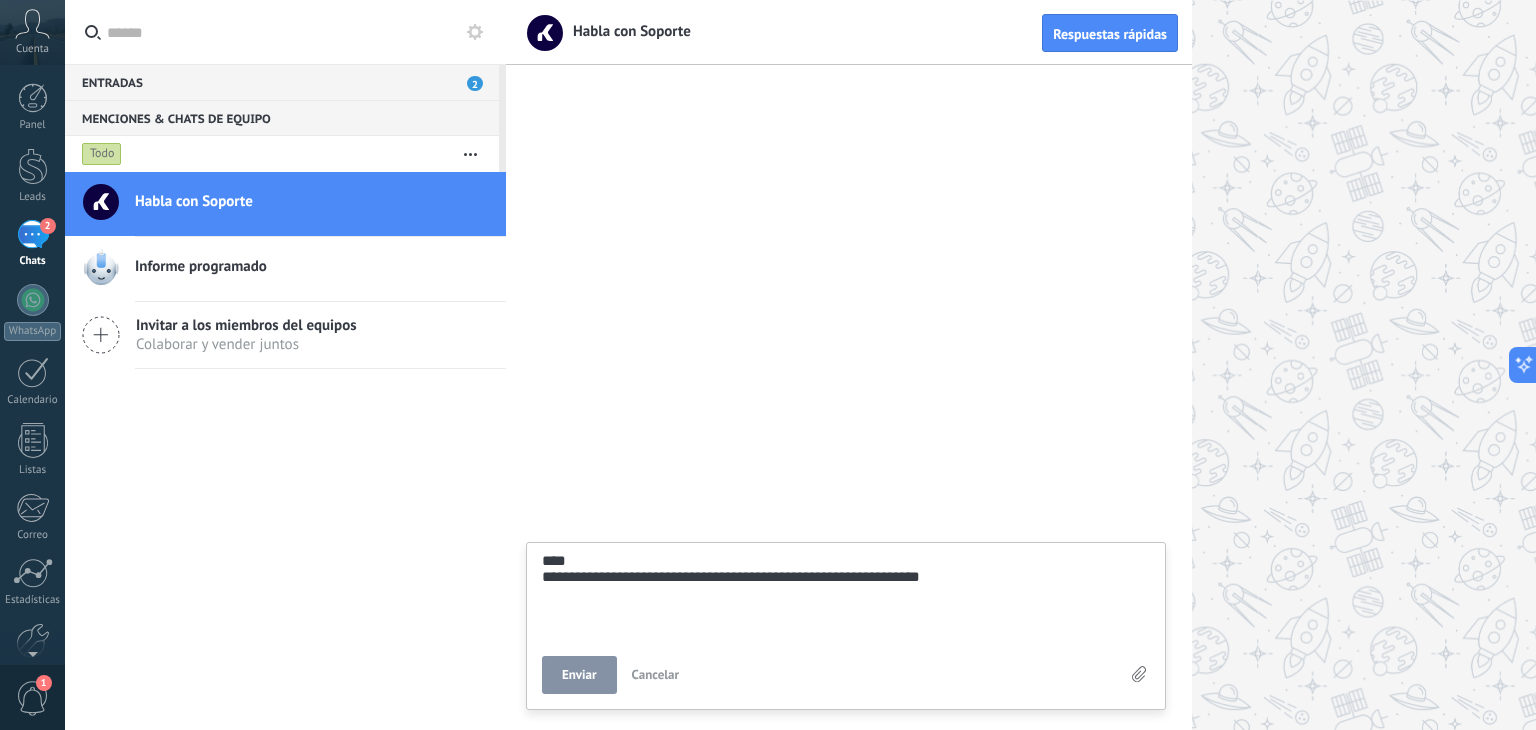 scroll, scrollTop: 57, scrollLeft: 0, axis: vertical 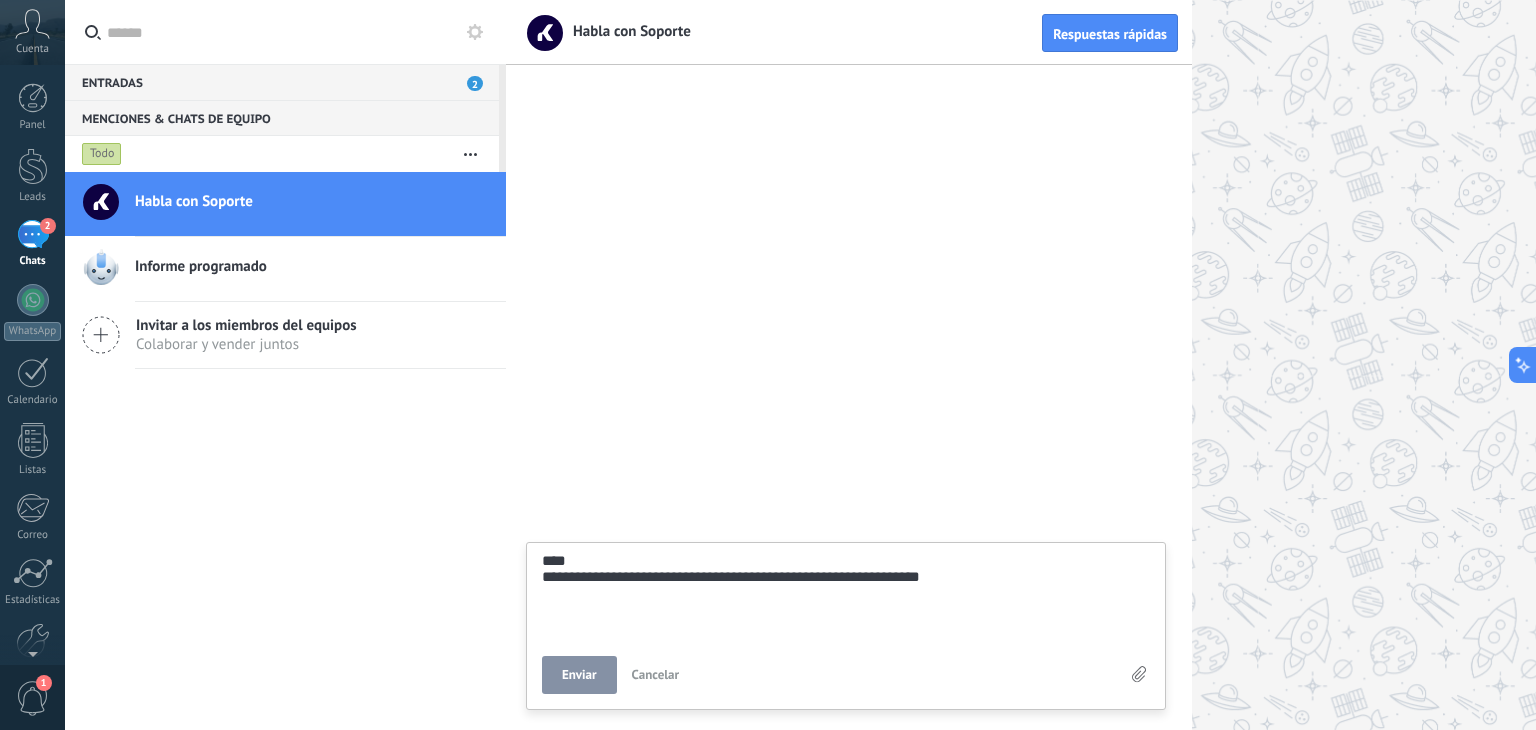 type on "**********" 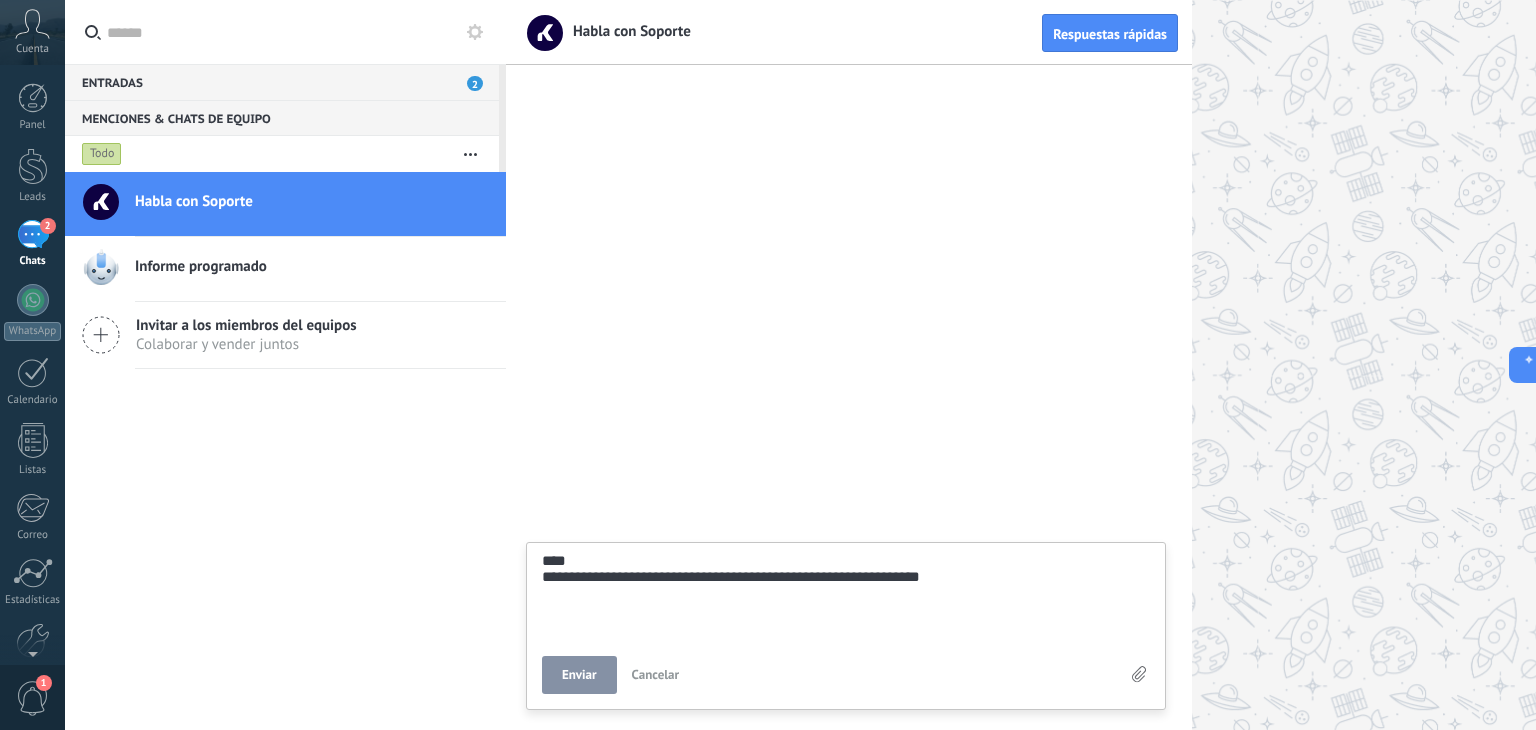 click on "Enviar" at bounding box center (579, 675) 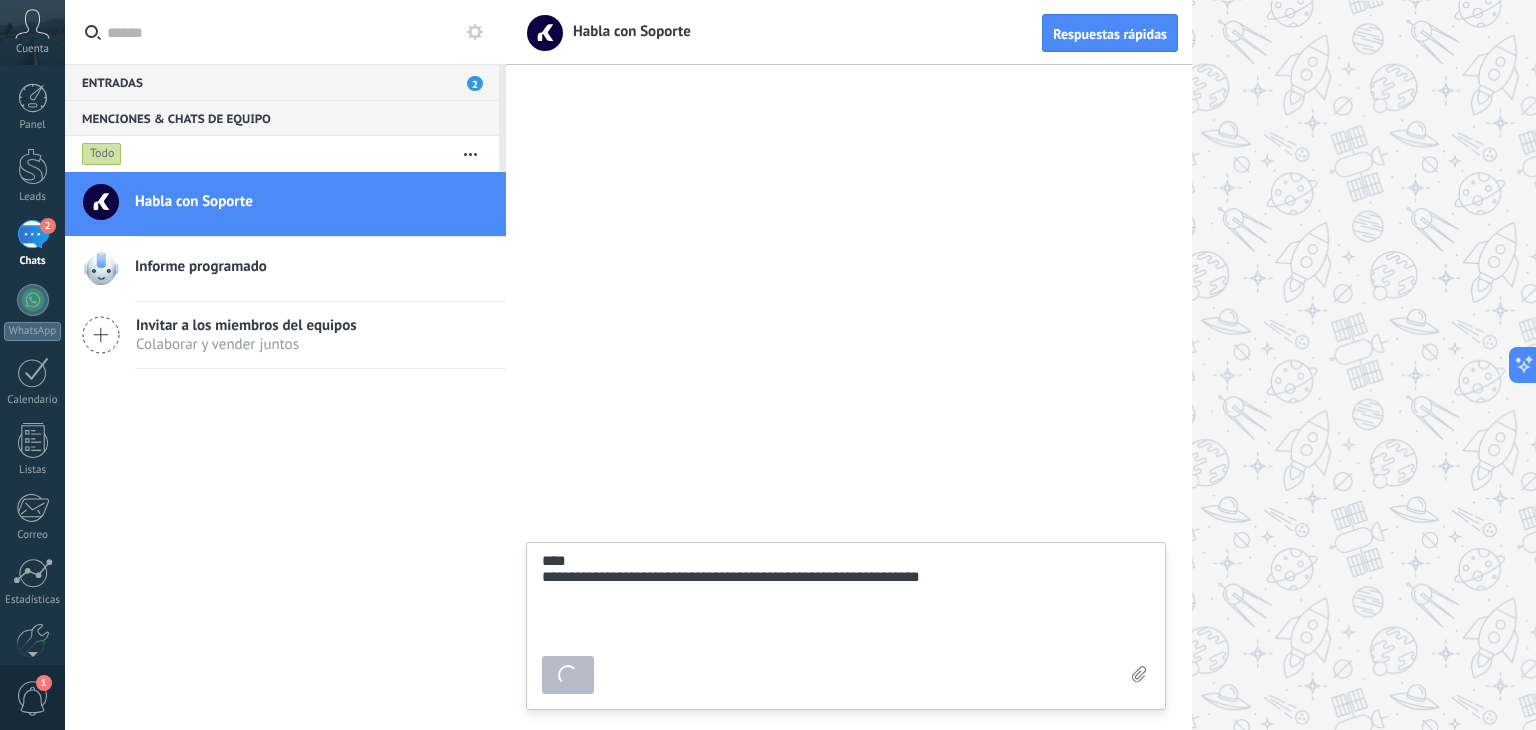 type on "*******" 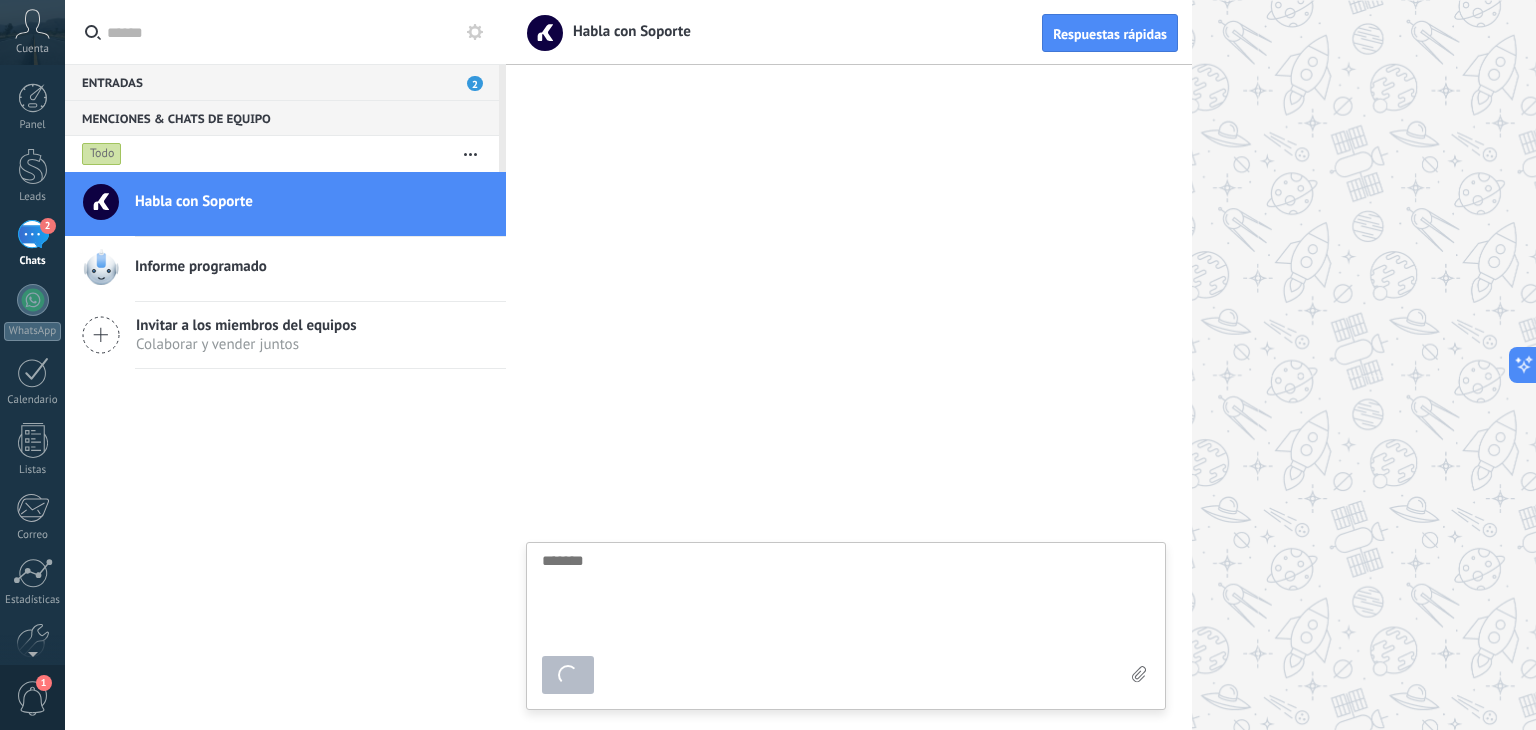 scroll, scrollTop: 19, scrollLeft: 0, axis: vertical 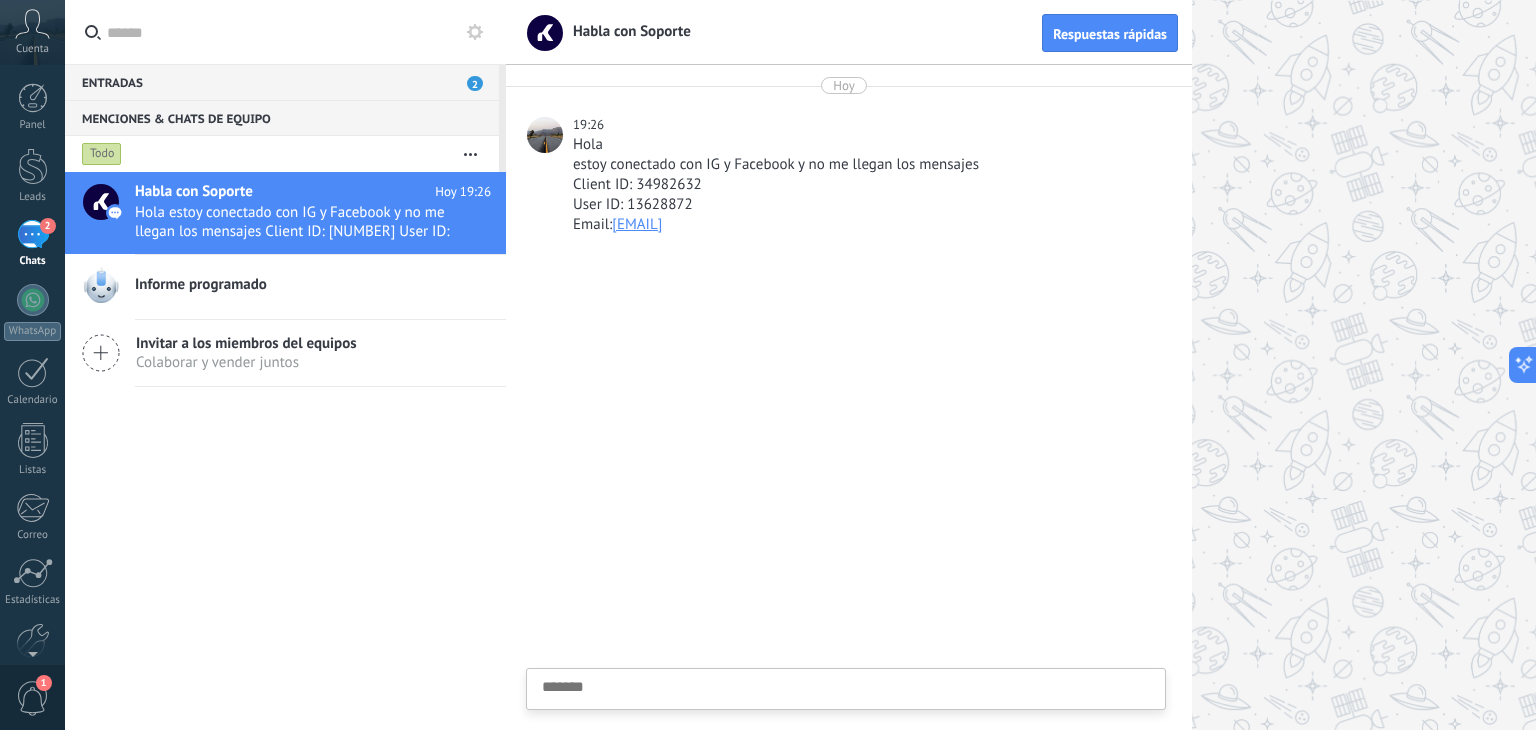 click at bounding box center [846, 720] 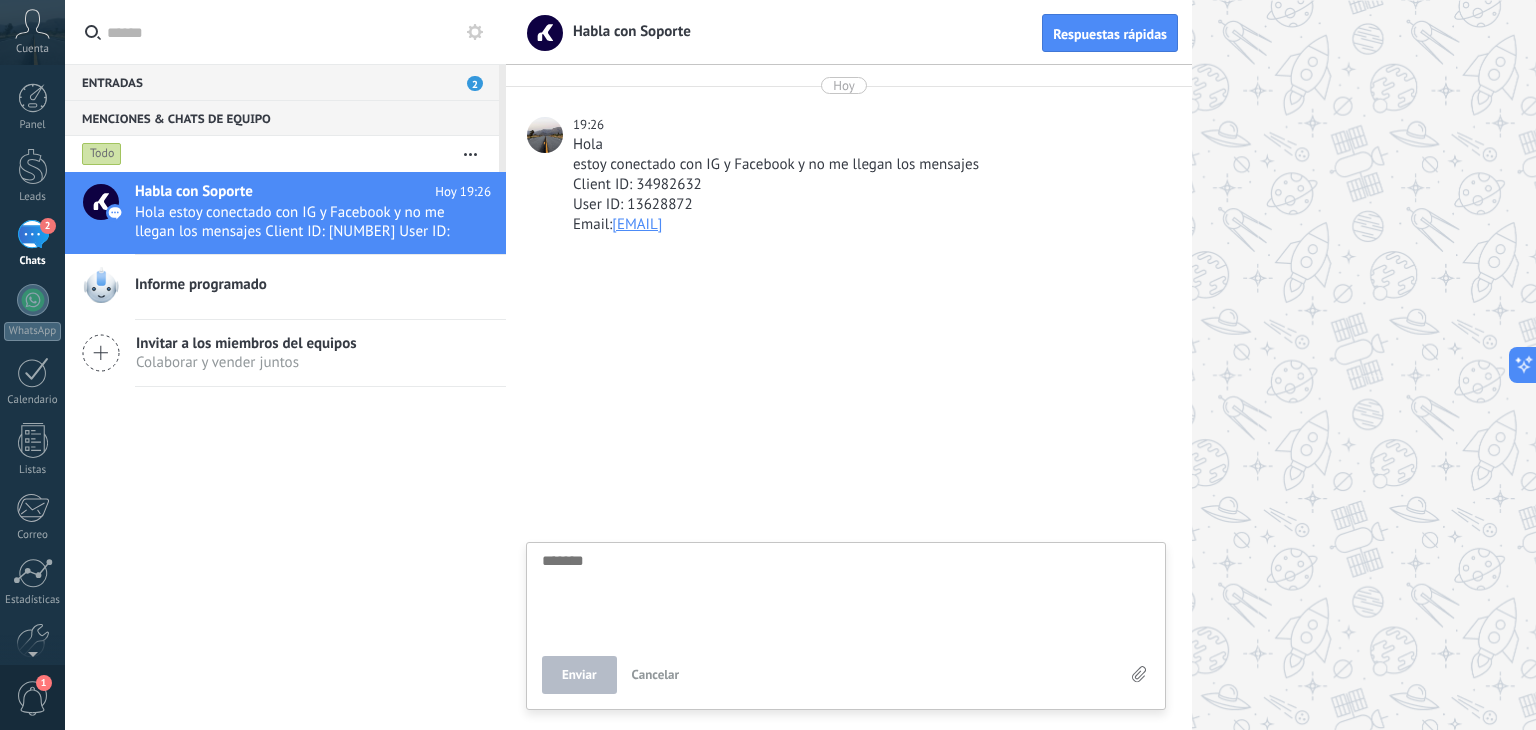scroll, scrollTop: 19, scrollLeft: 0, axis: vertical 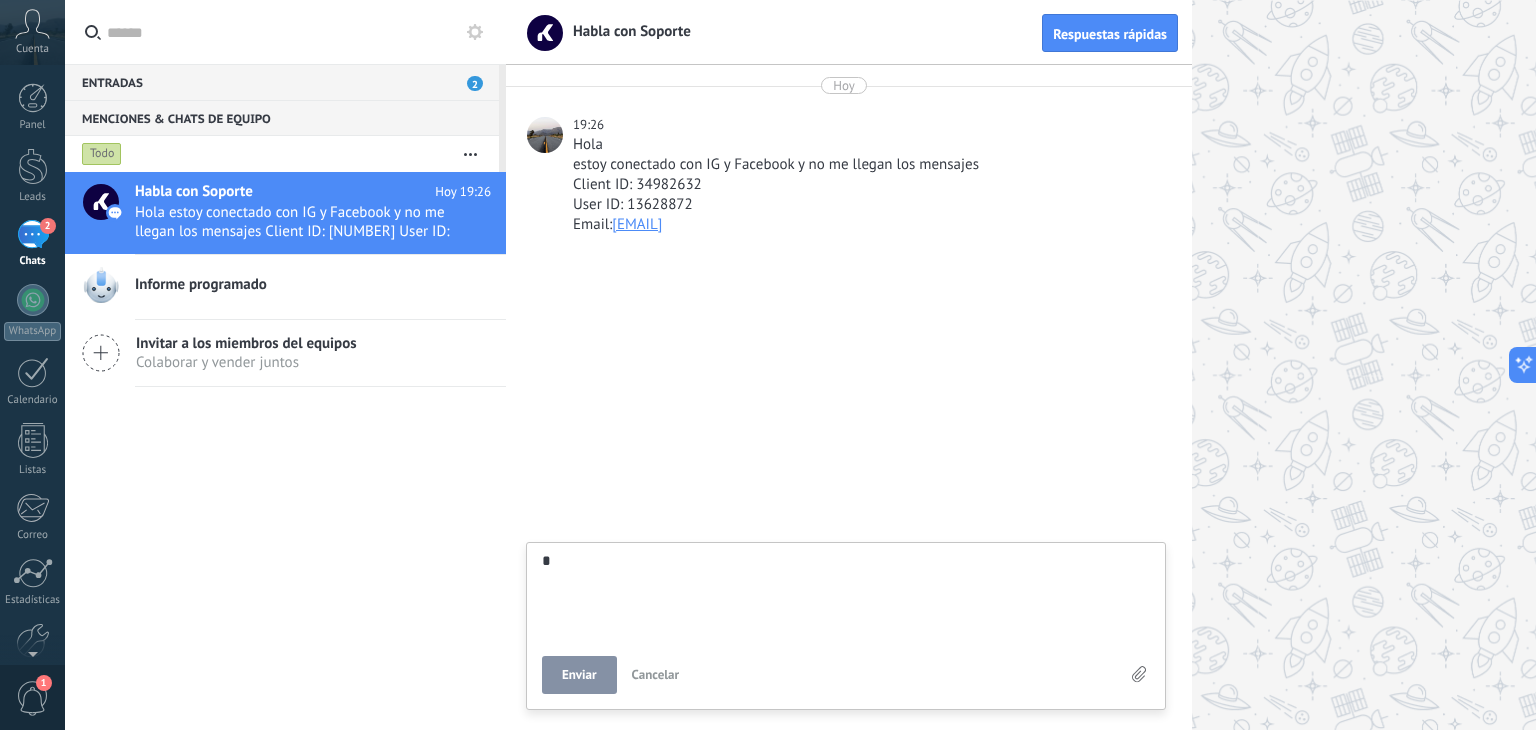 type on "**" 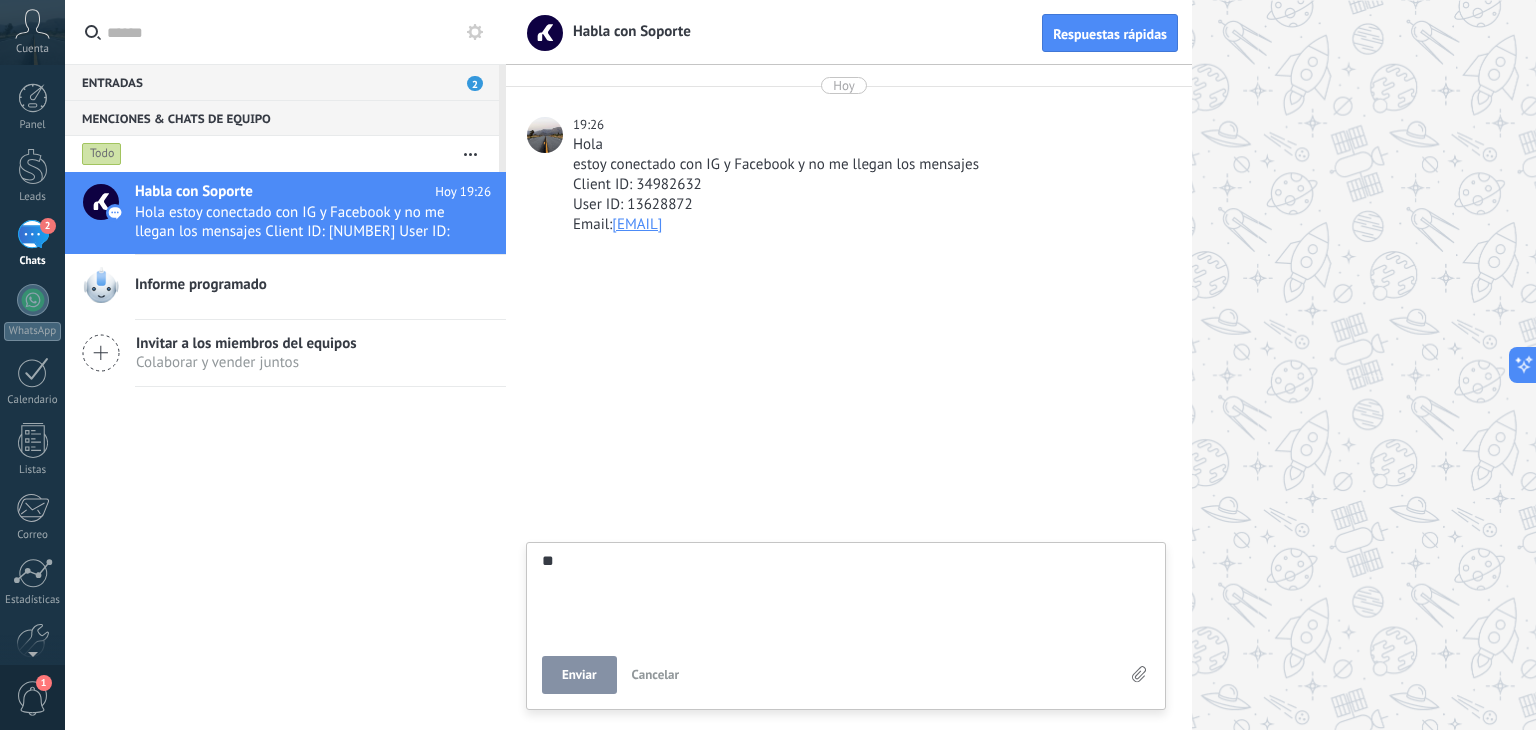 type on "***" 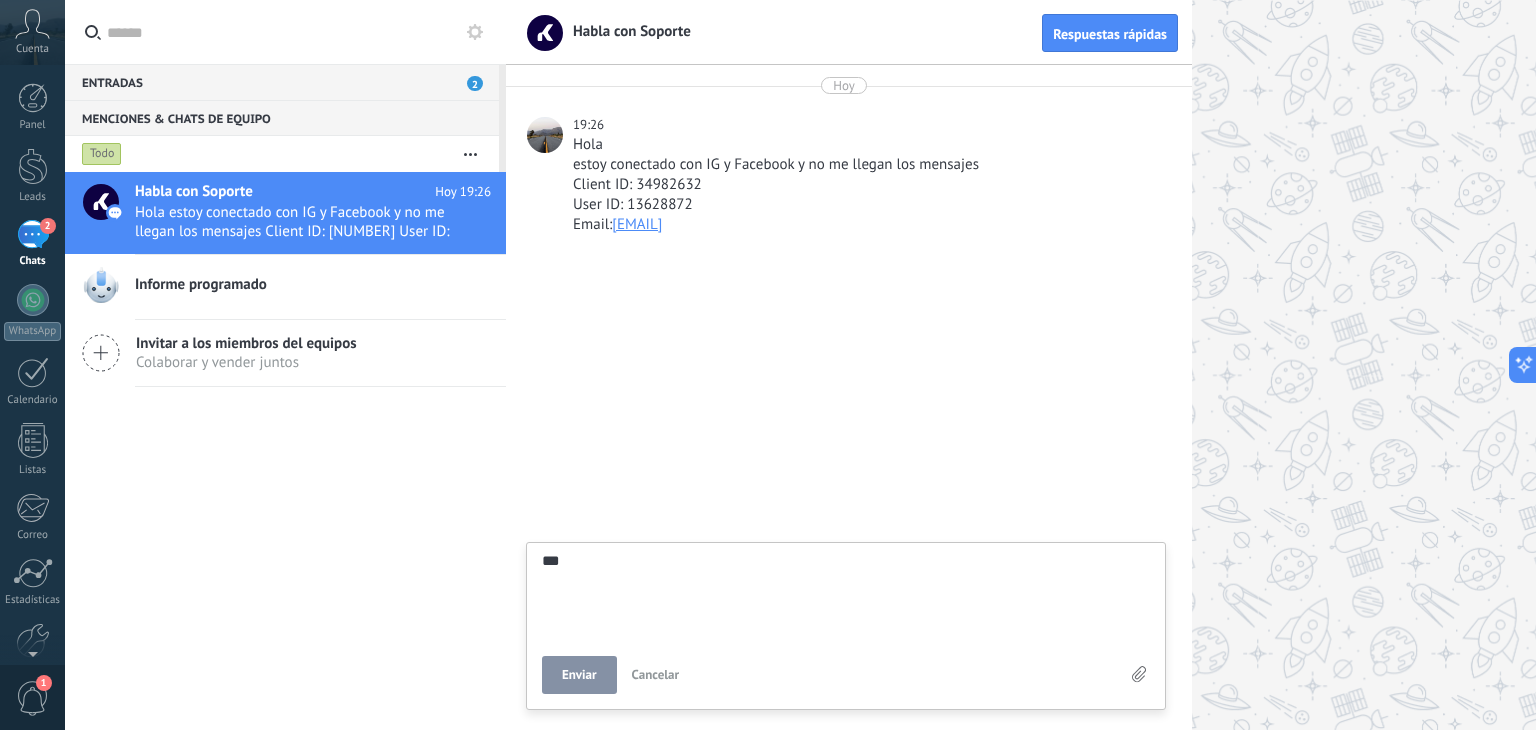 type on "****" 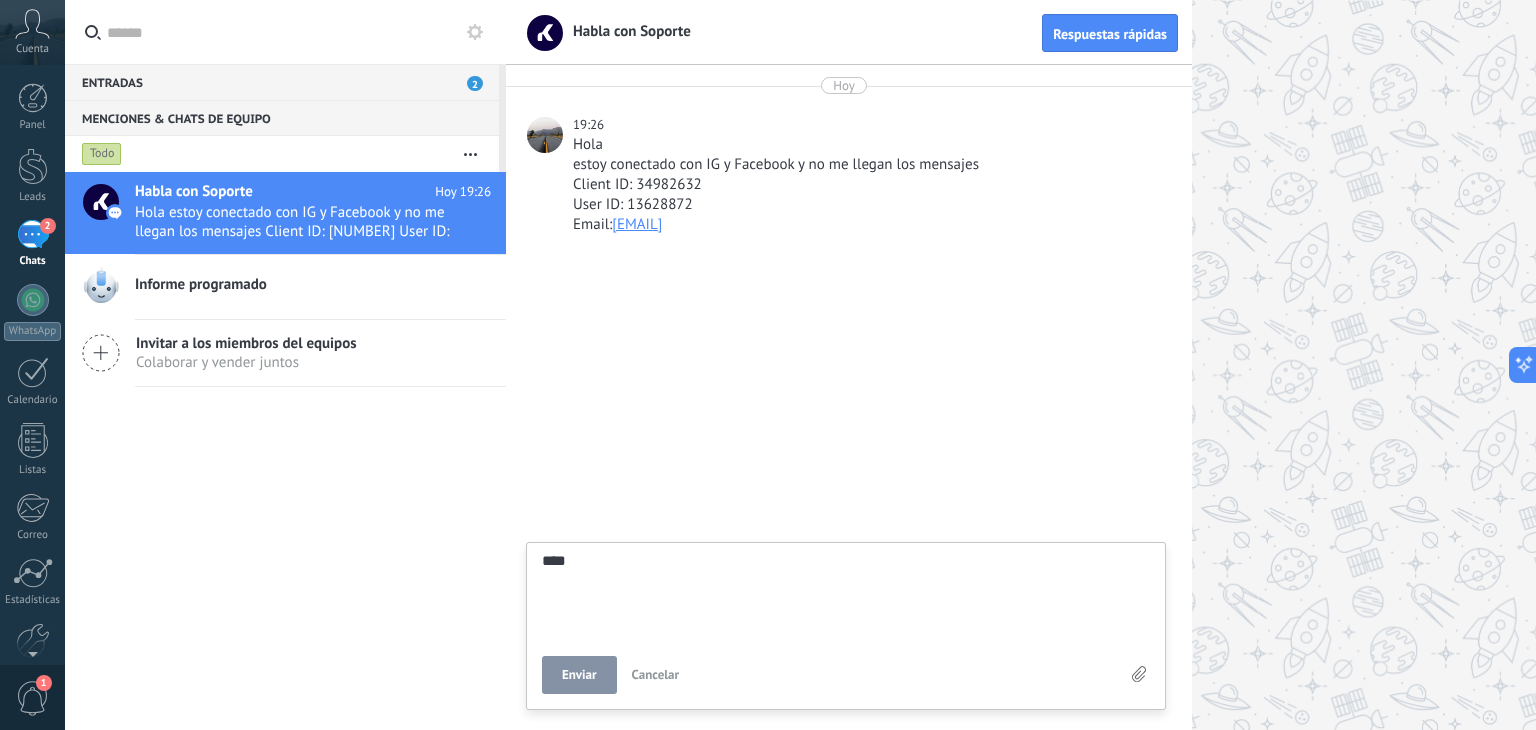 type on "*****" 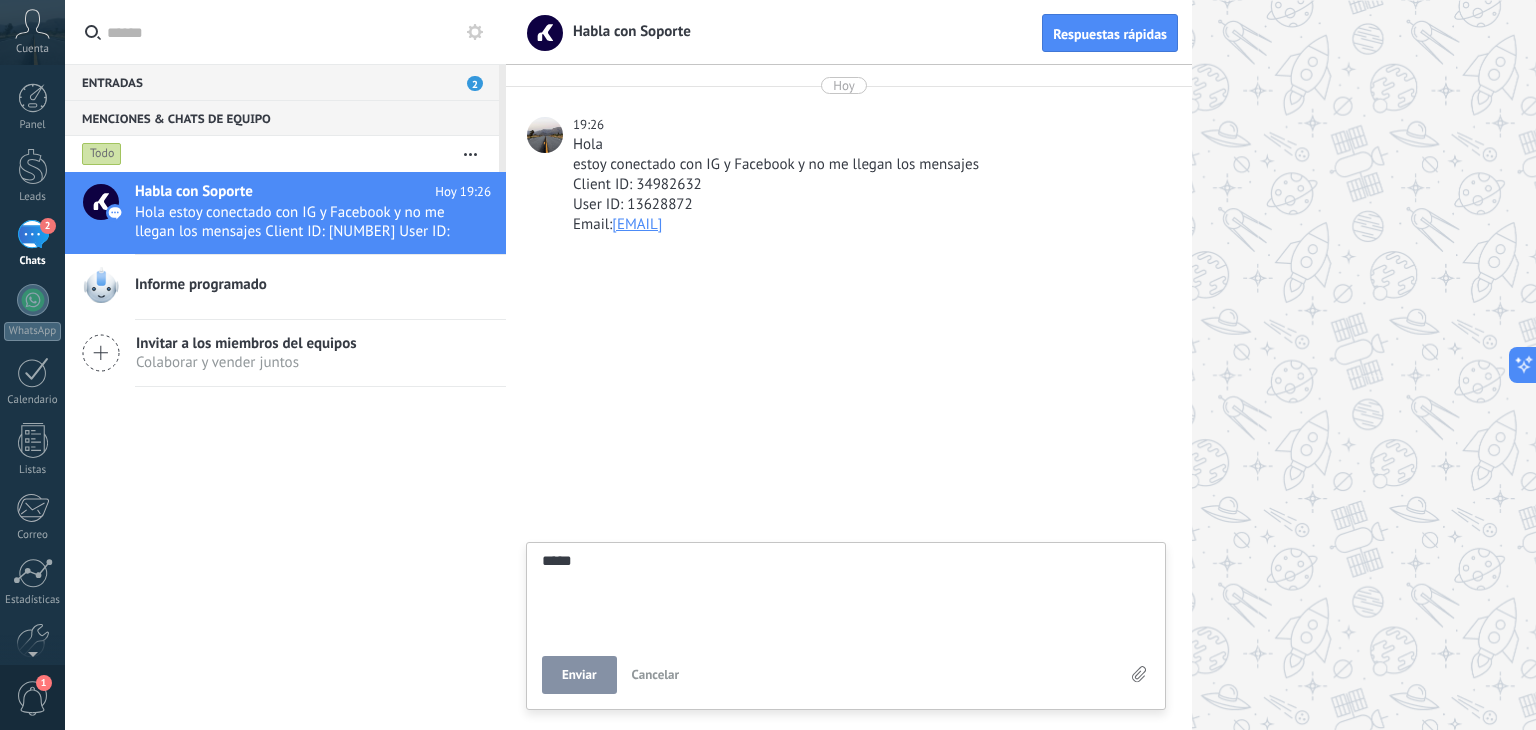 type on "******" 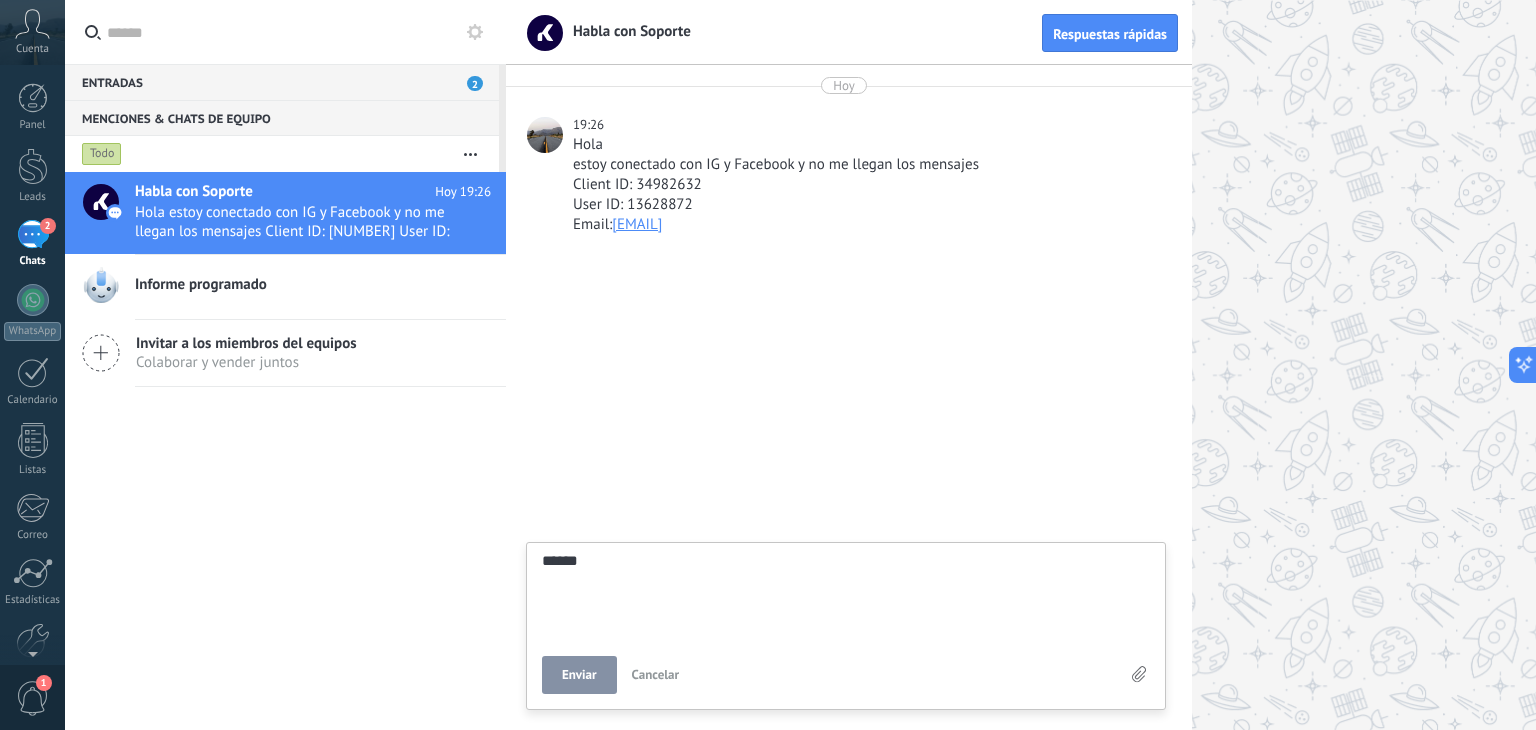 type on "******" 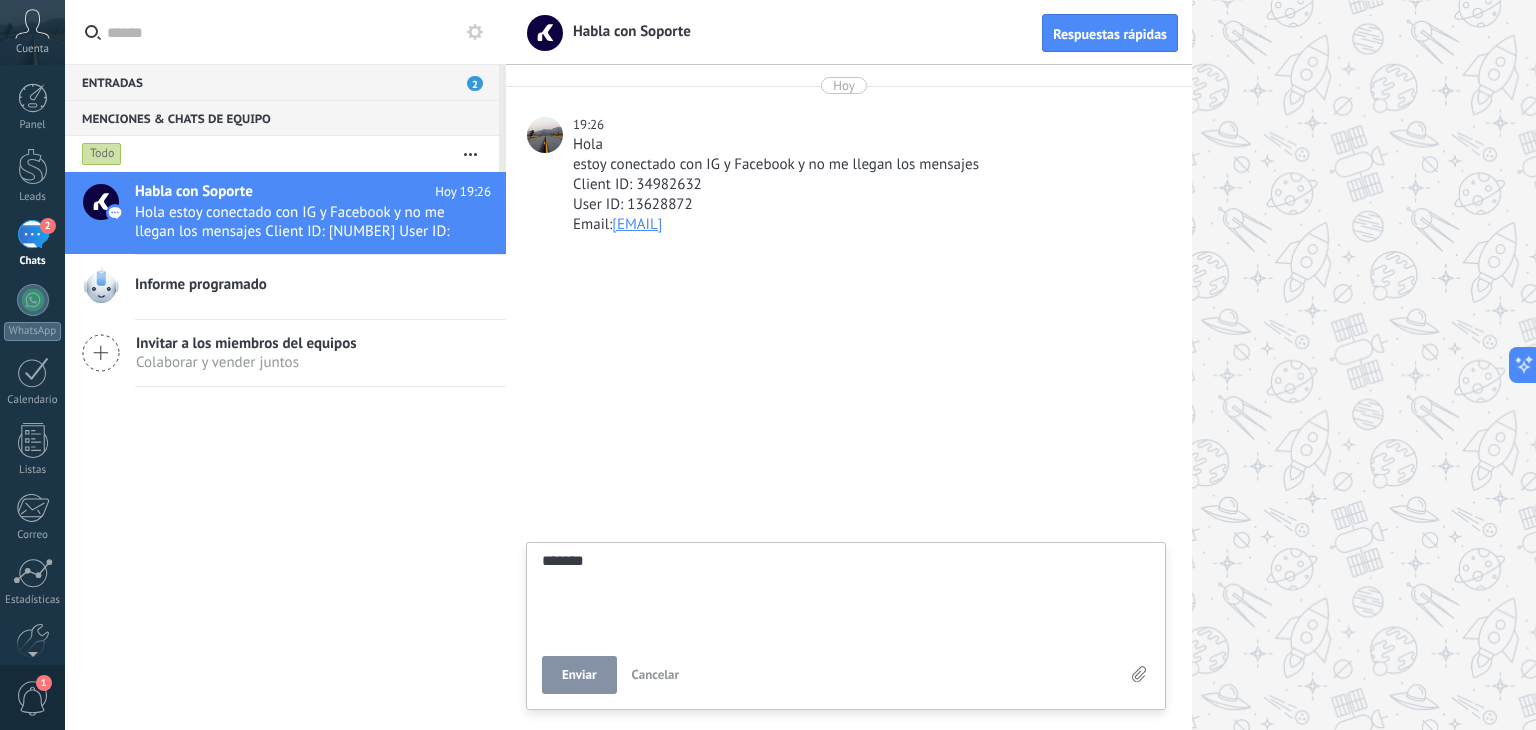 type on "********" 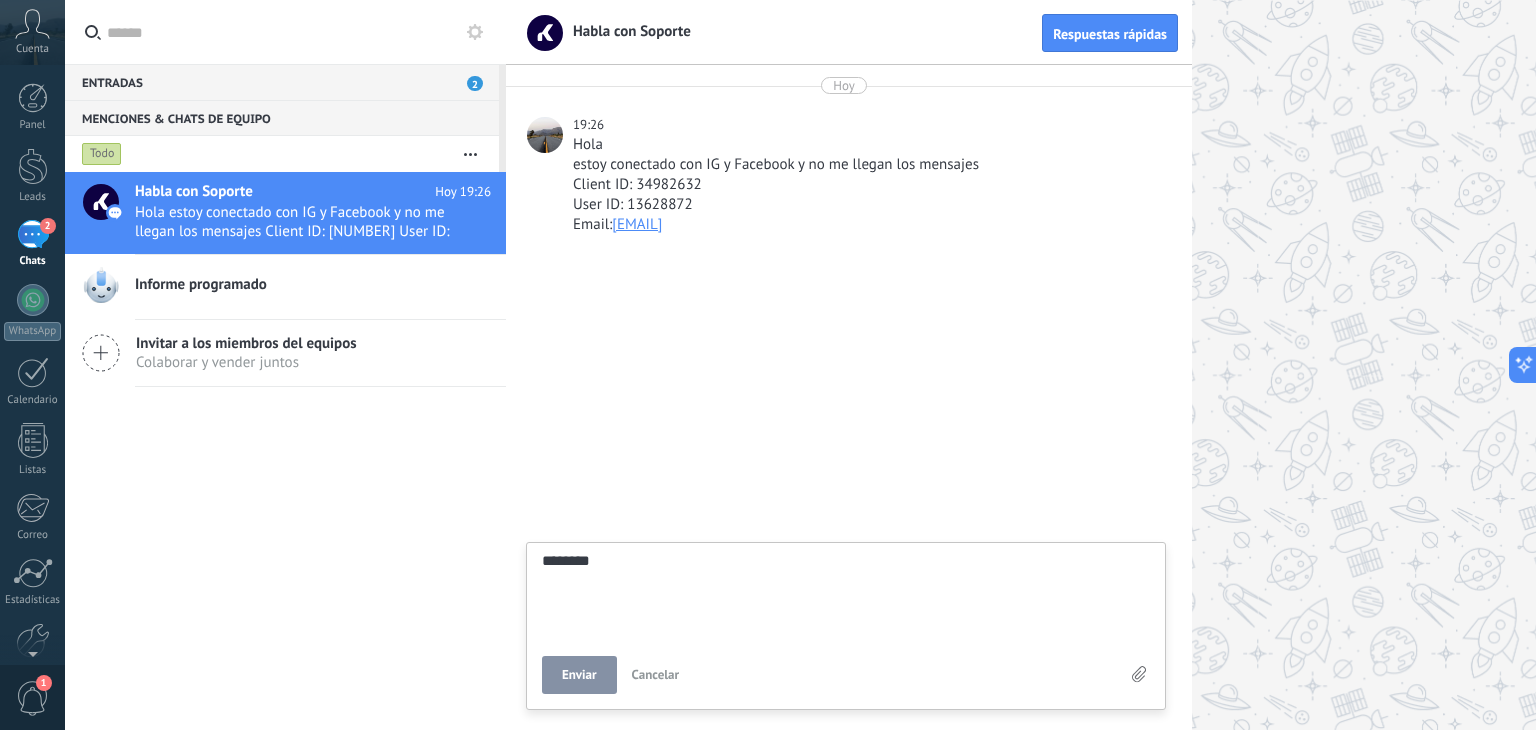 type on "*********" 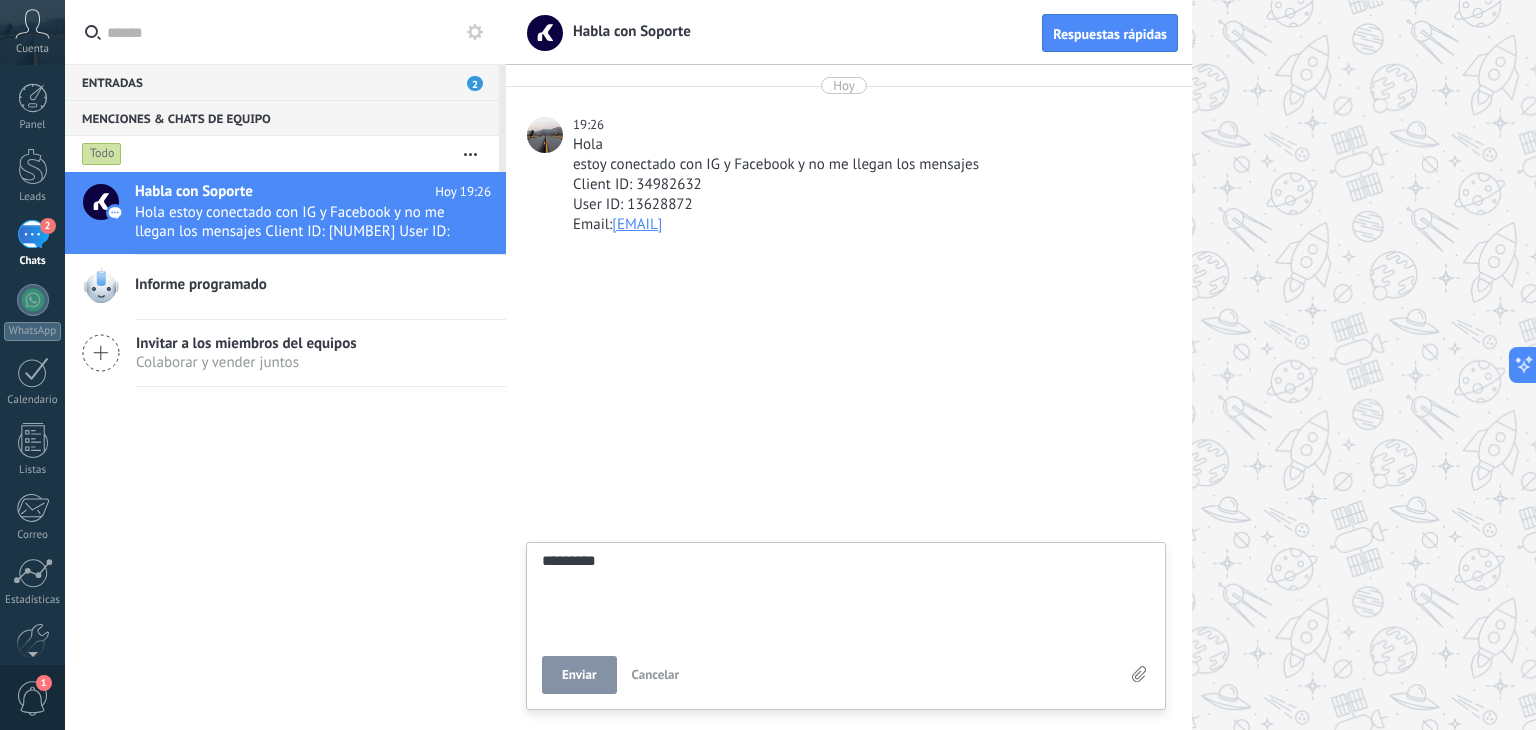 type on "**********" 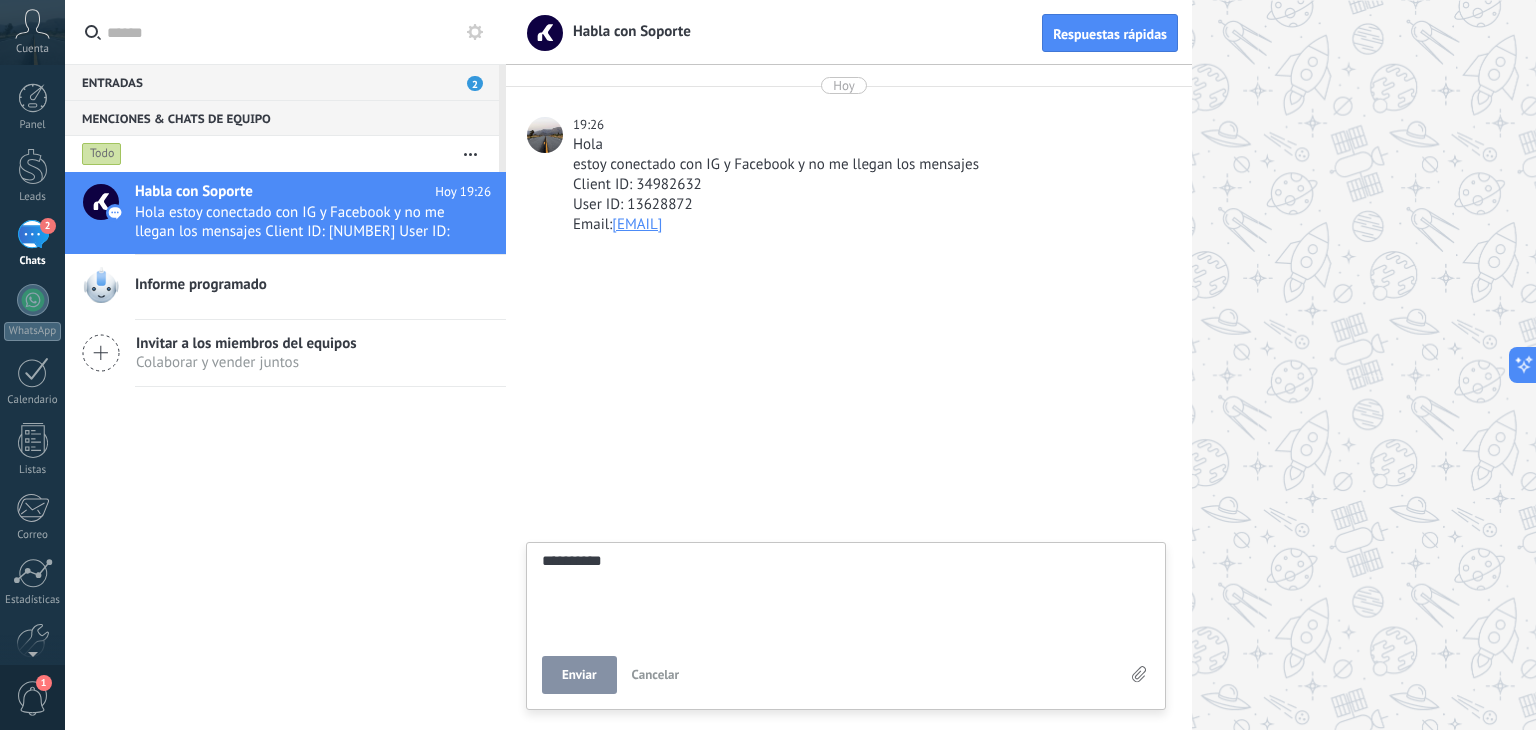 type on "**********" 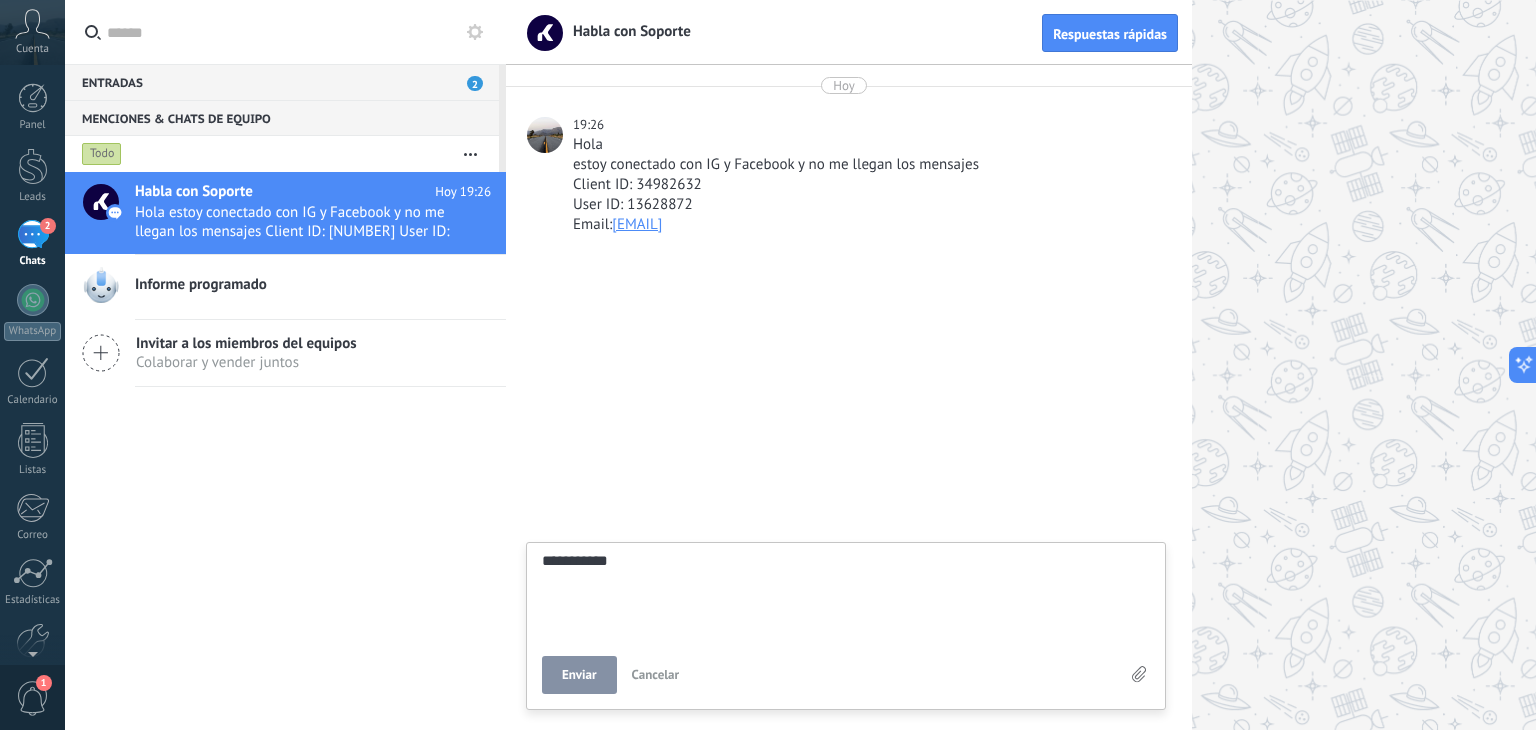 type on "**********" 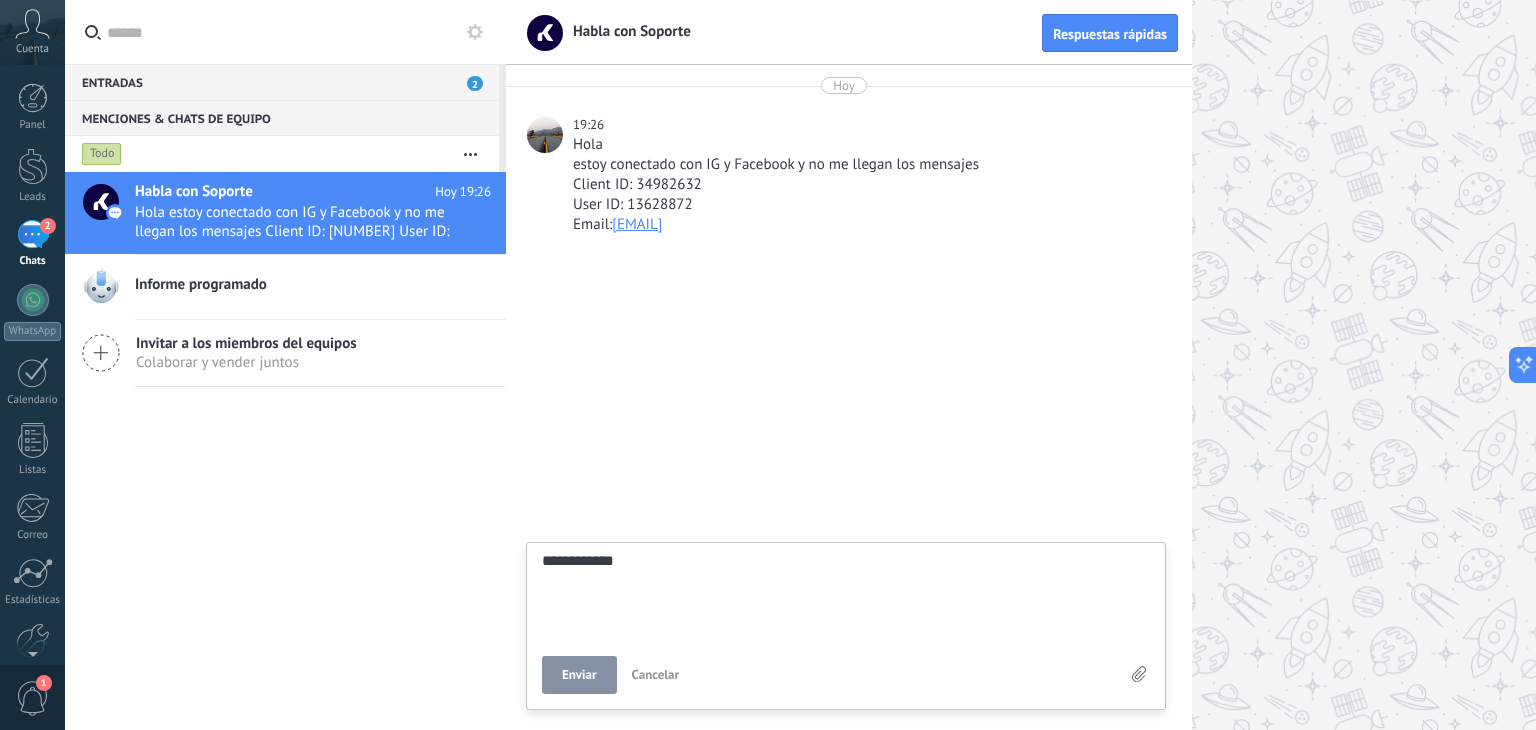 type on "**********" 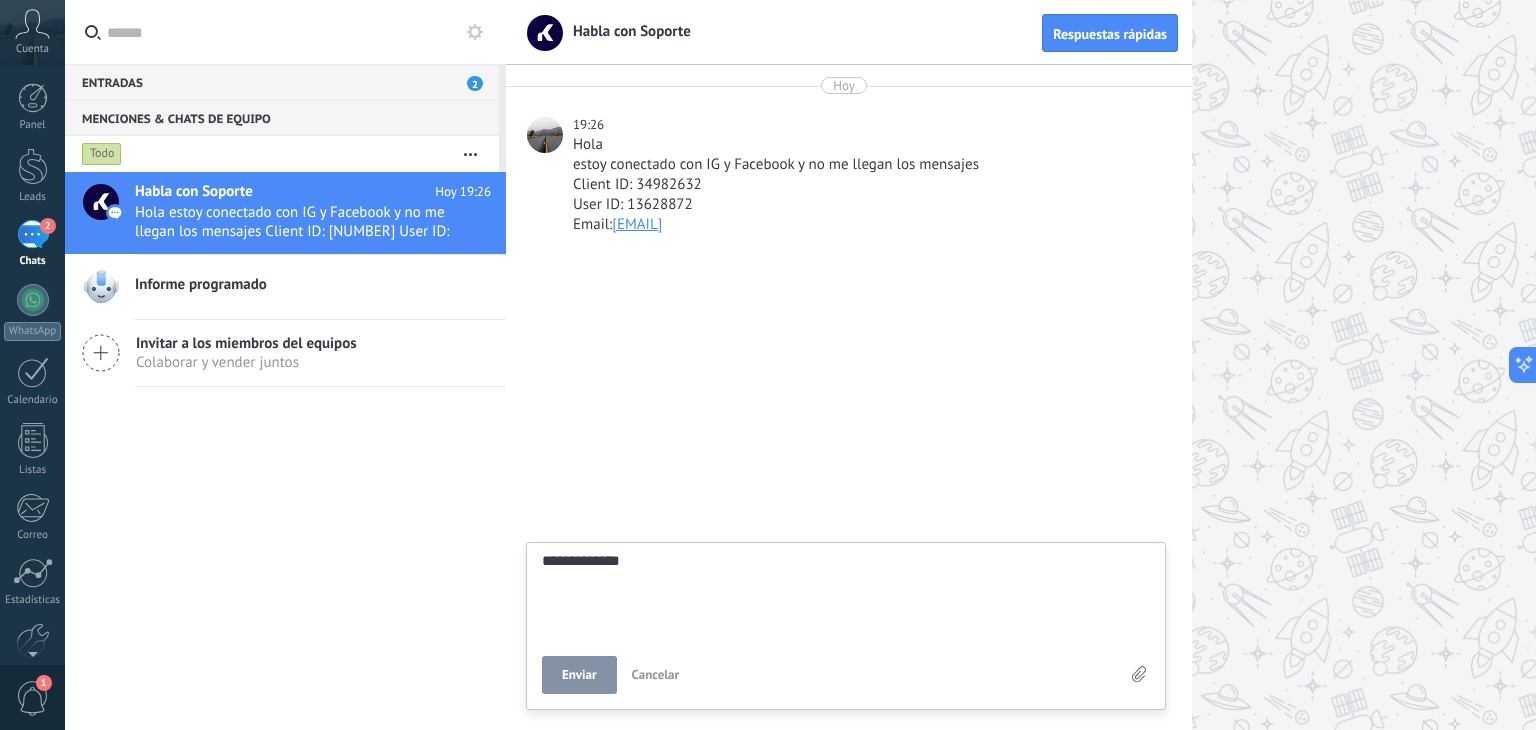 type on "**********" 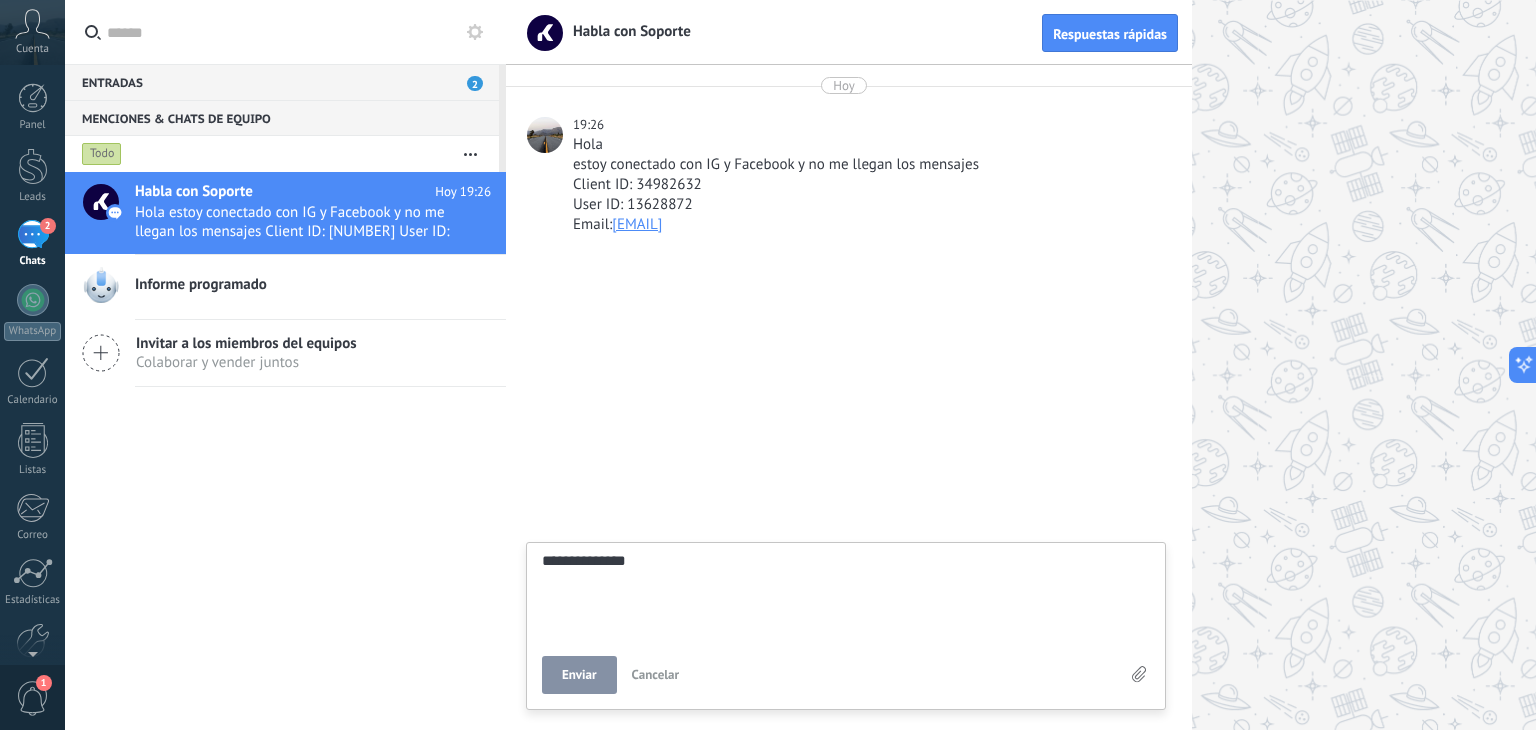type on "**********" 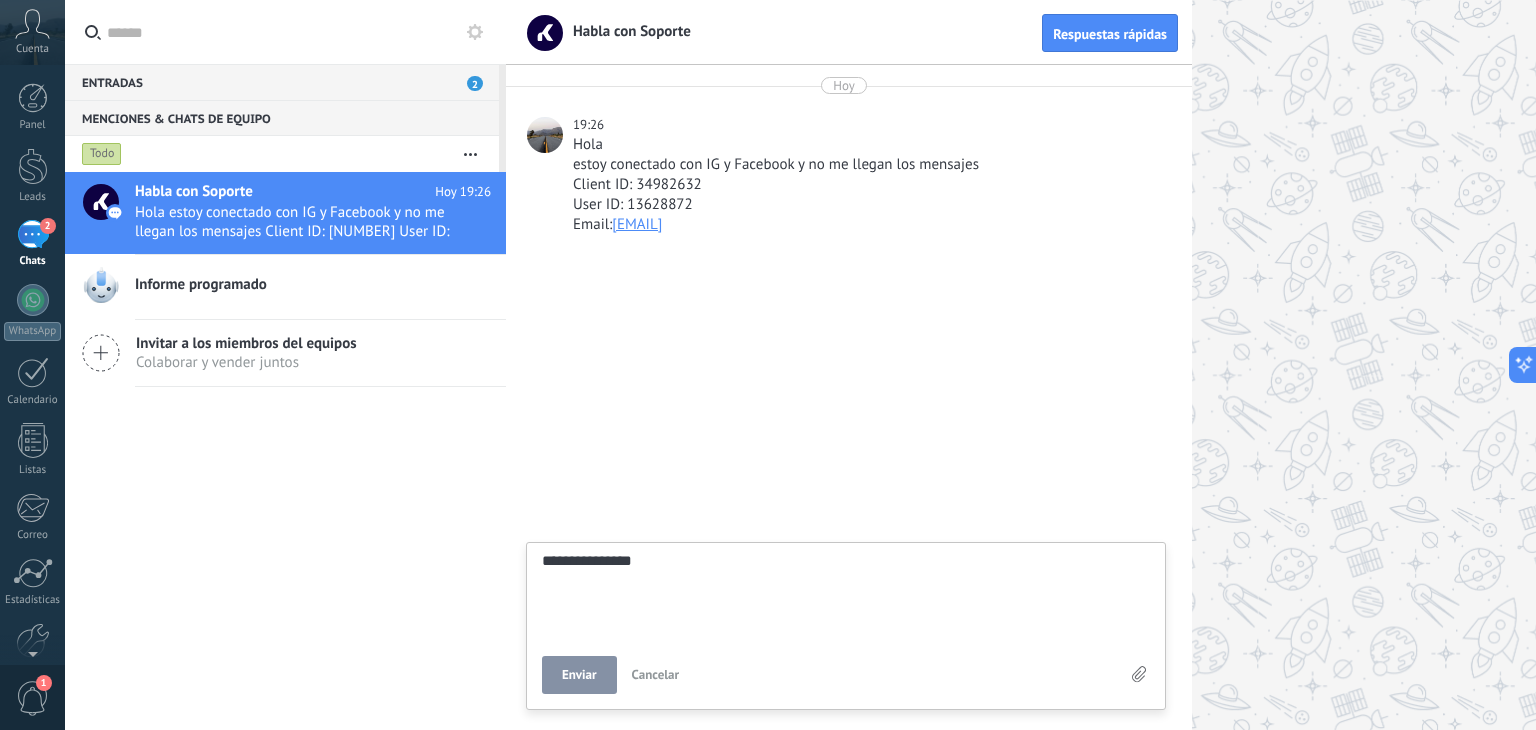 type on "**********" 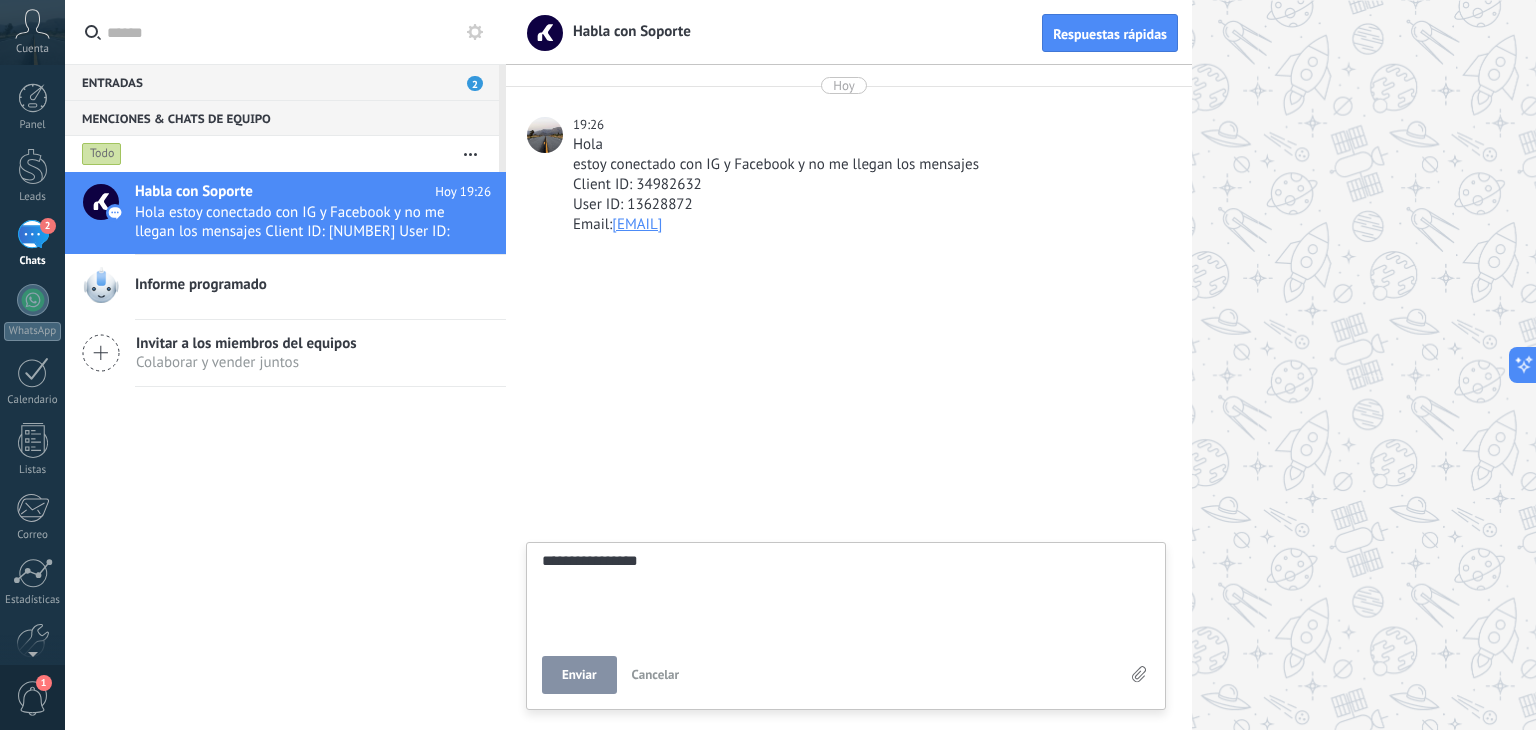 type on "**********" 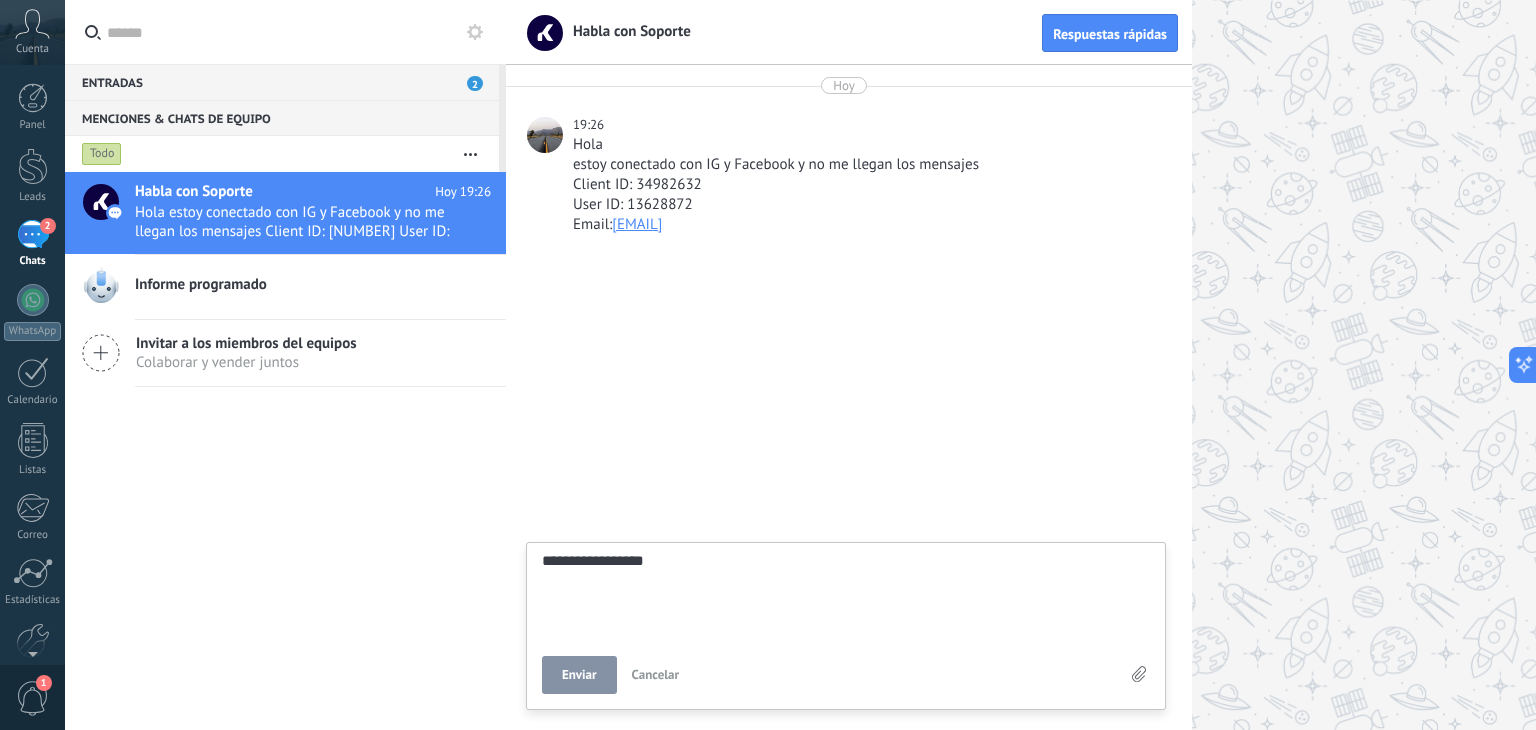 type on "**********" 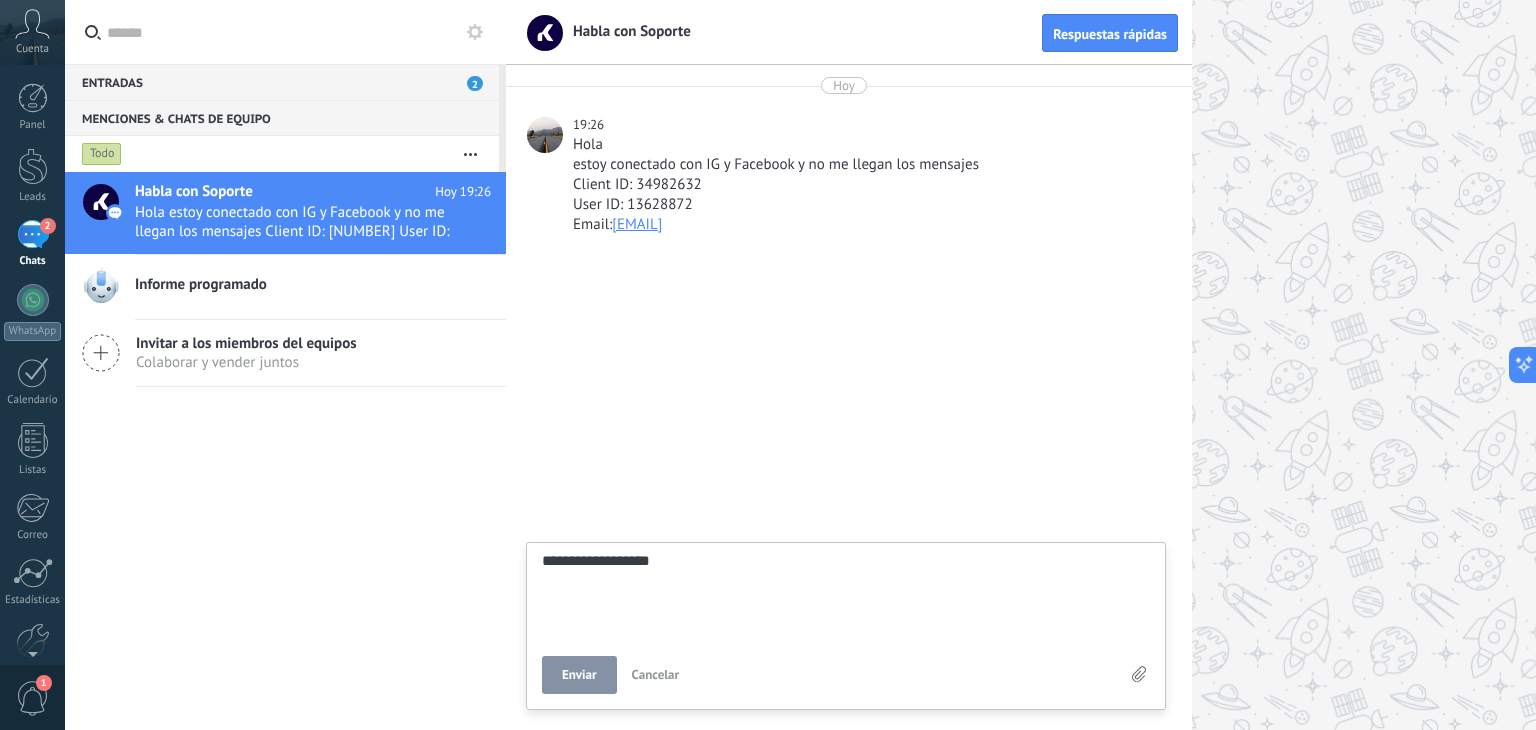 type on "**********" 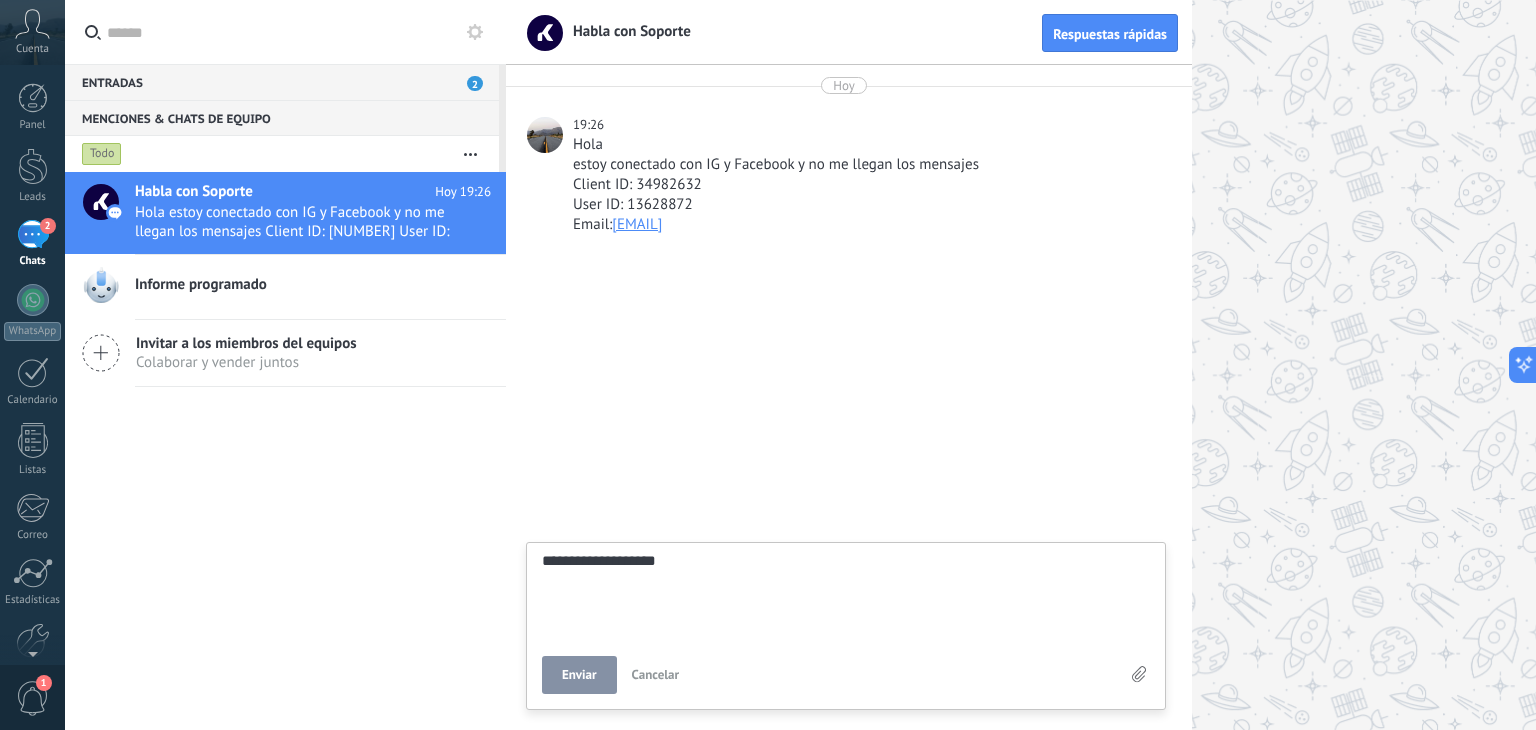type on "**********" 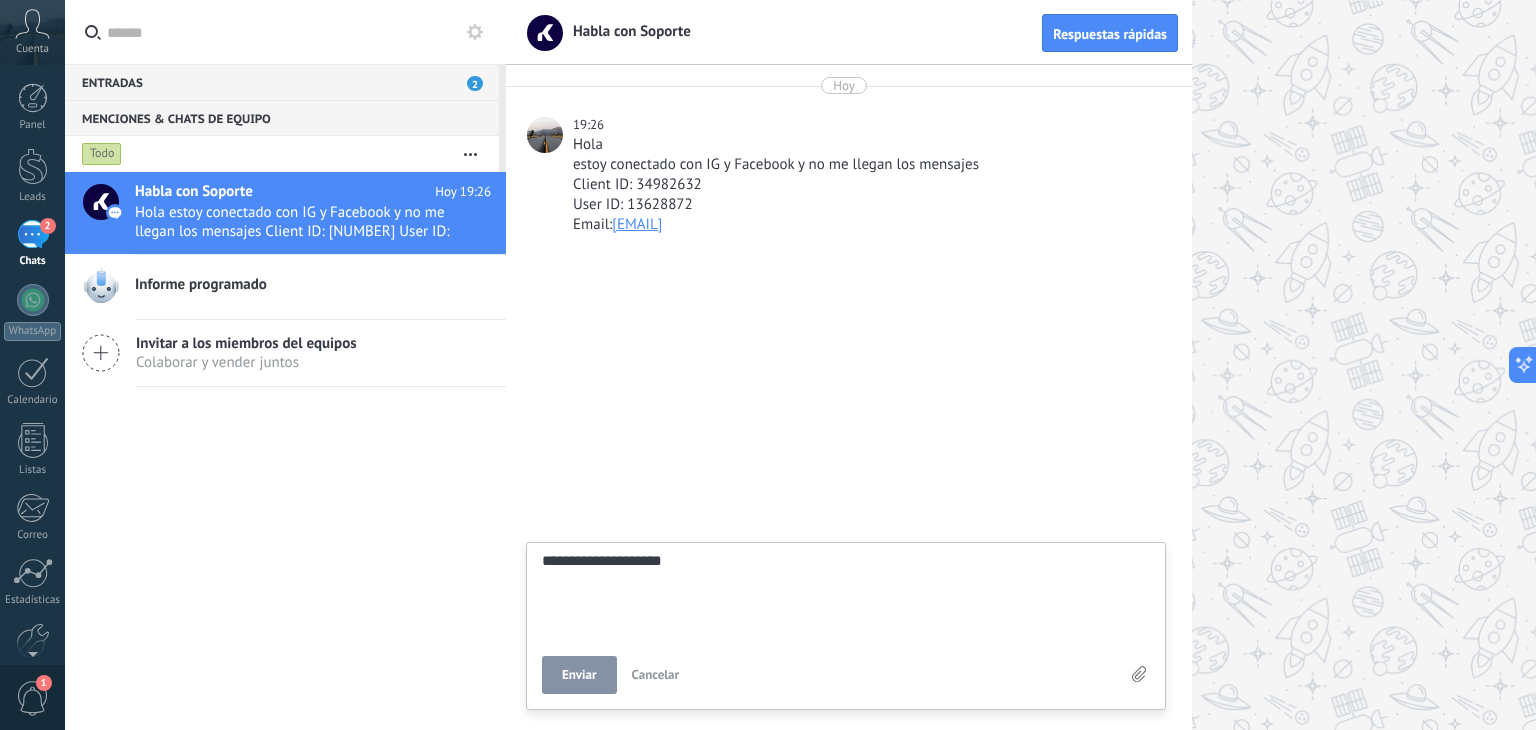 type on "**********" 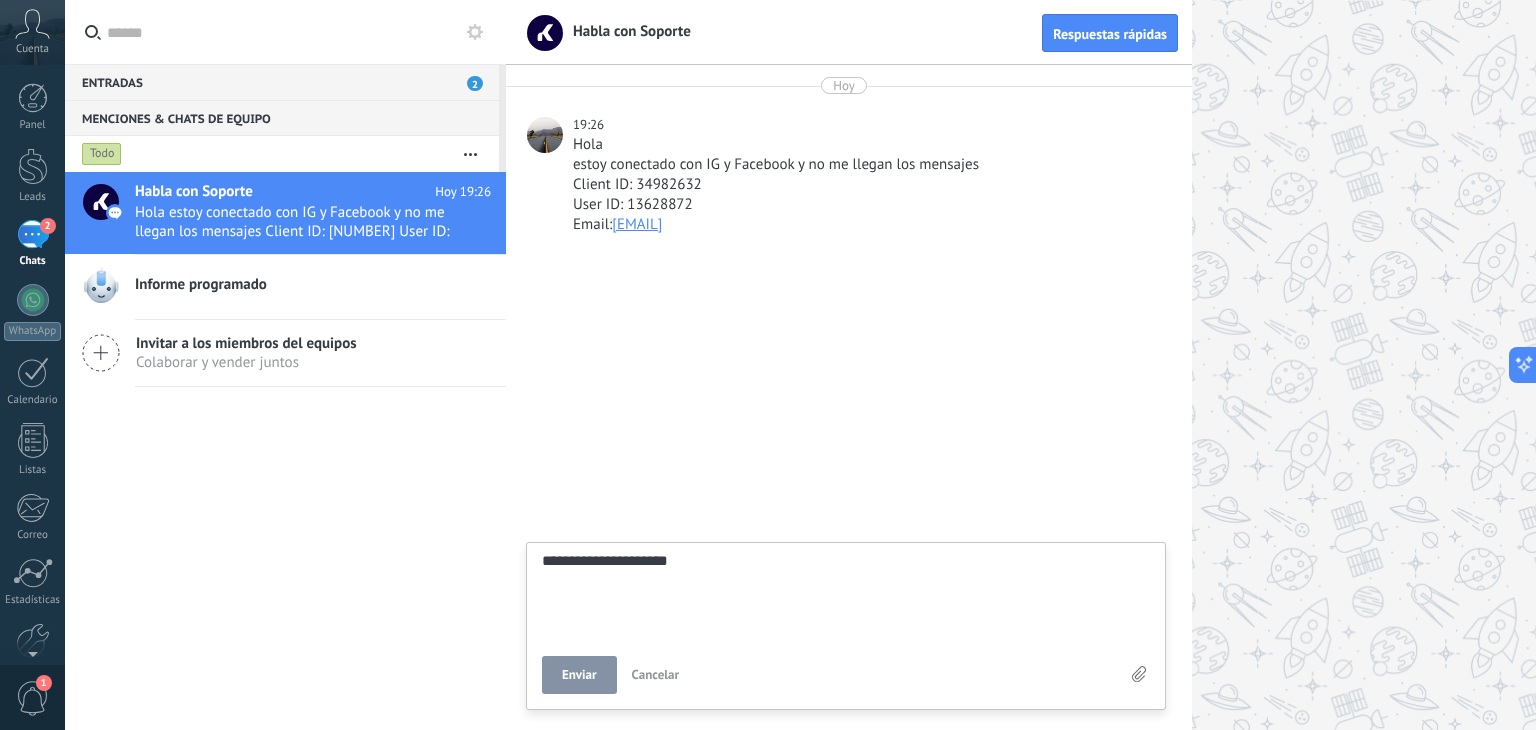 type on "**********" 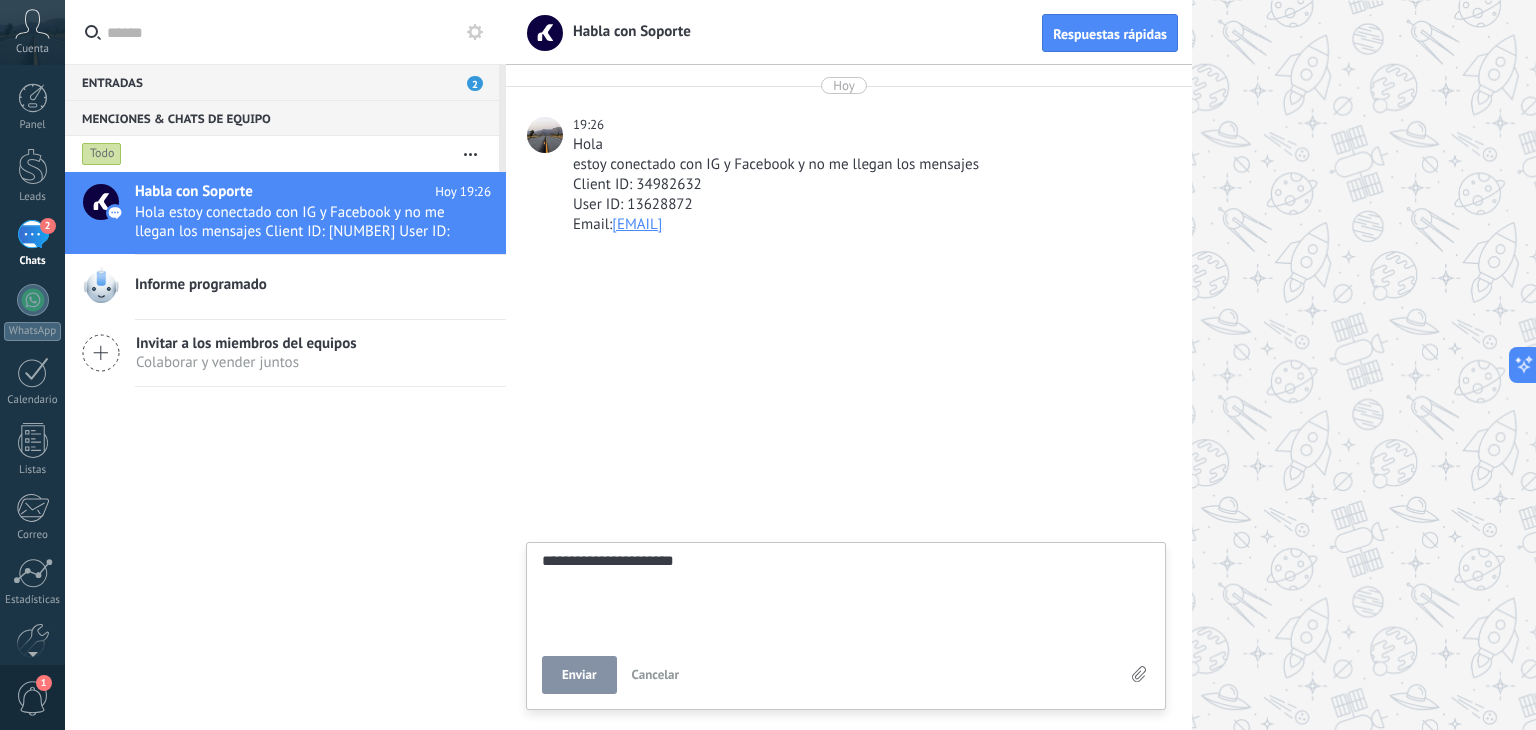type on "**********" 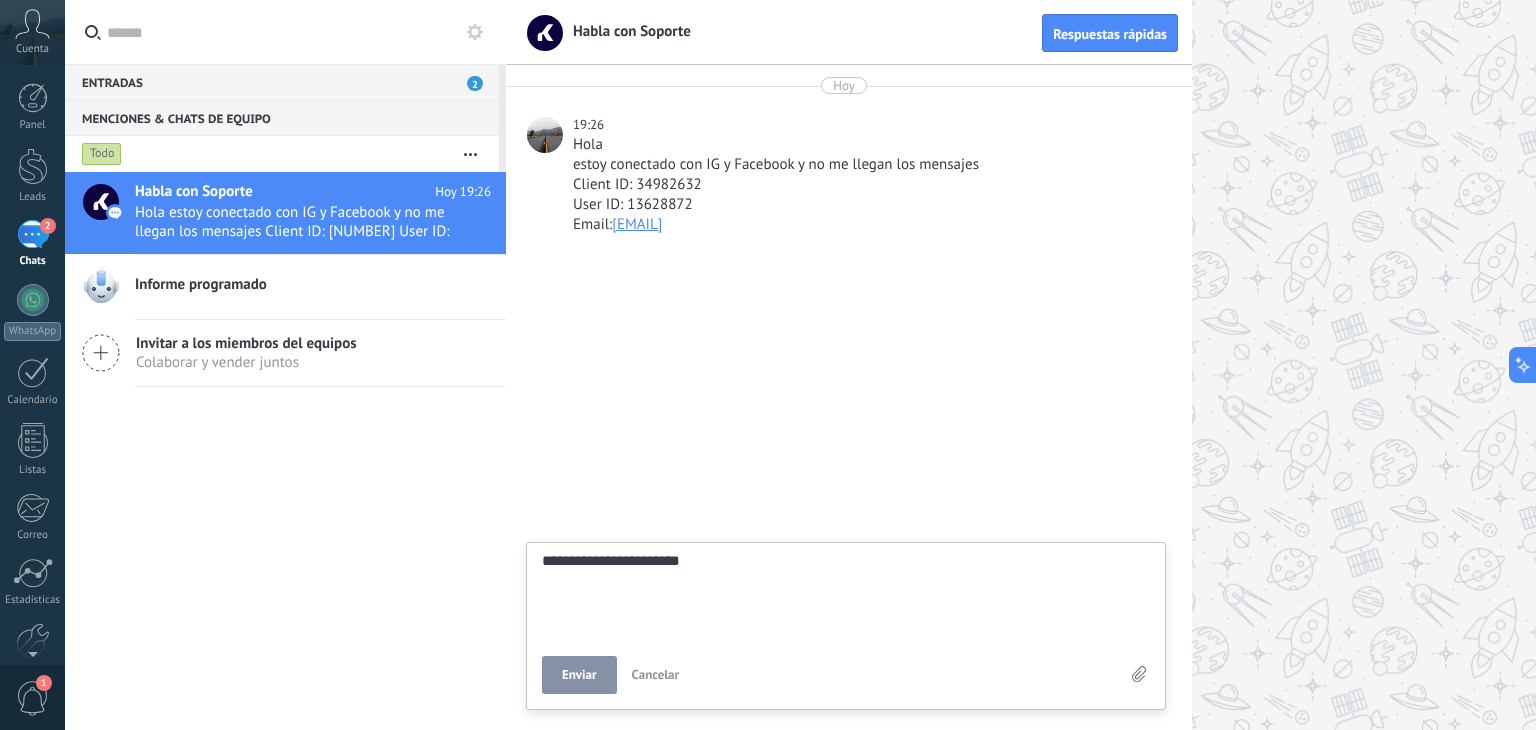 type on "**********" 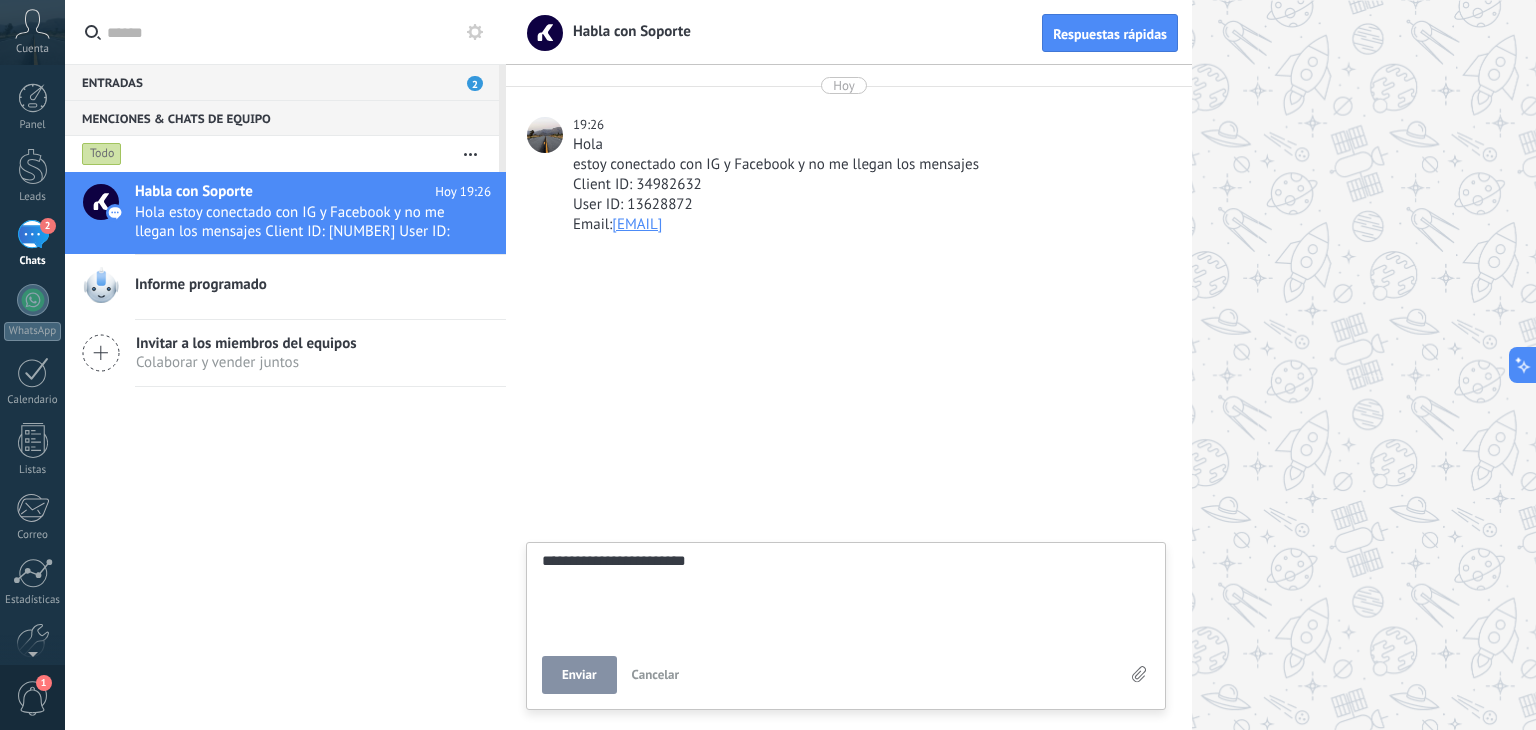 type on "**********" 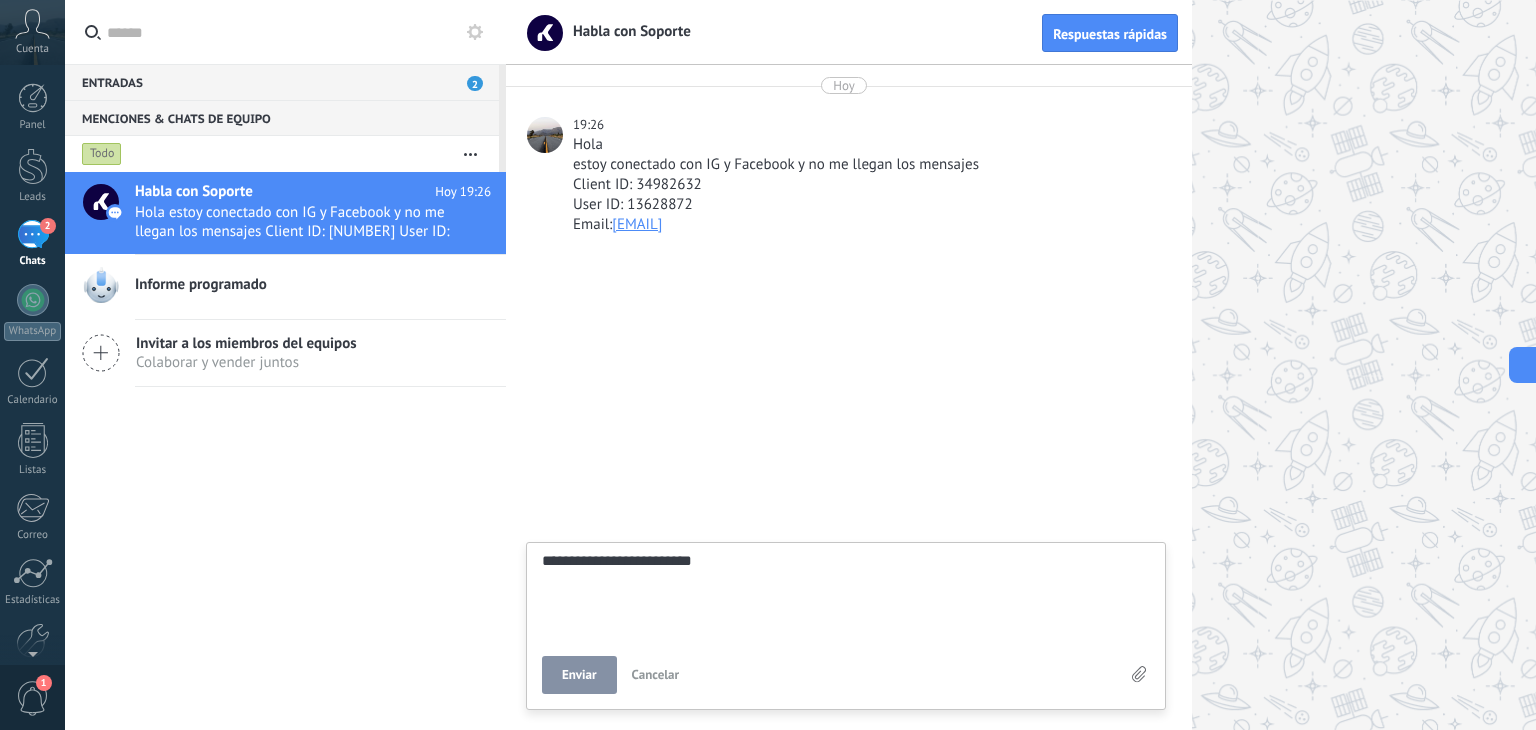 type on "**********" 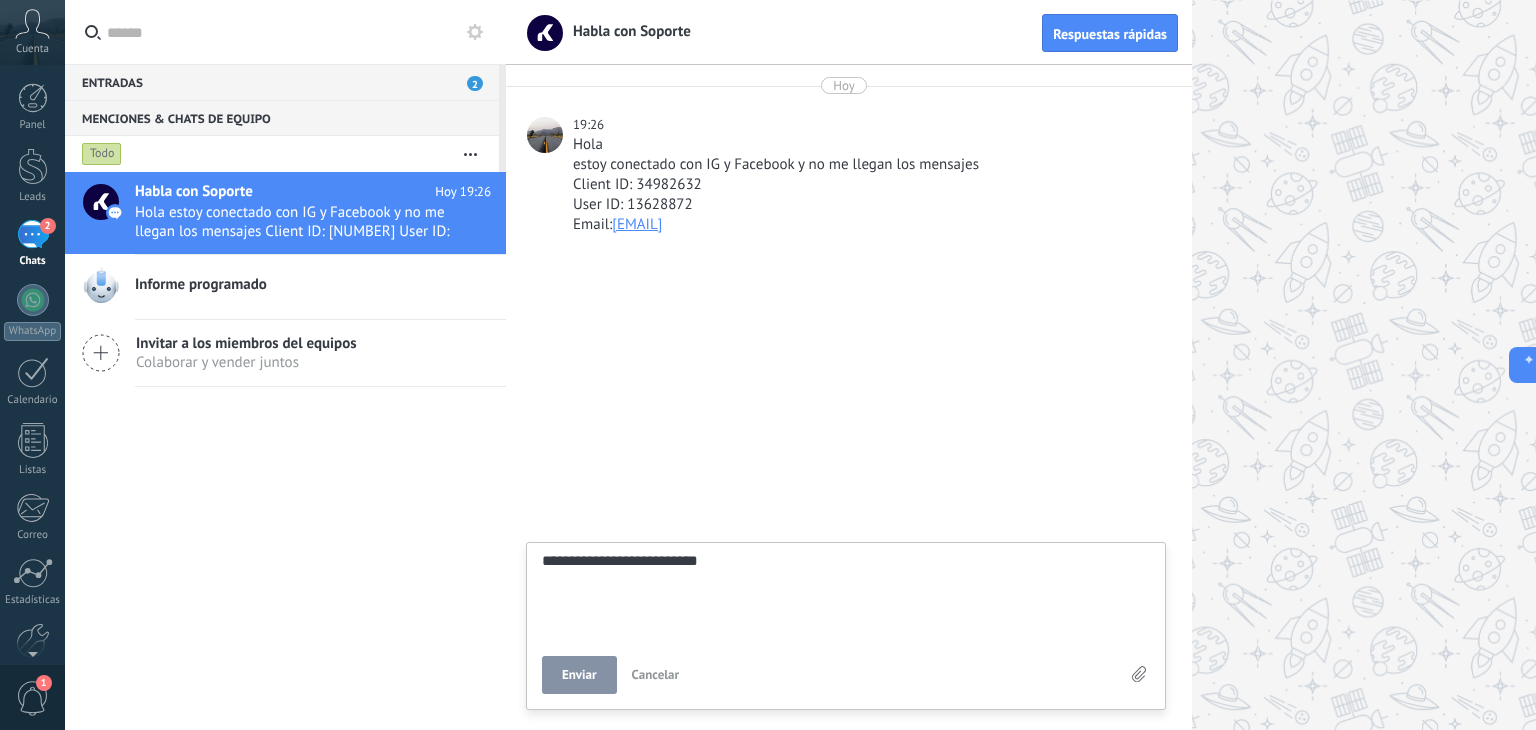 type on "**********" 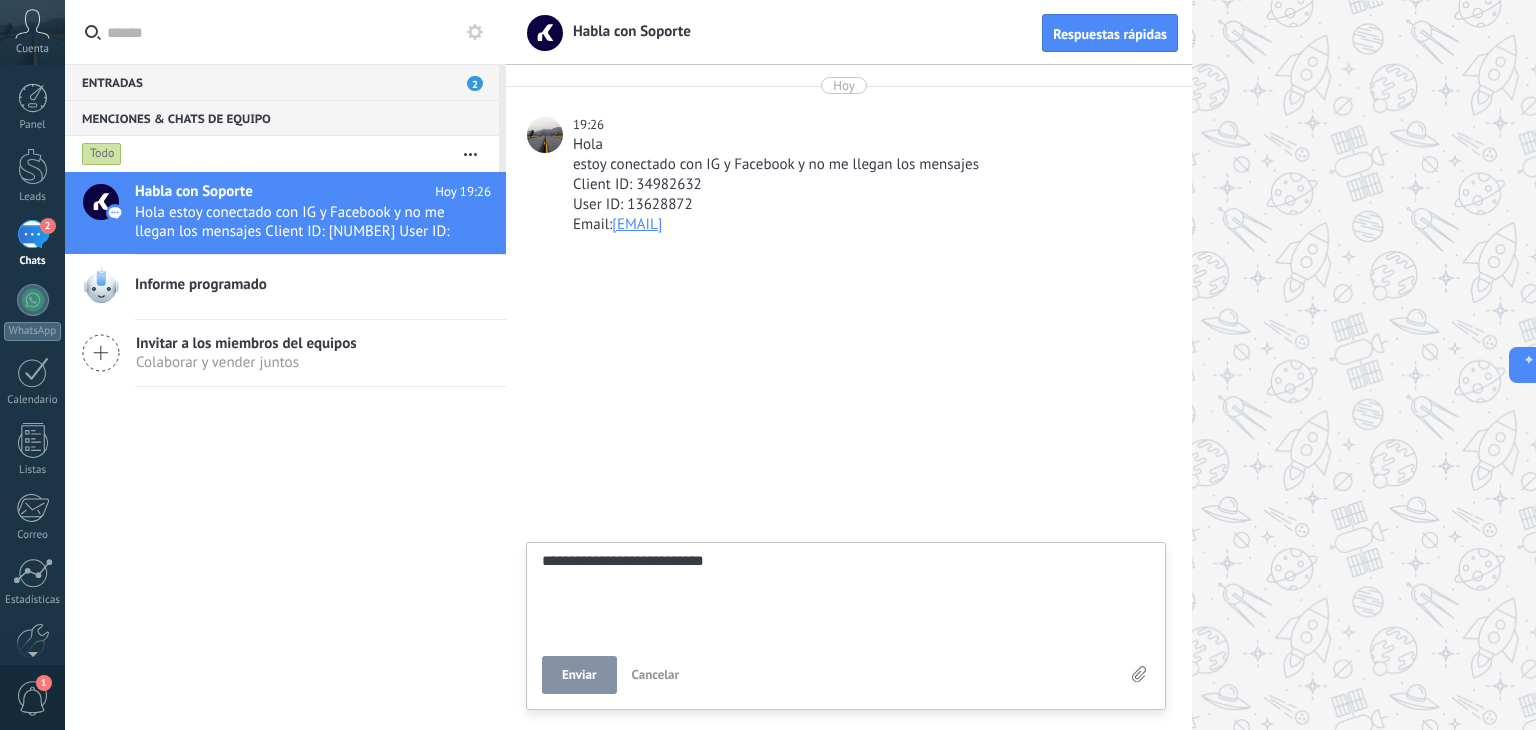 type on "**********" 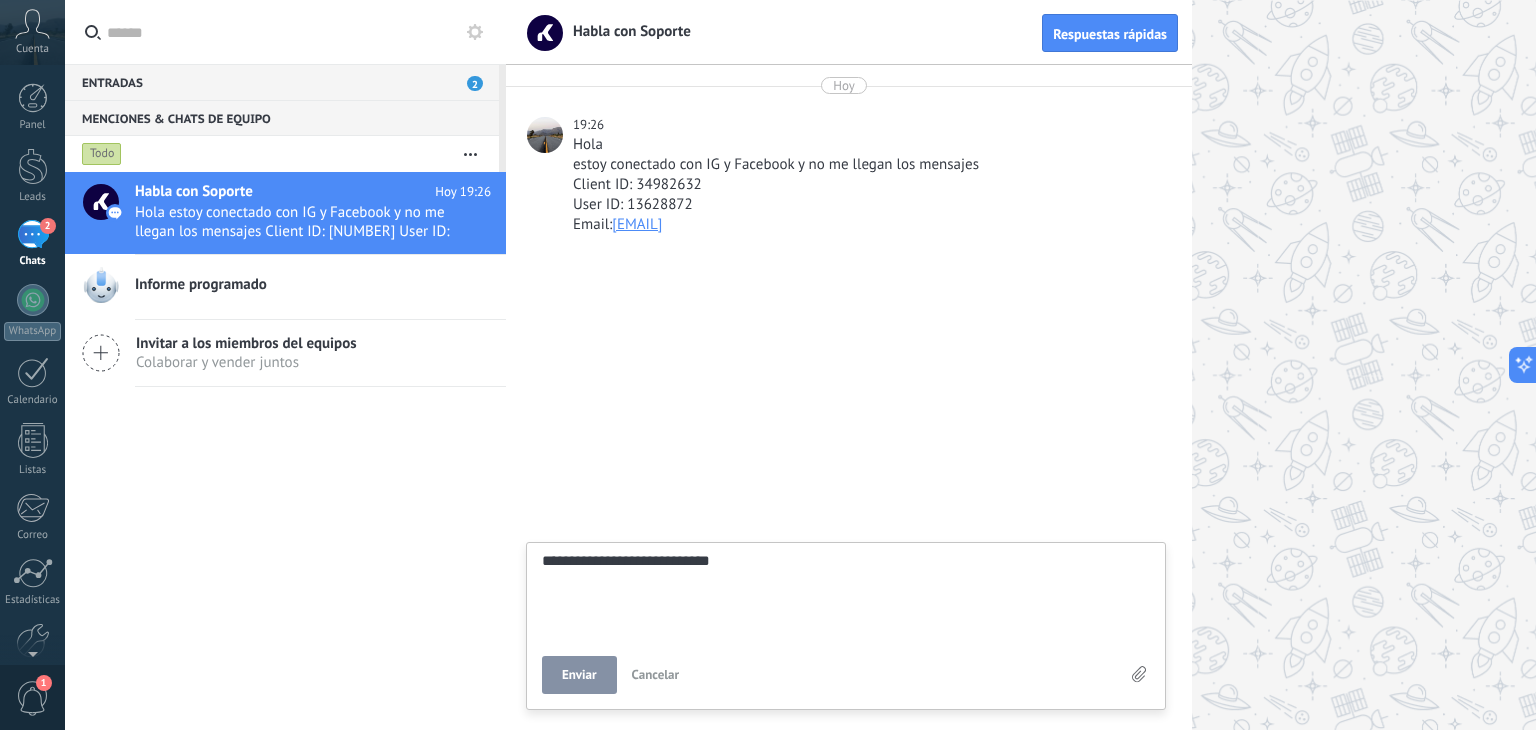 type on "**********" 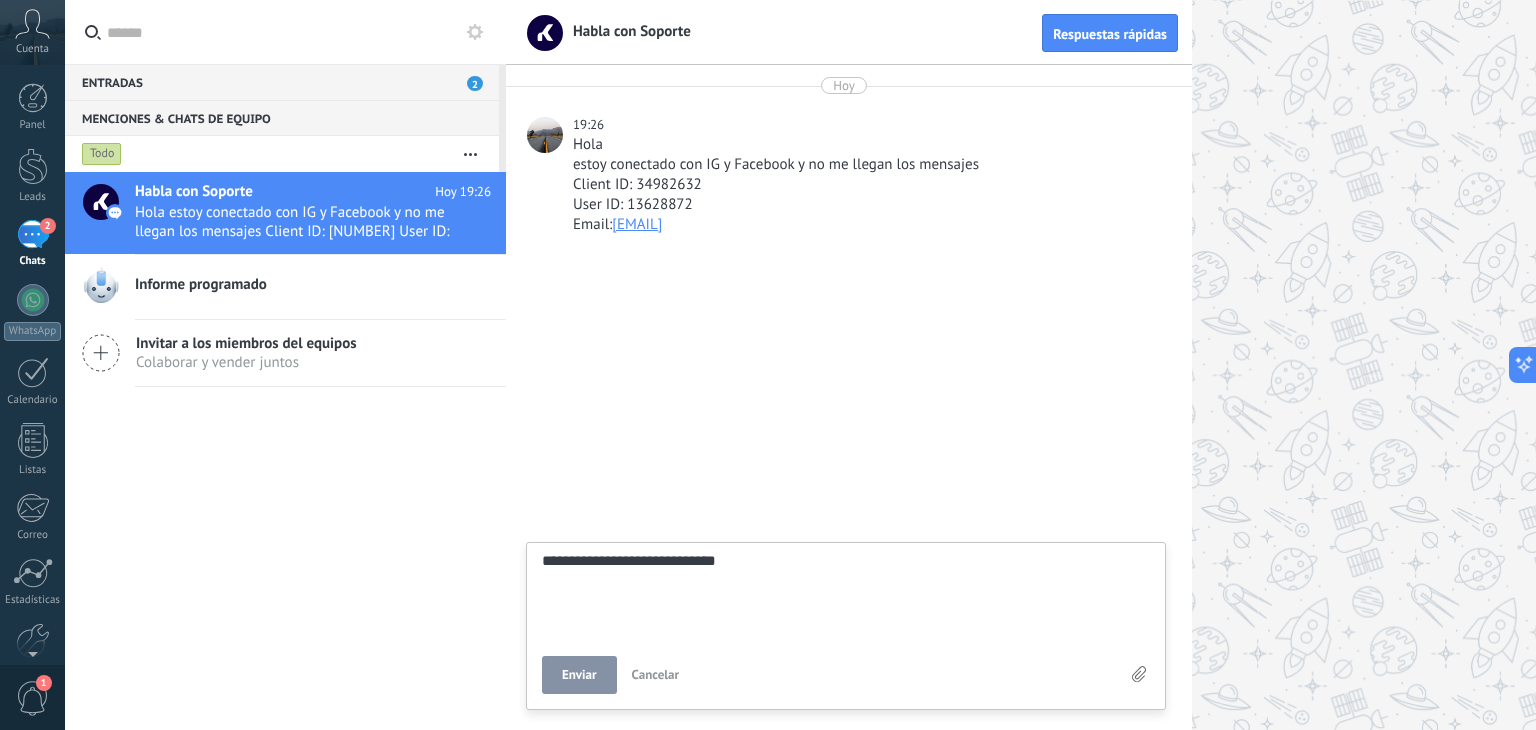type on "**********" 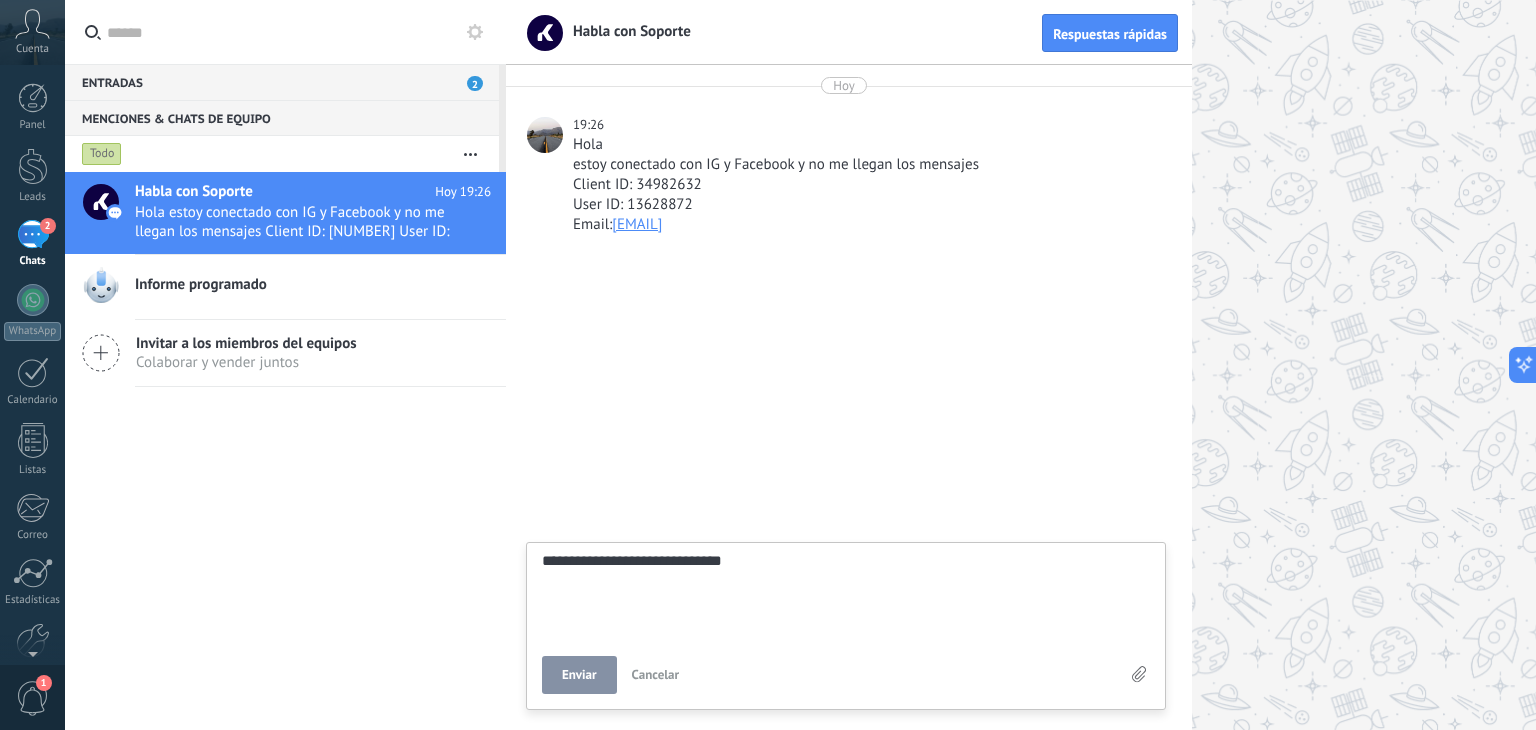 type on "**********" 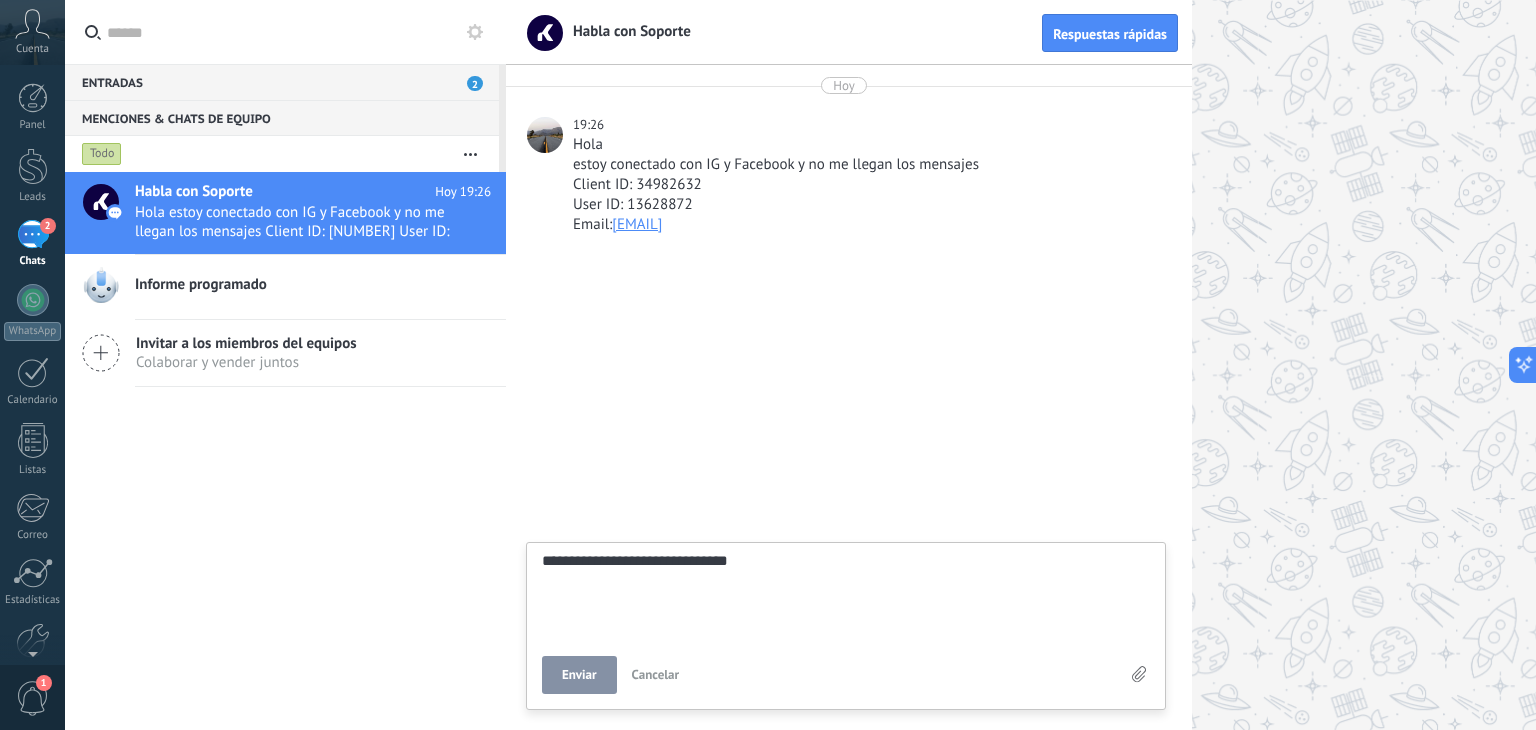 type 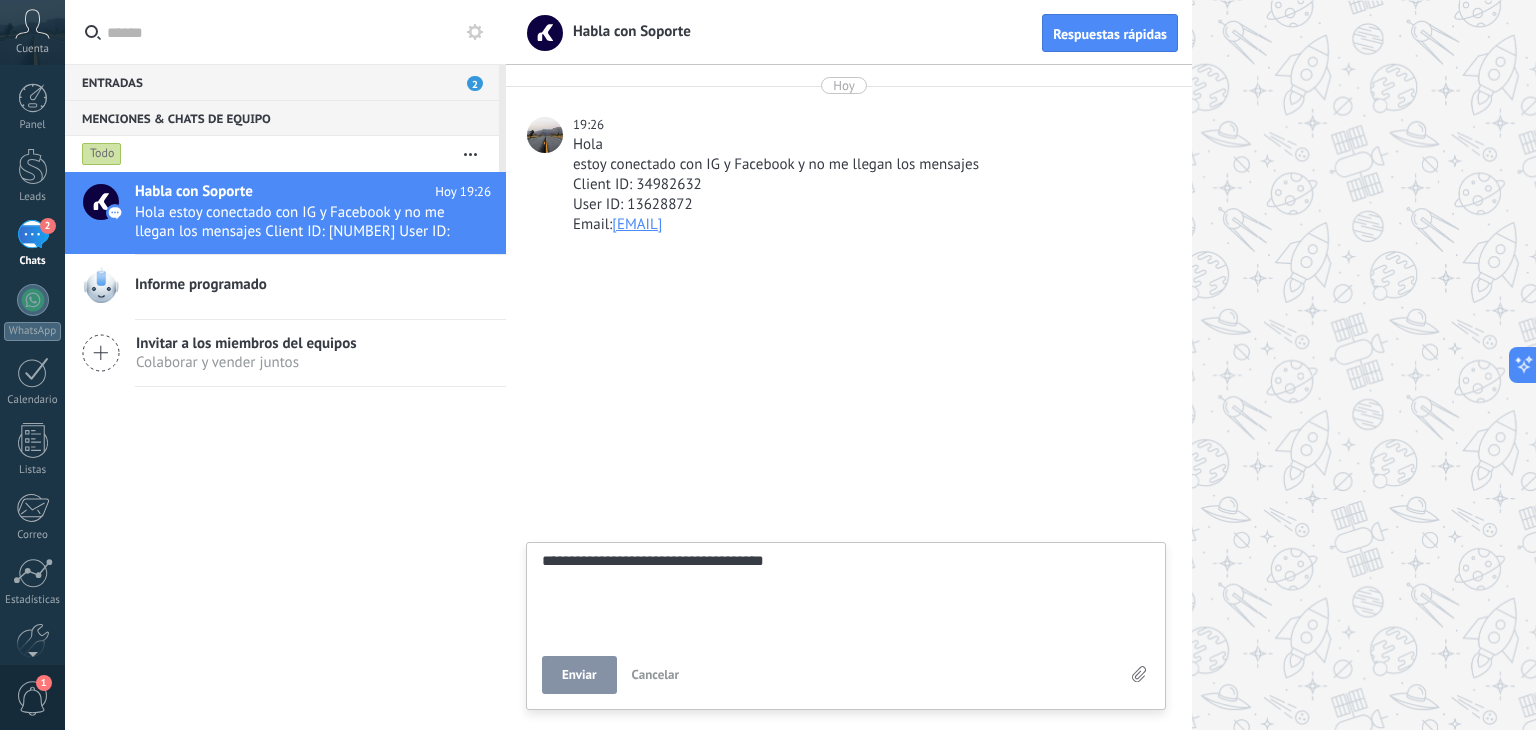 scroll, scrollTop: 19, scrollLeft: 0, axis: vertical 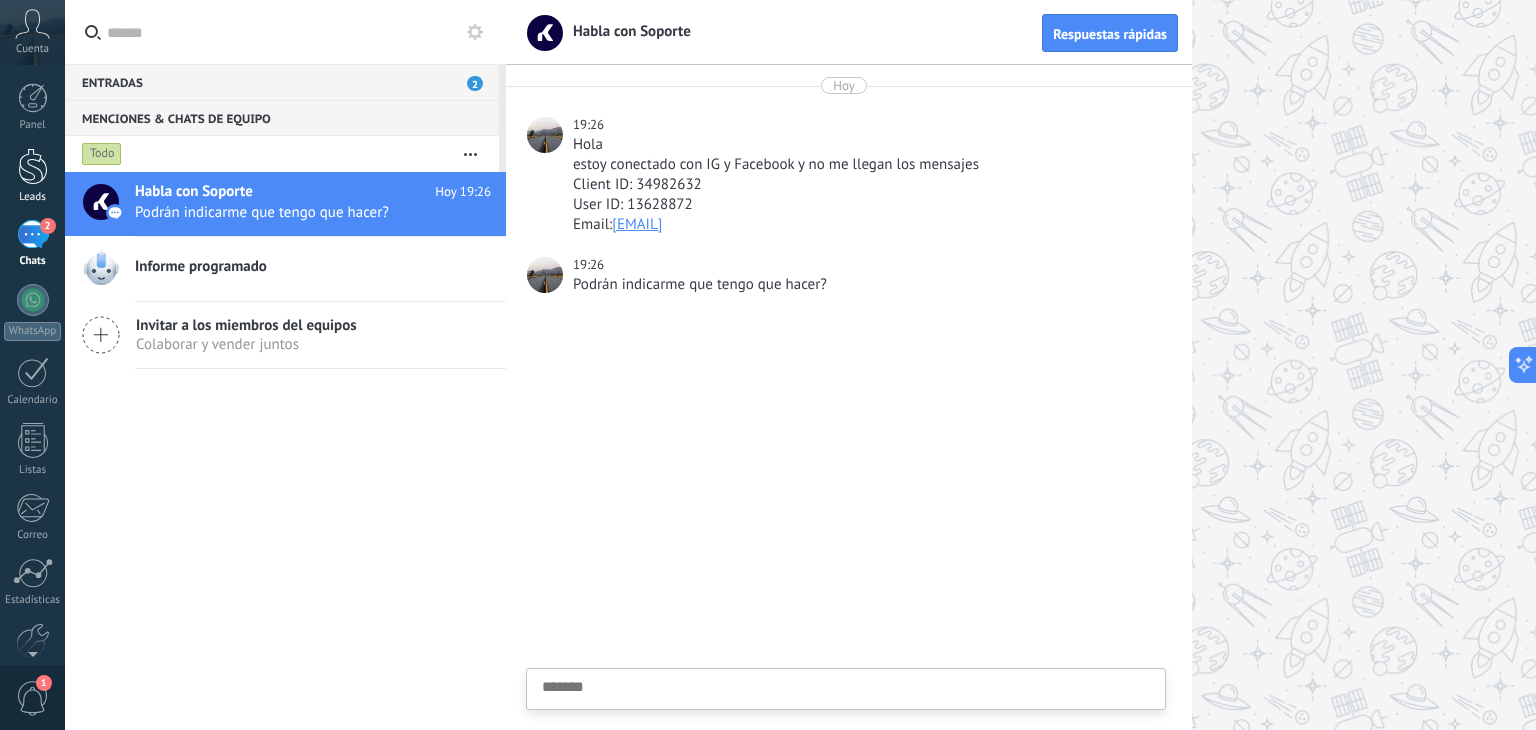 click at bounding box center (33, 166) 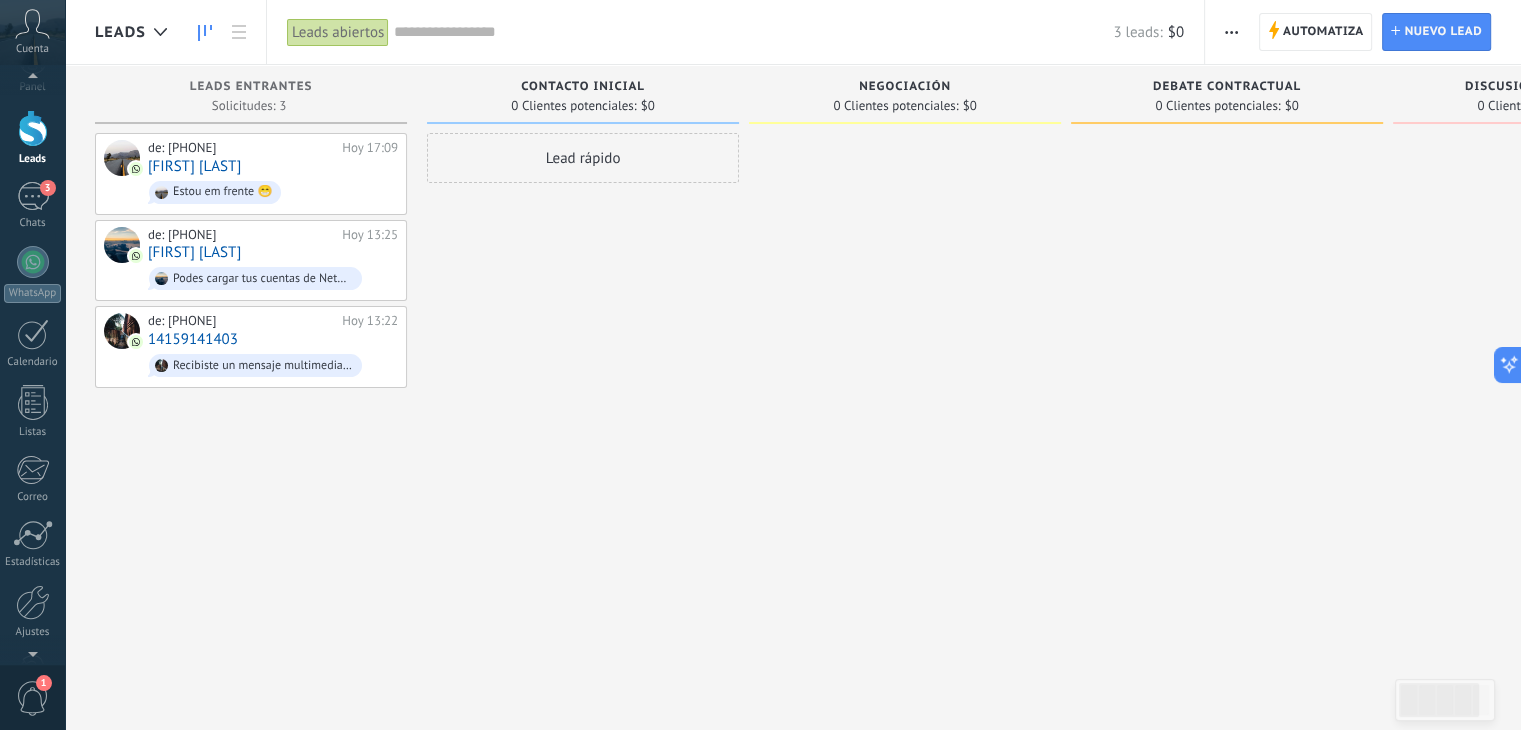 click at bounding box center [32, 650] 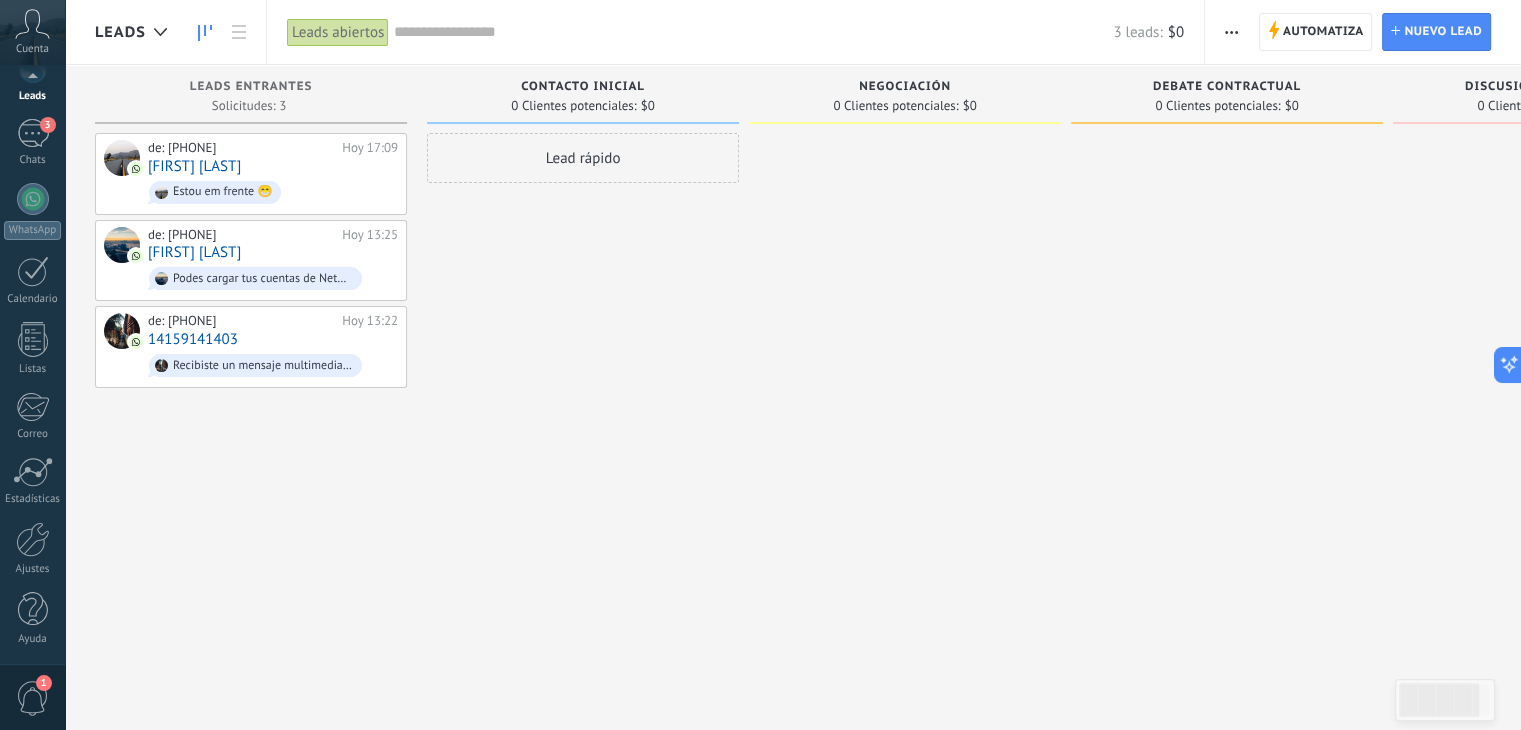 scroll, scrollTop: 100, scrollLeft: 0, axis: vertical 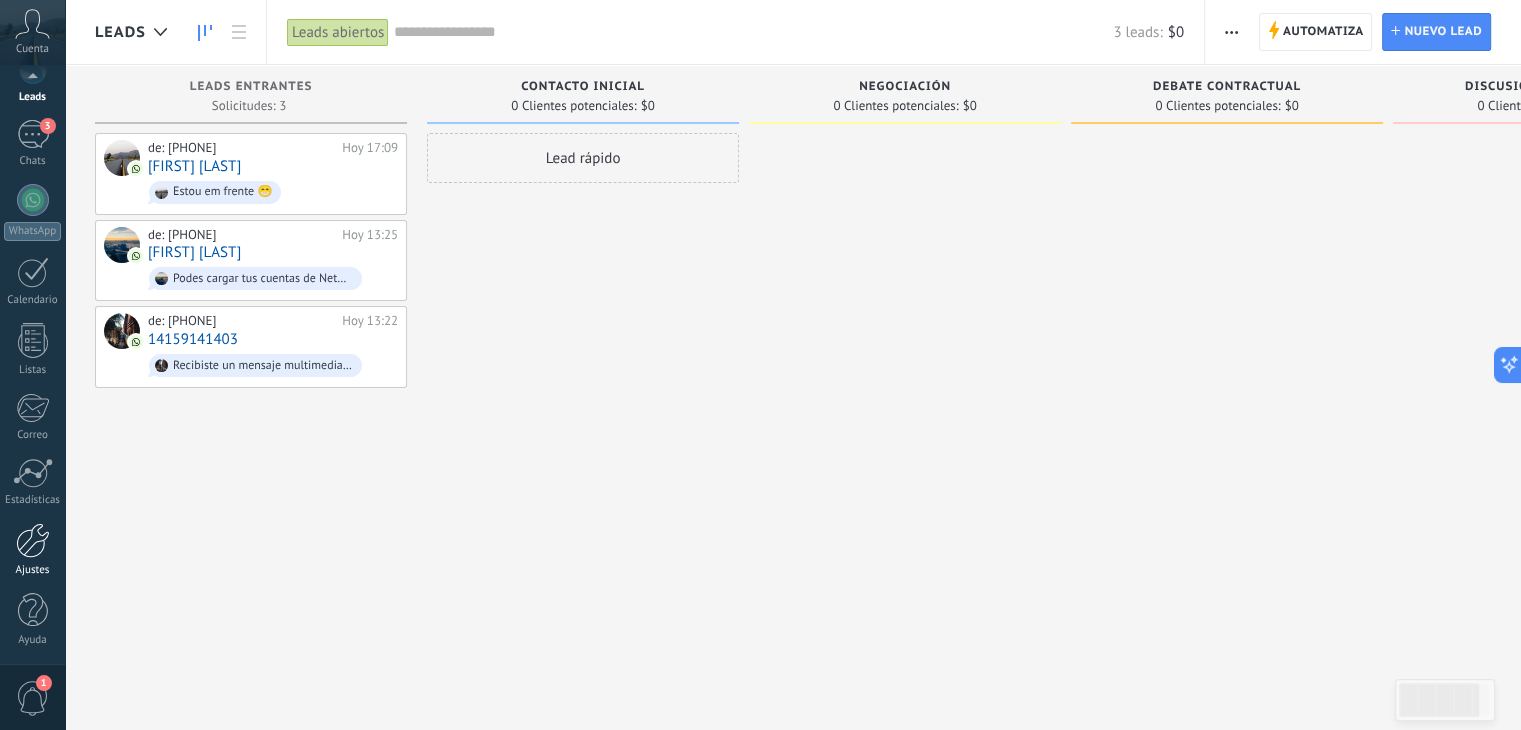 click at bounding box center [33, 540] 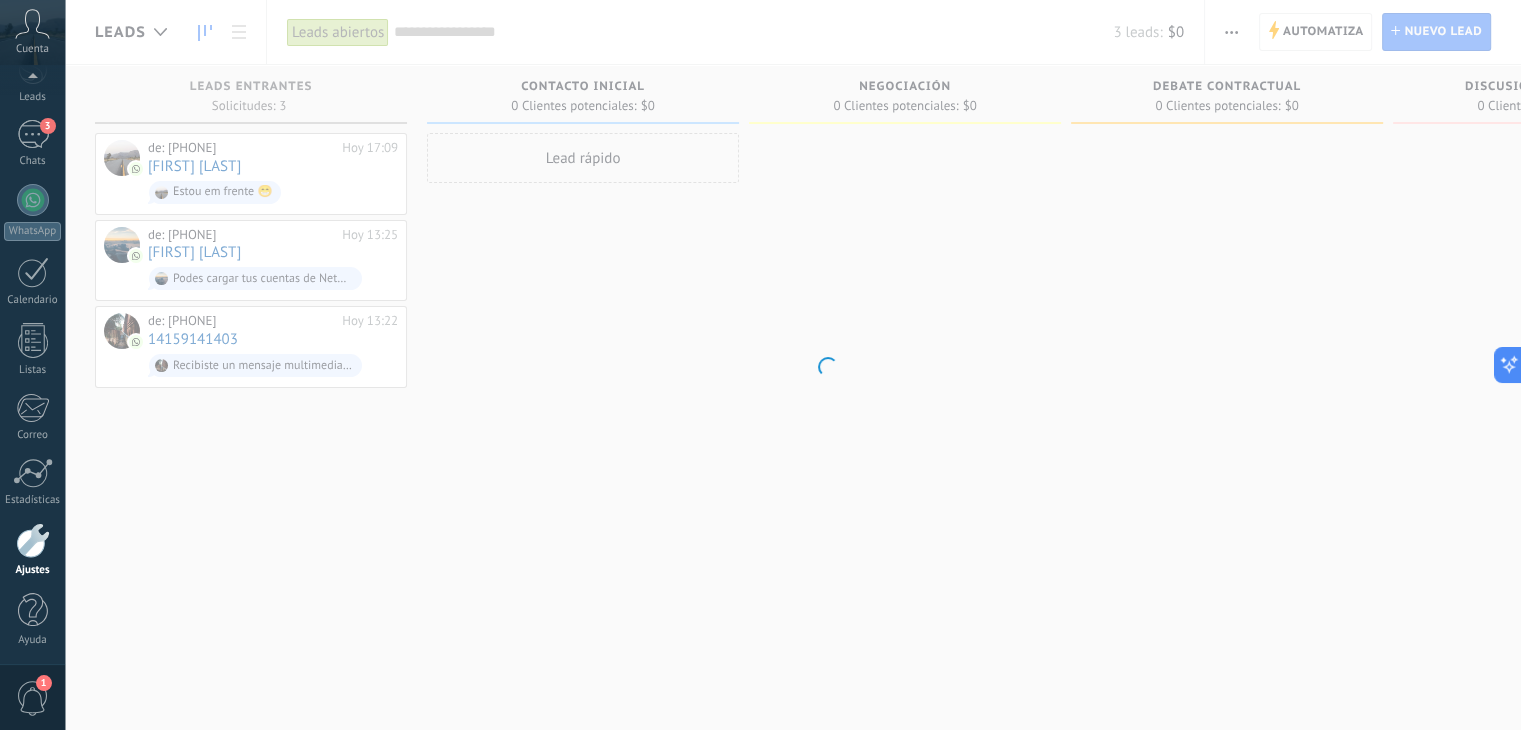 scroll, scrollTop: 101, scrollLeft: 0, axis: vertical 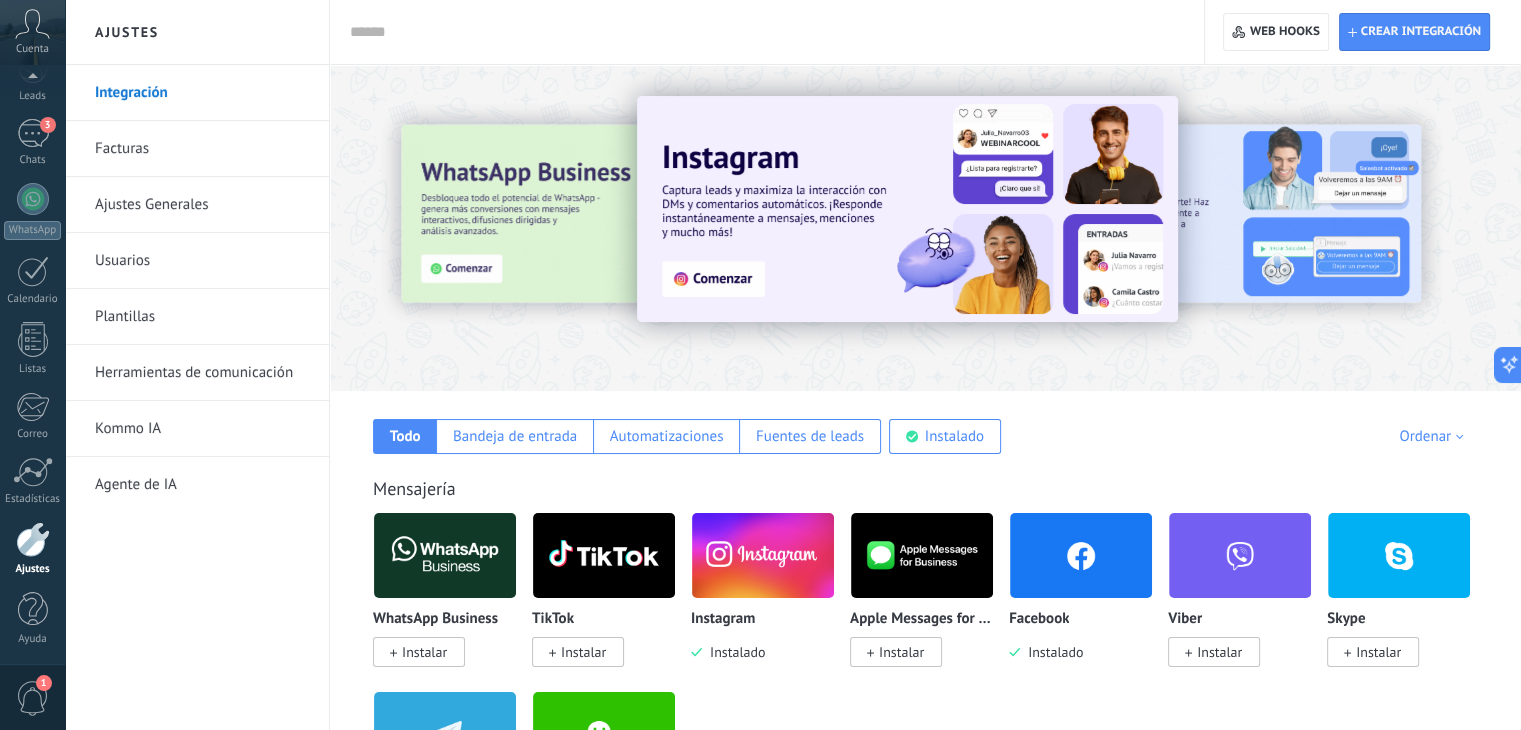 click on "Herramientas de comunicación" at bounding box center (202, 373) 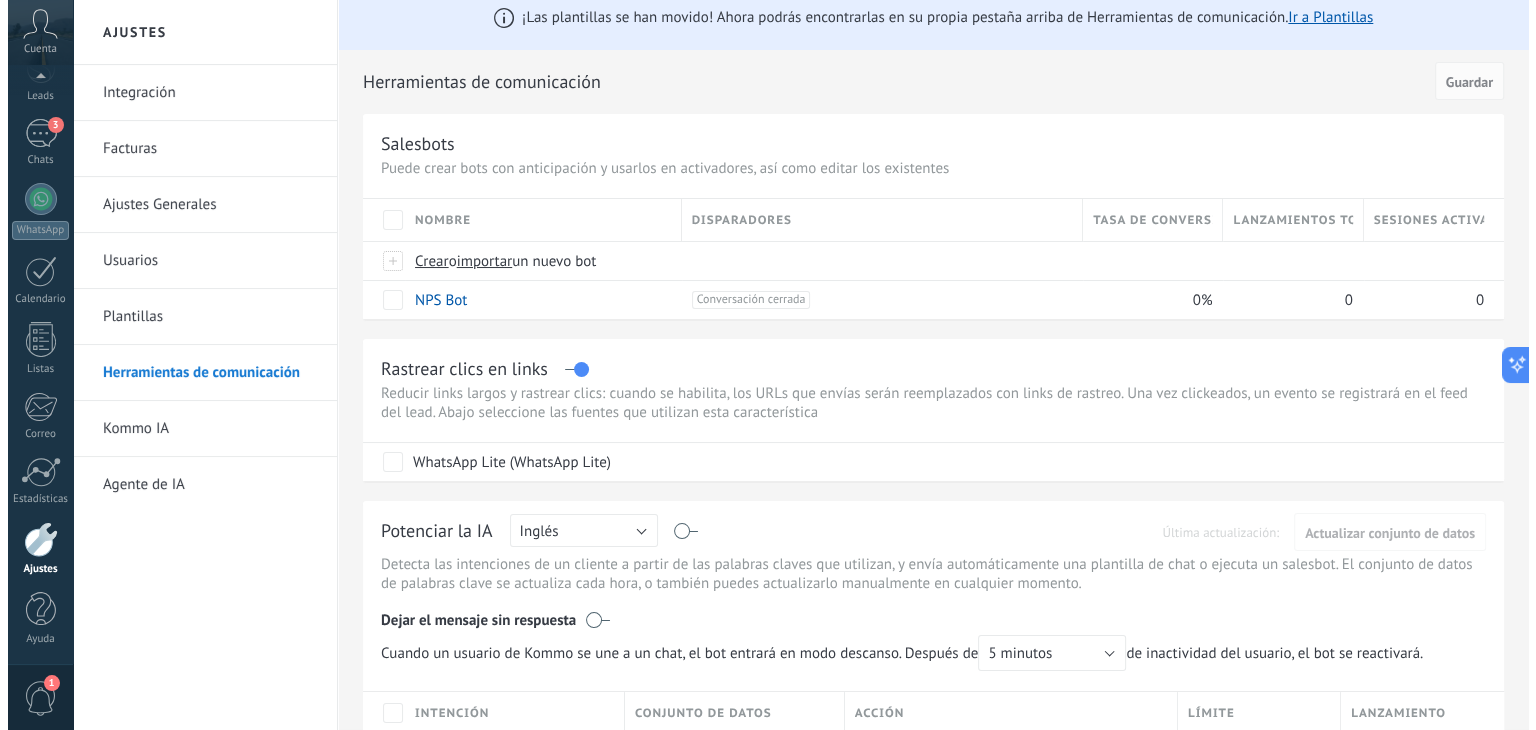 scroll, scrollTop: 0, scrollLeft: 0, axis: both 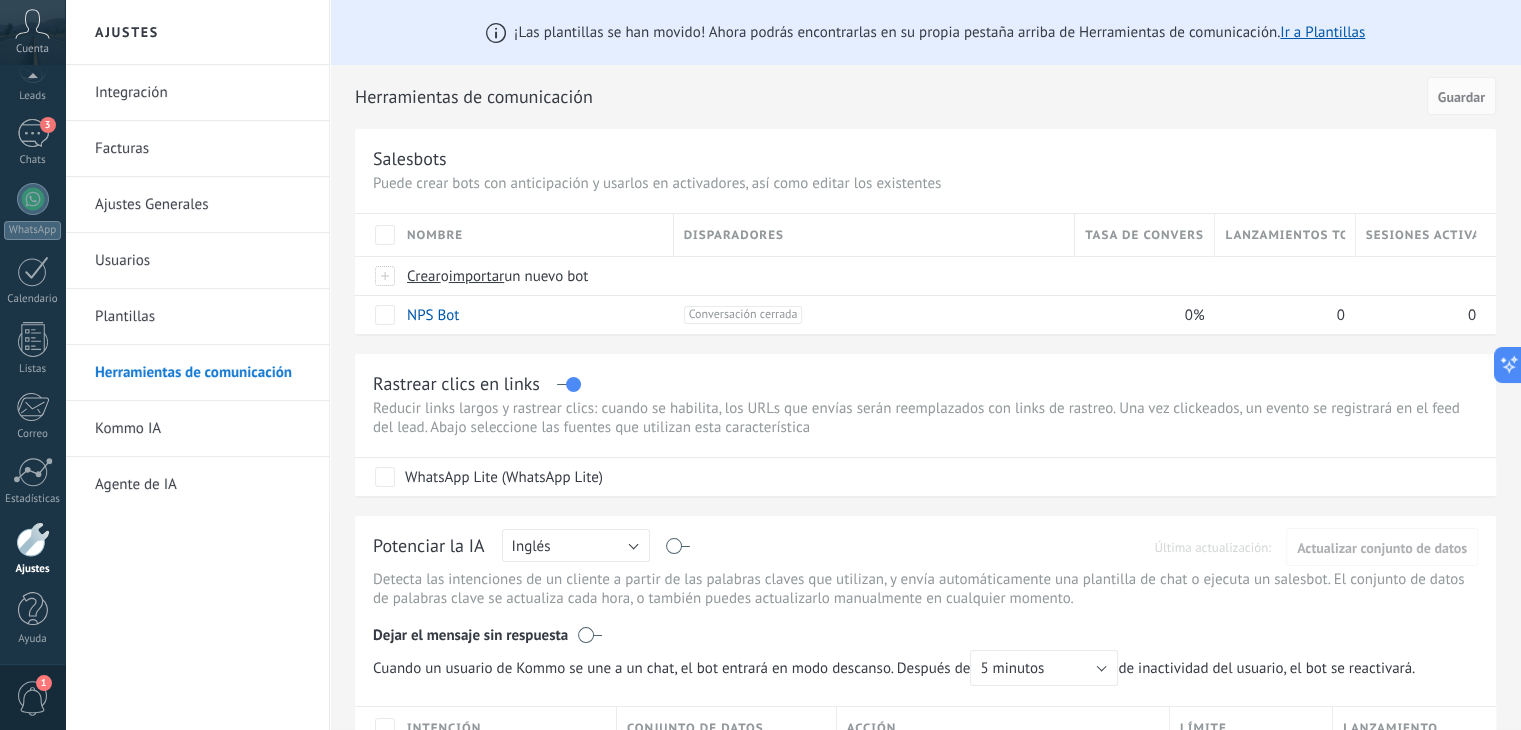 click on "Kommo IA" at bounding box center [202, 429] 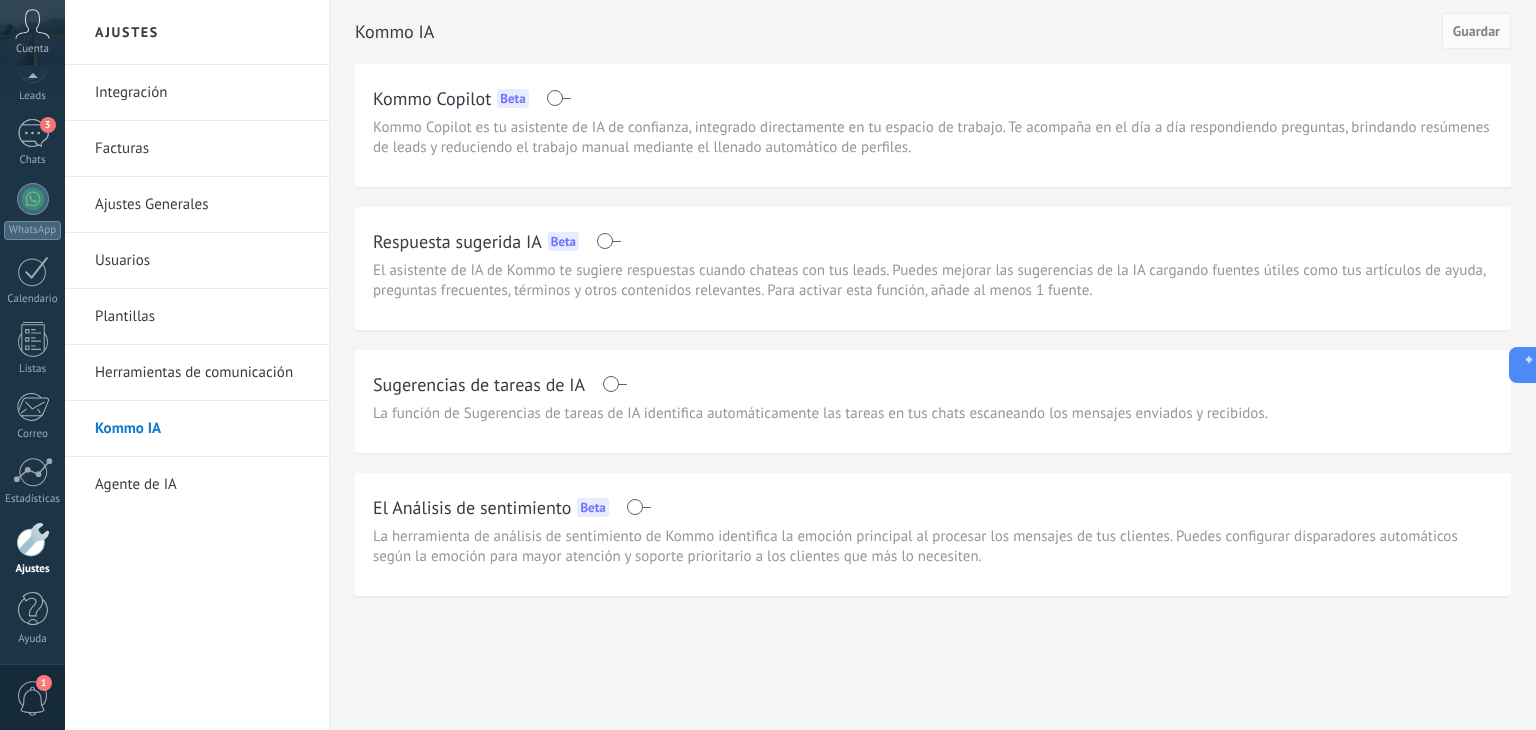 click on "Integración" at bounding box center [202, 93] 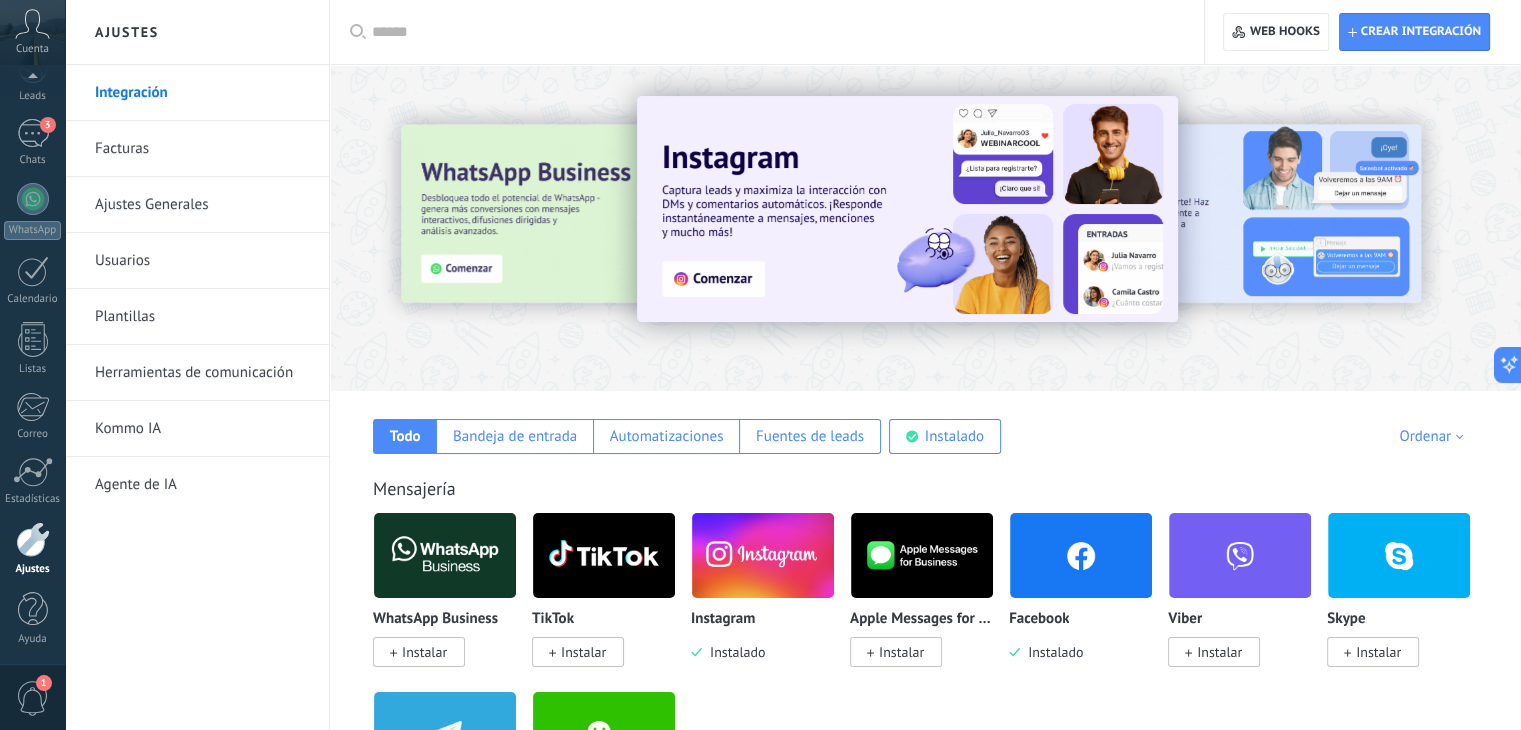 click at bounding box center [763, 555] 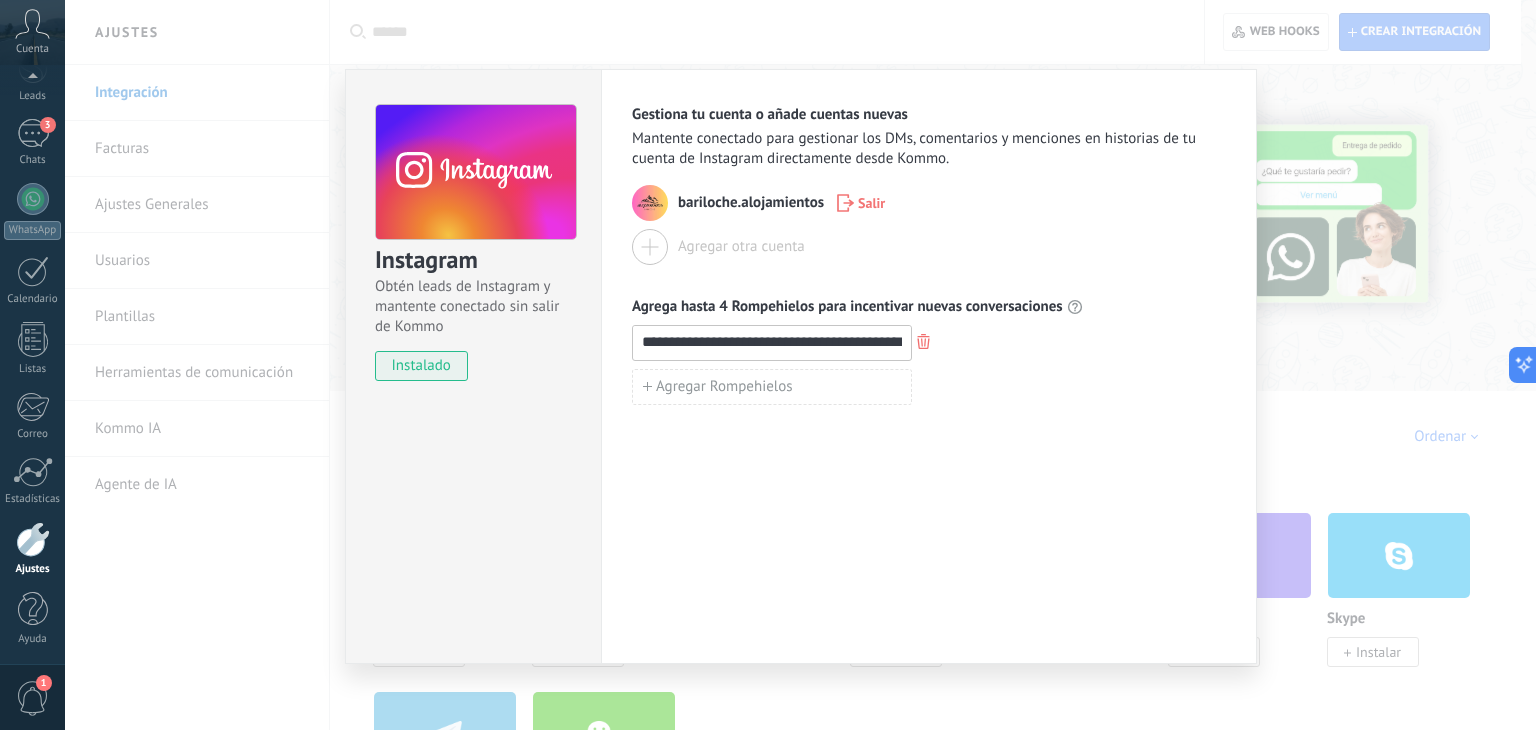click on "**********" at bounding box center (800, 365) 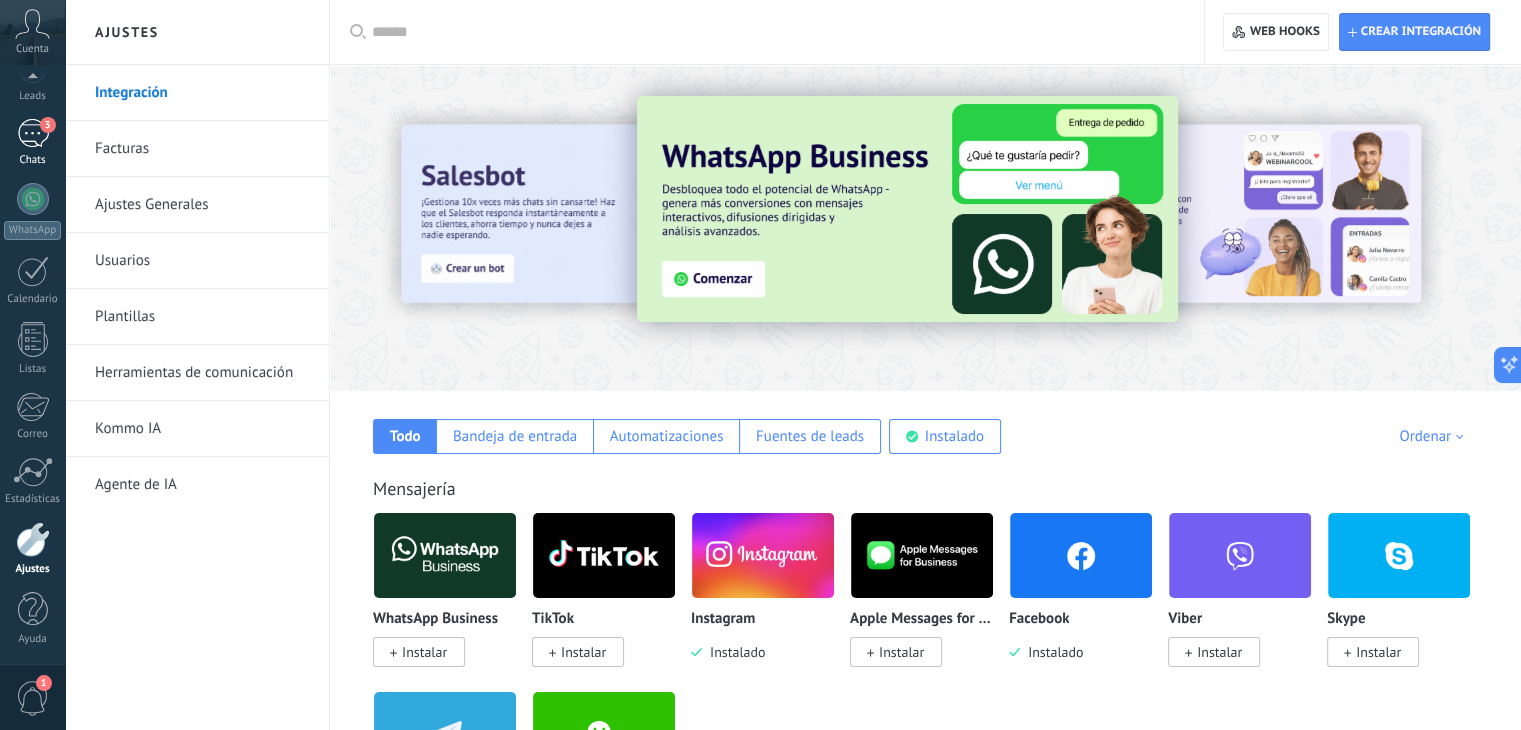 click on "3" at bounding box center [33, 133] 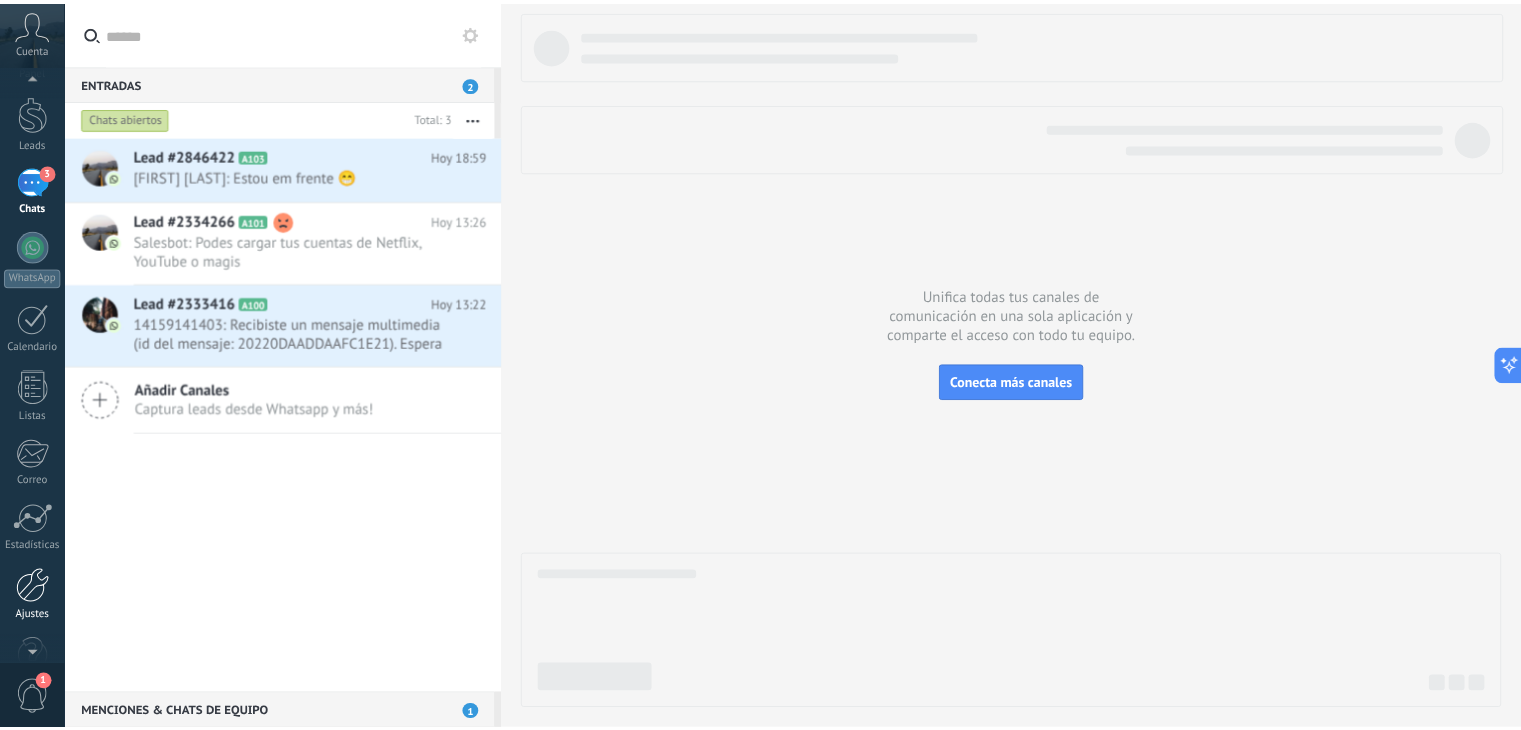 scroll, scrollTop: 101, scrollLeft: 0, axis: vertical 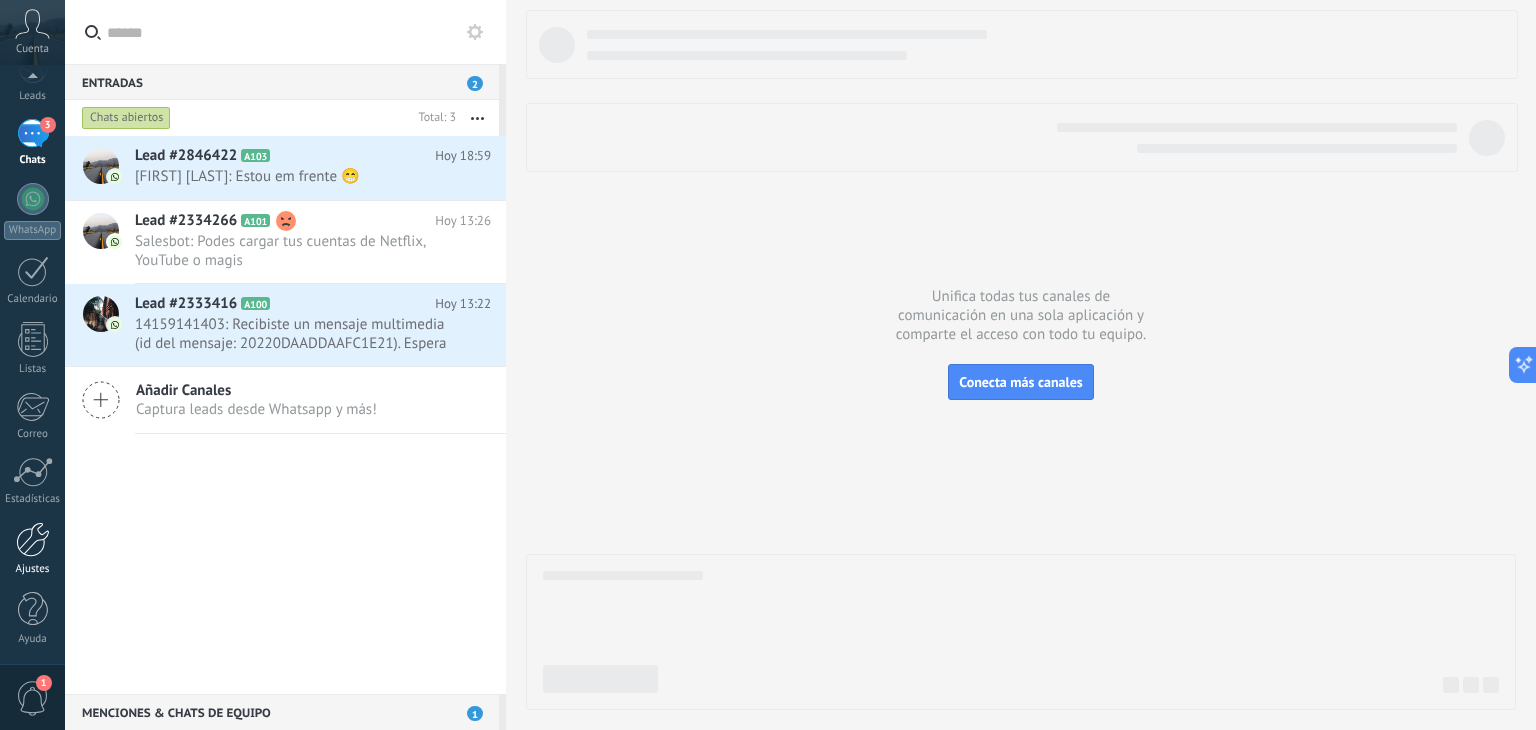 click at bounding box center [33, 539] 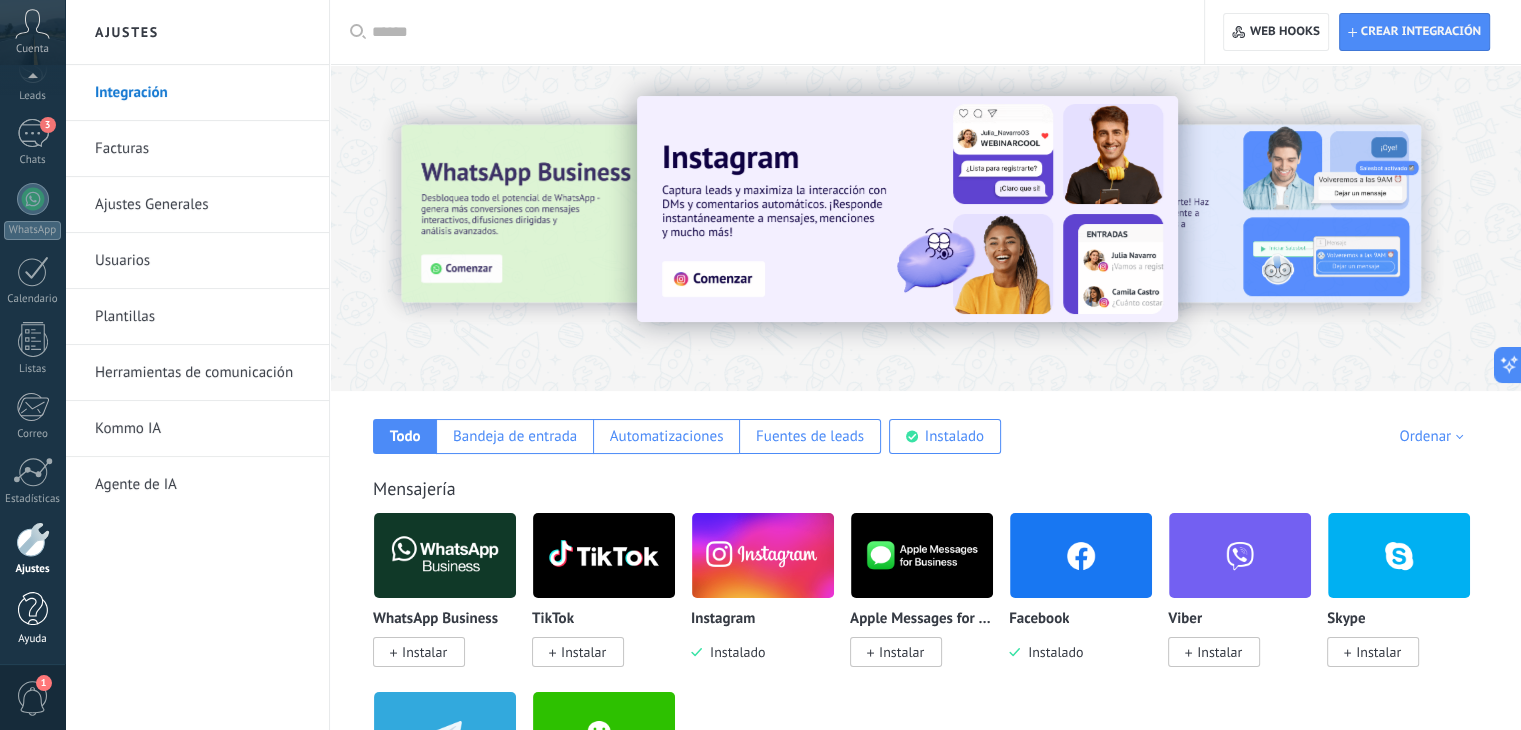 click at bounding box center (33, 609) 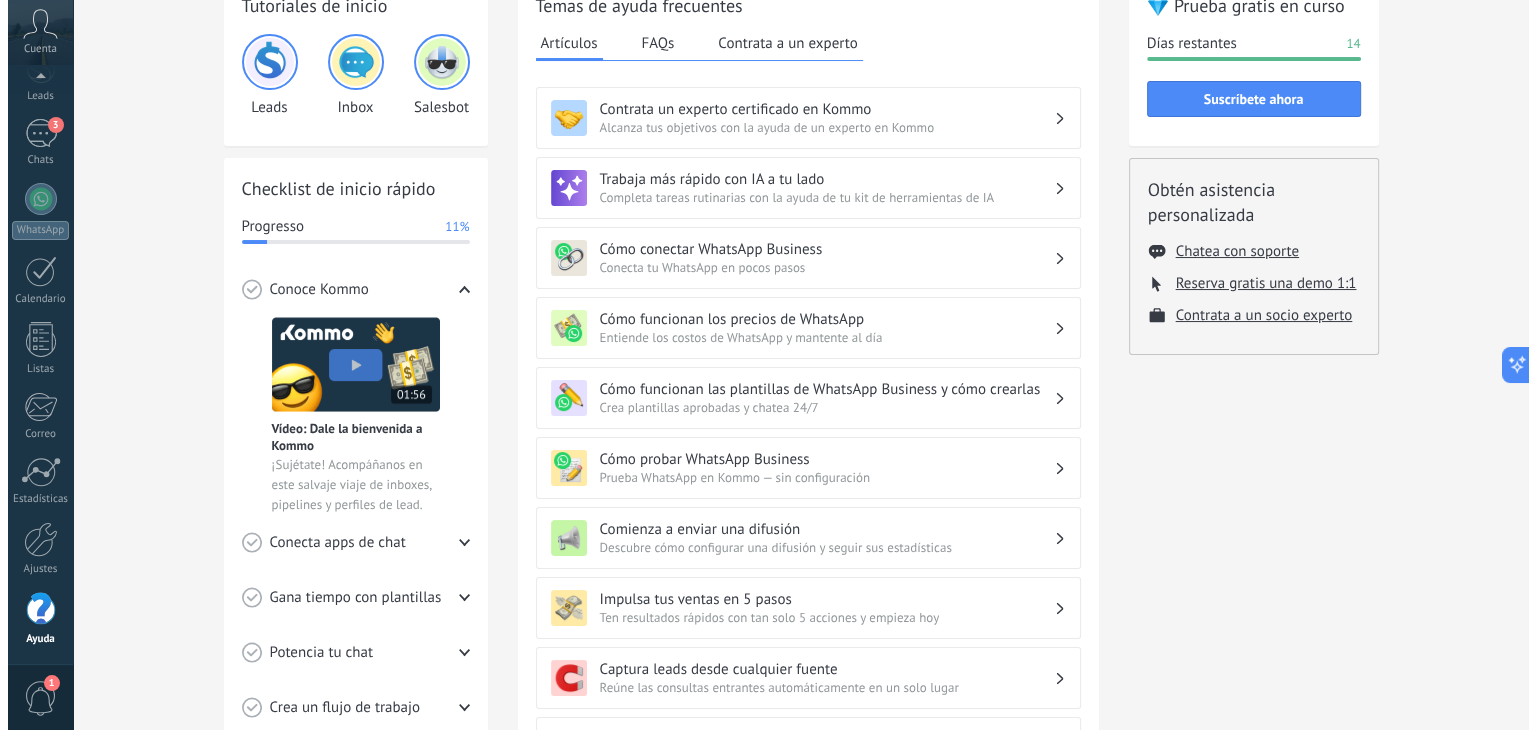 scroll, scrollTop: 0, scrollLeft: 0, axis: both 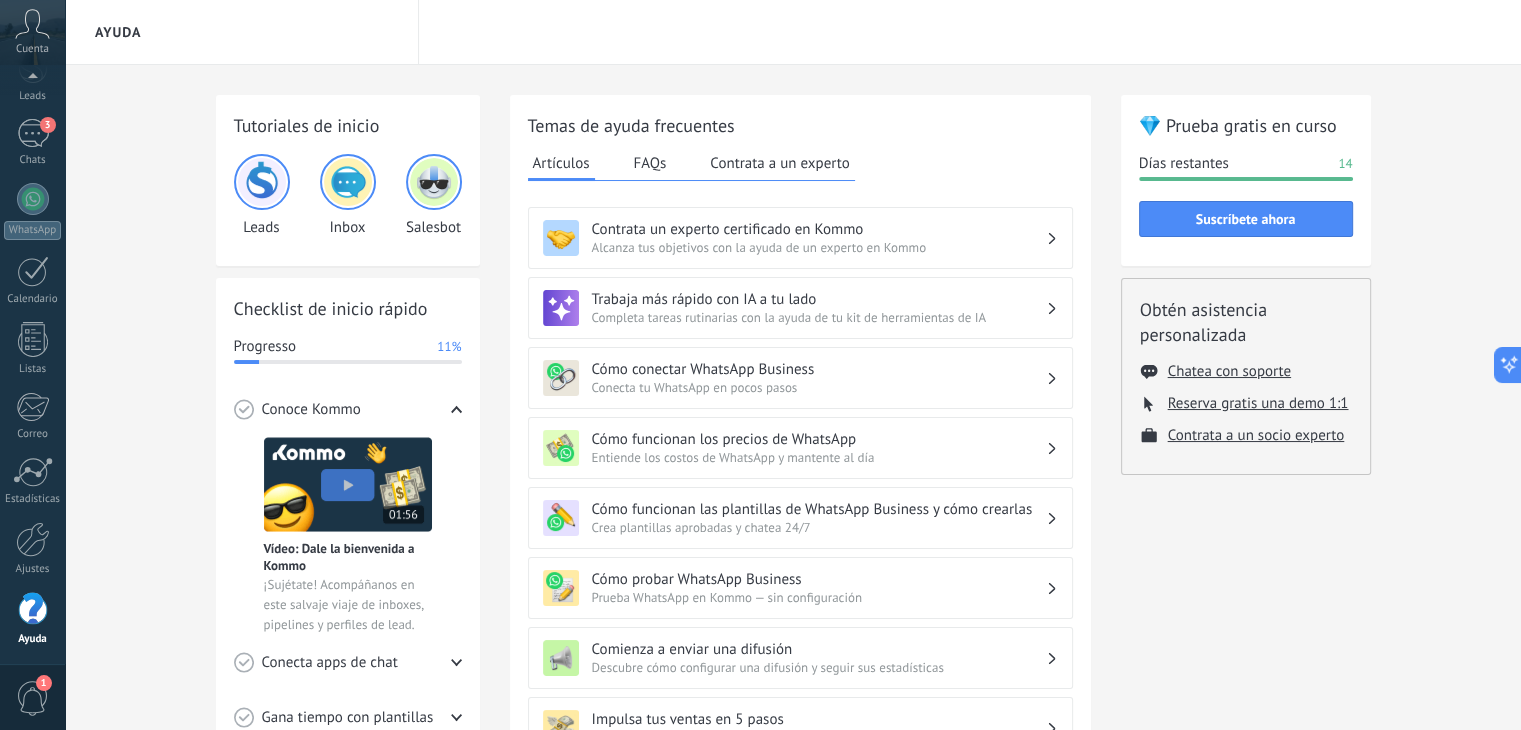 click on "Días restantes" at bounding box center (1184, 164) 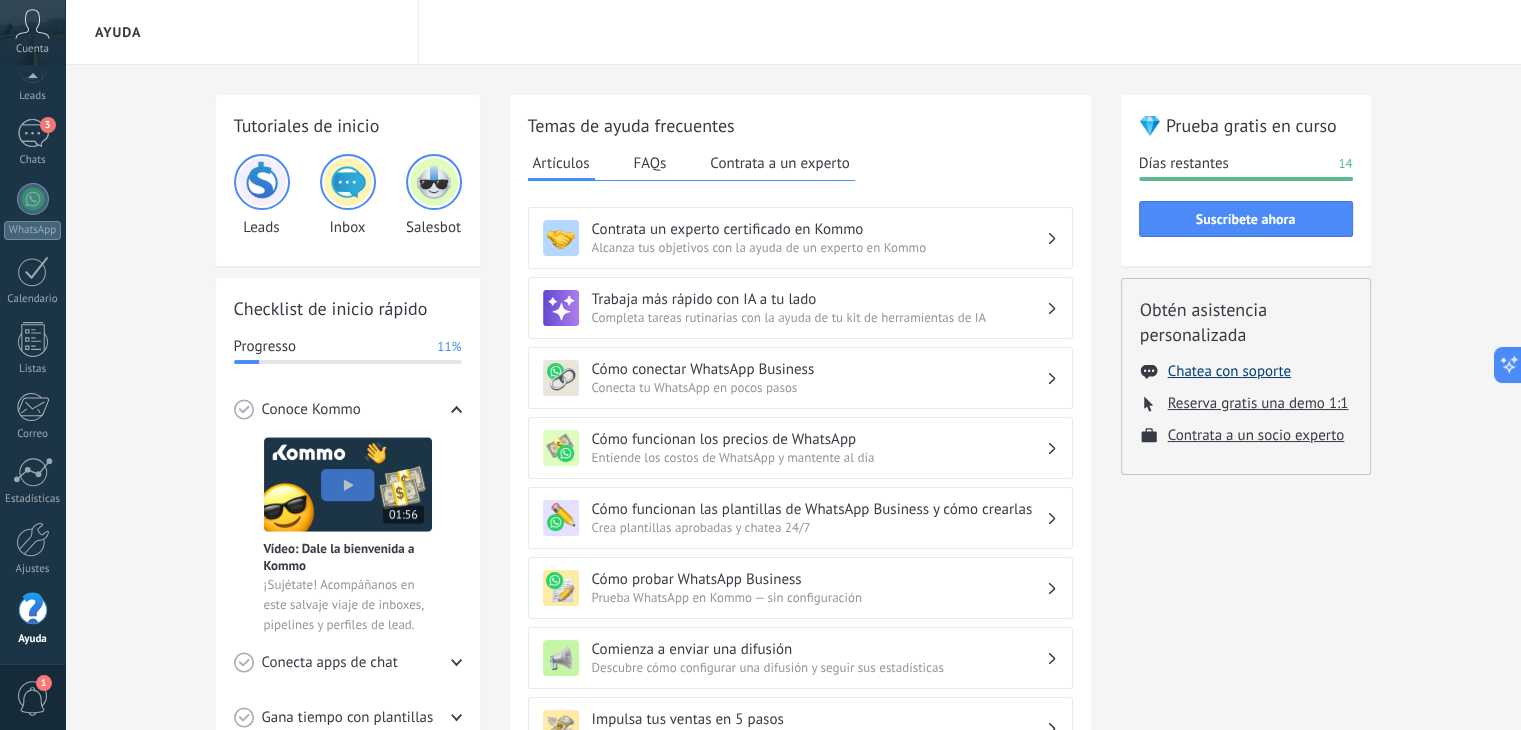 click on "Chatea con soporte" at bounding box center [1229, 371] 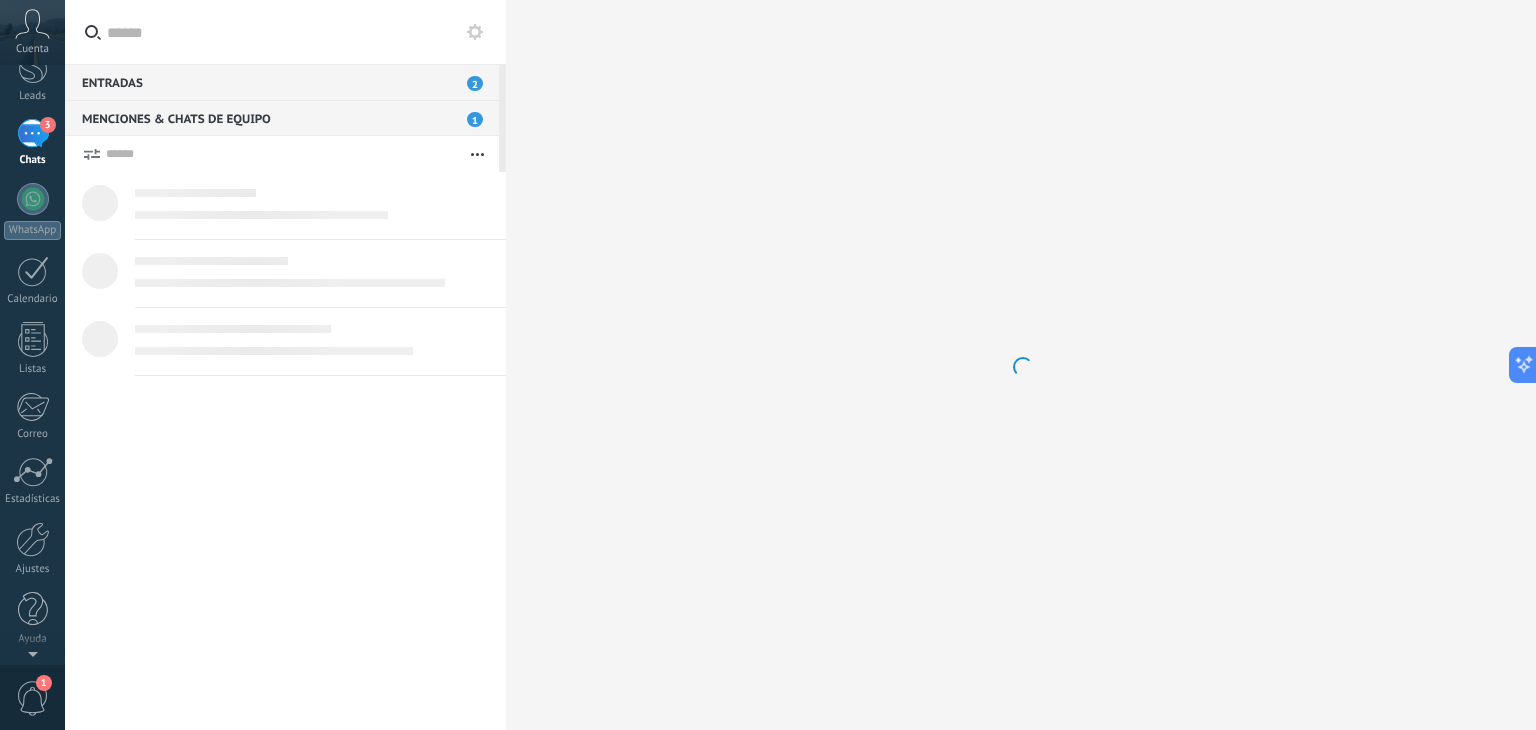 scroll, scrollTop: 0, scrollLeft: 0, axis: both 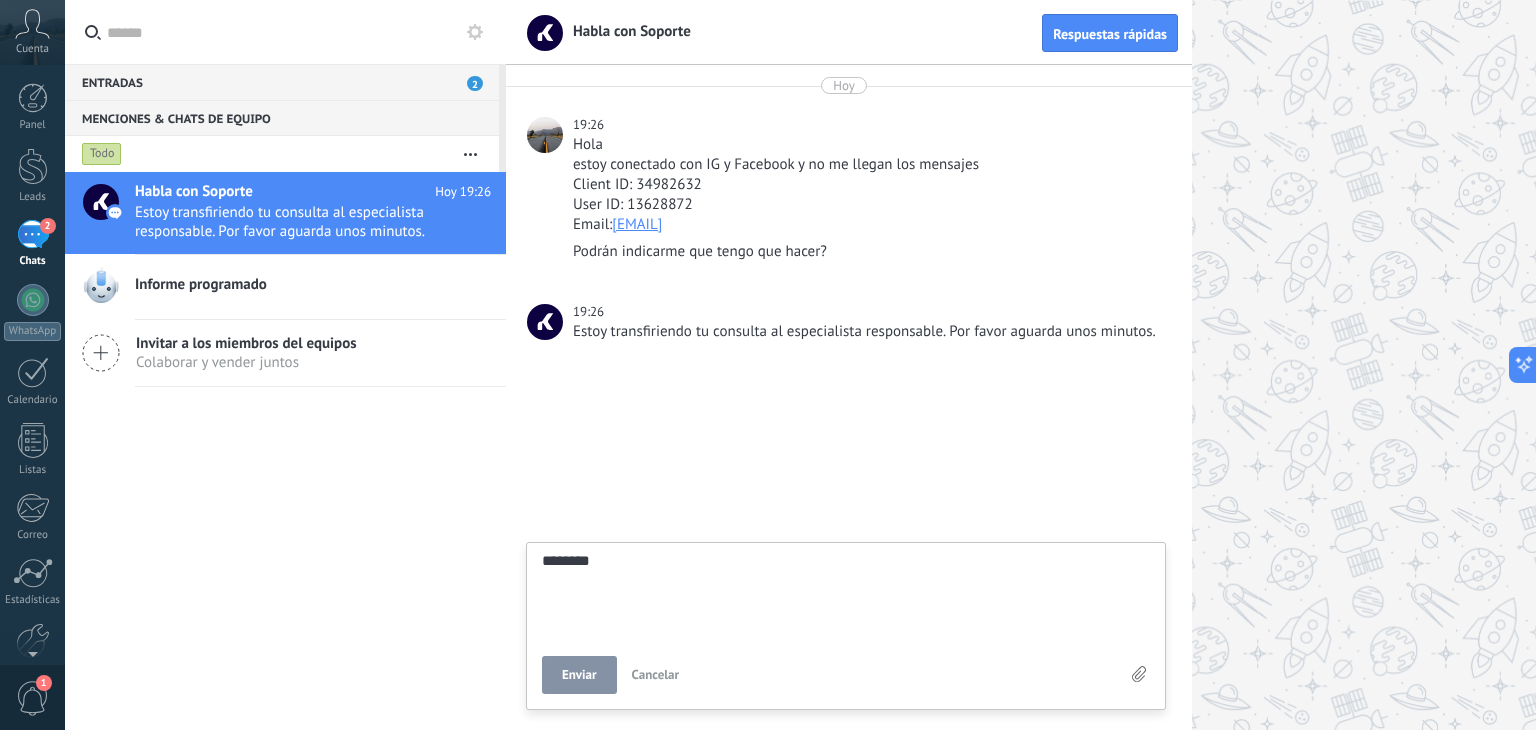 click on "Enviar" at bounding box center [579, 675] 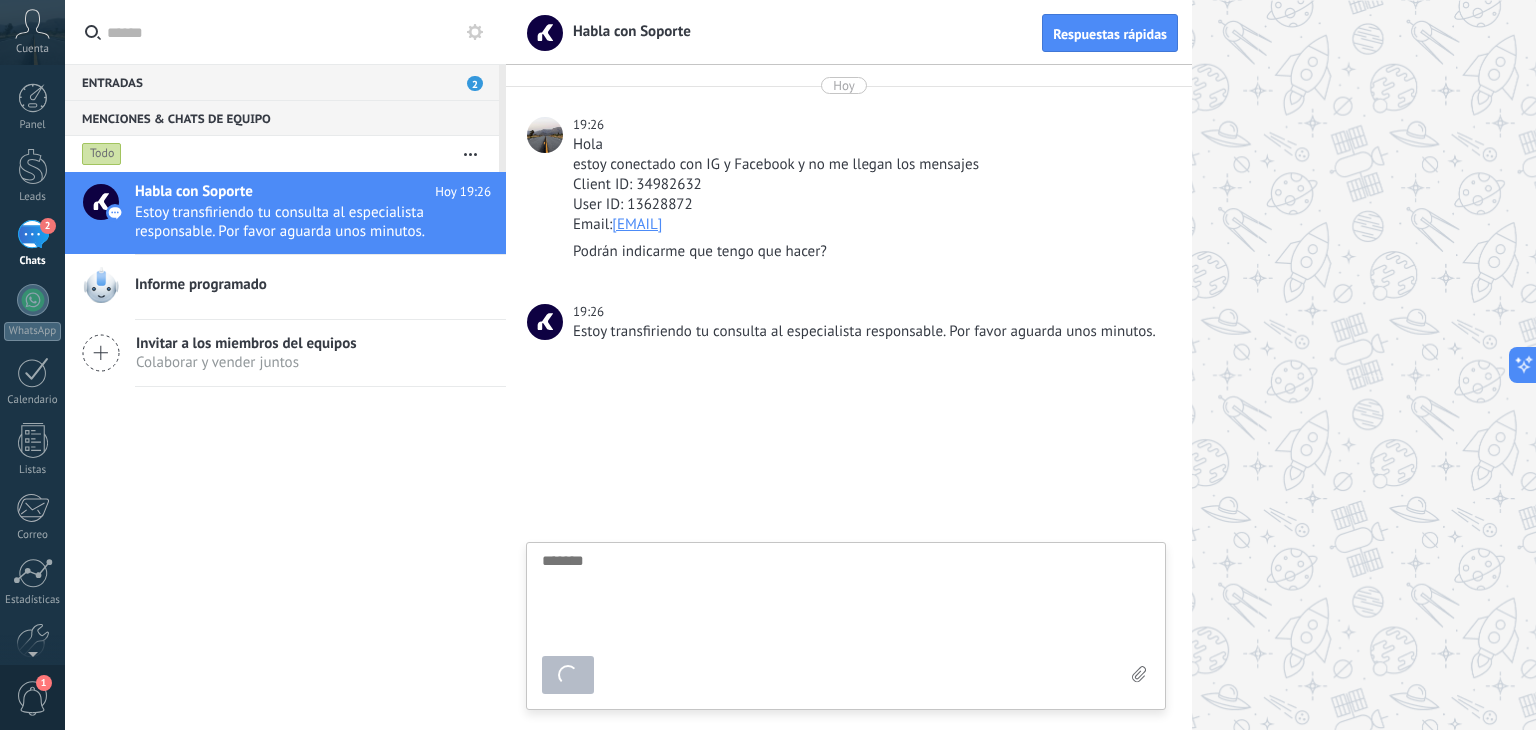 scroll, scrollTop: 19, scrollLeft: 0, axis: vertical 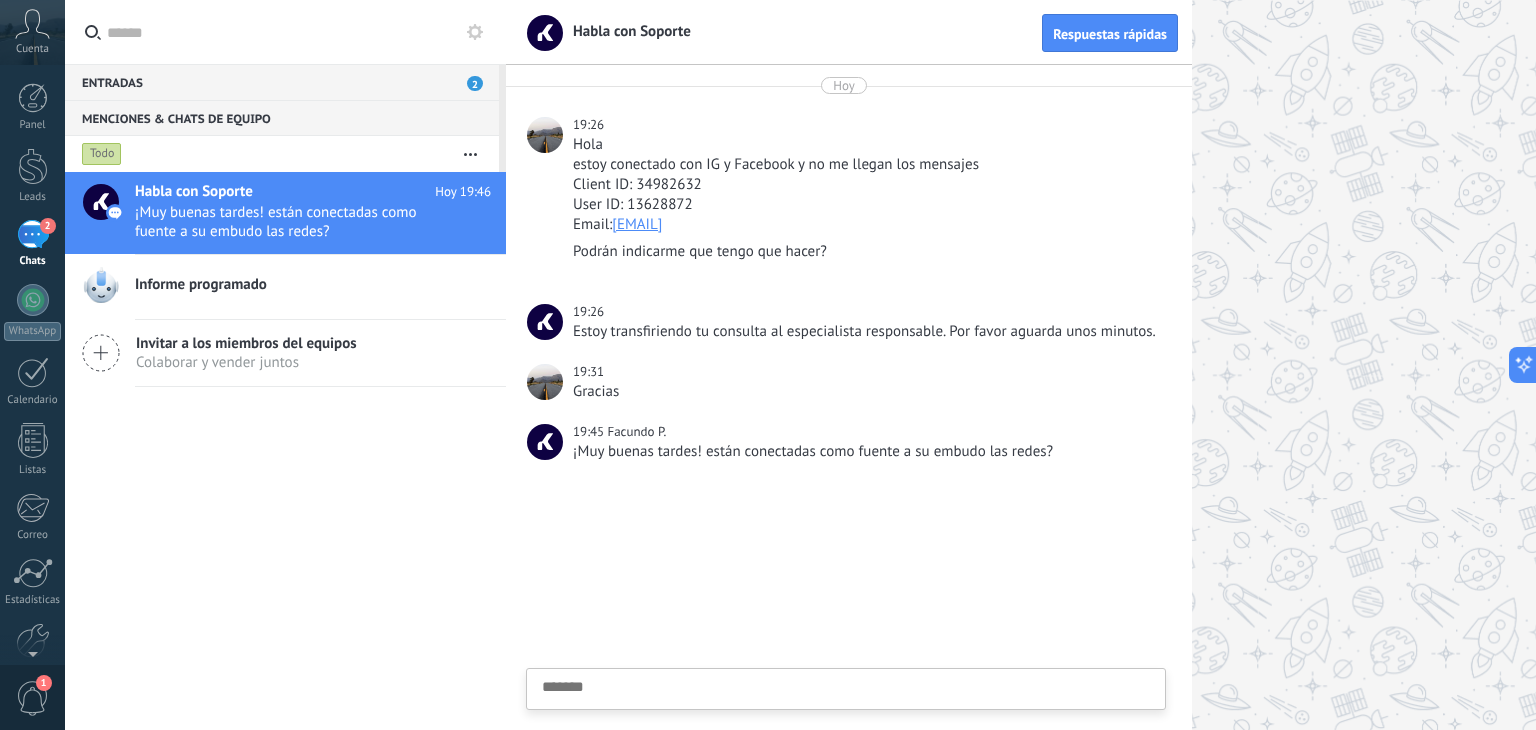 click at bounding box center (846, 720) 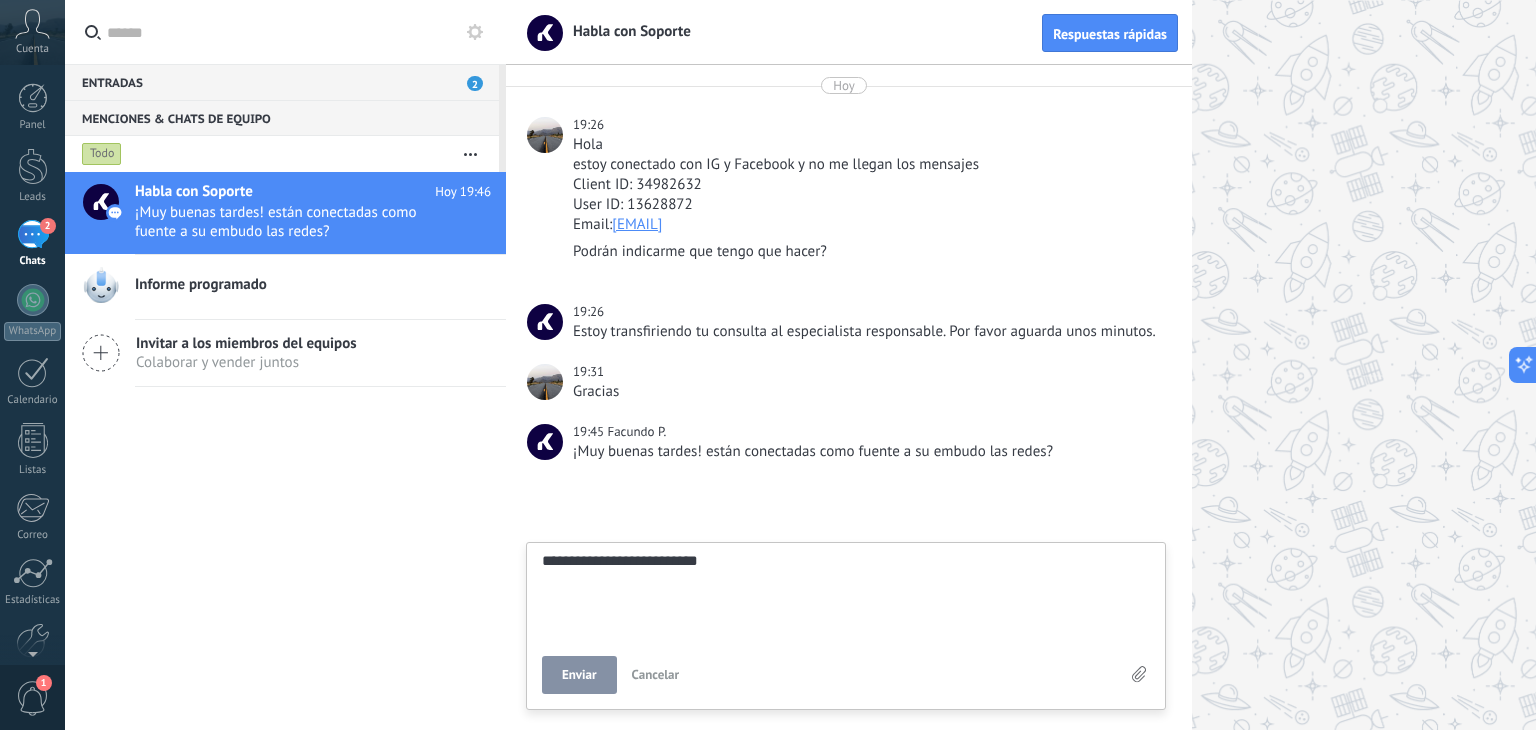 scroll, scrollTop: 19, scrollLeft: 0, axis: vertical 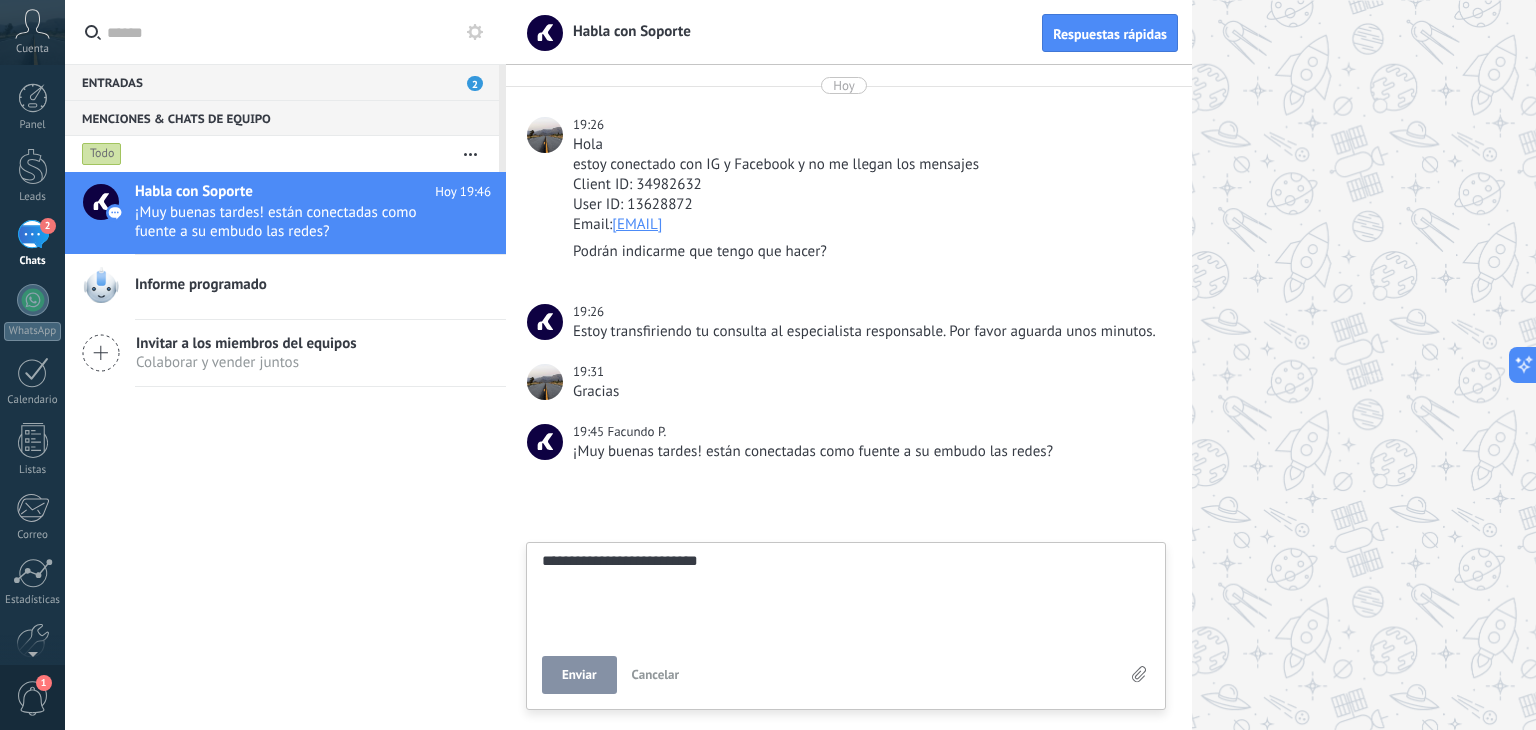 click on "Enviar" at bounding box center (579, 675) 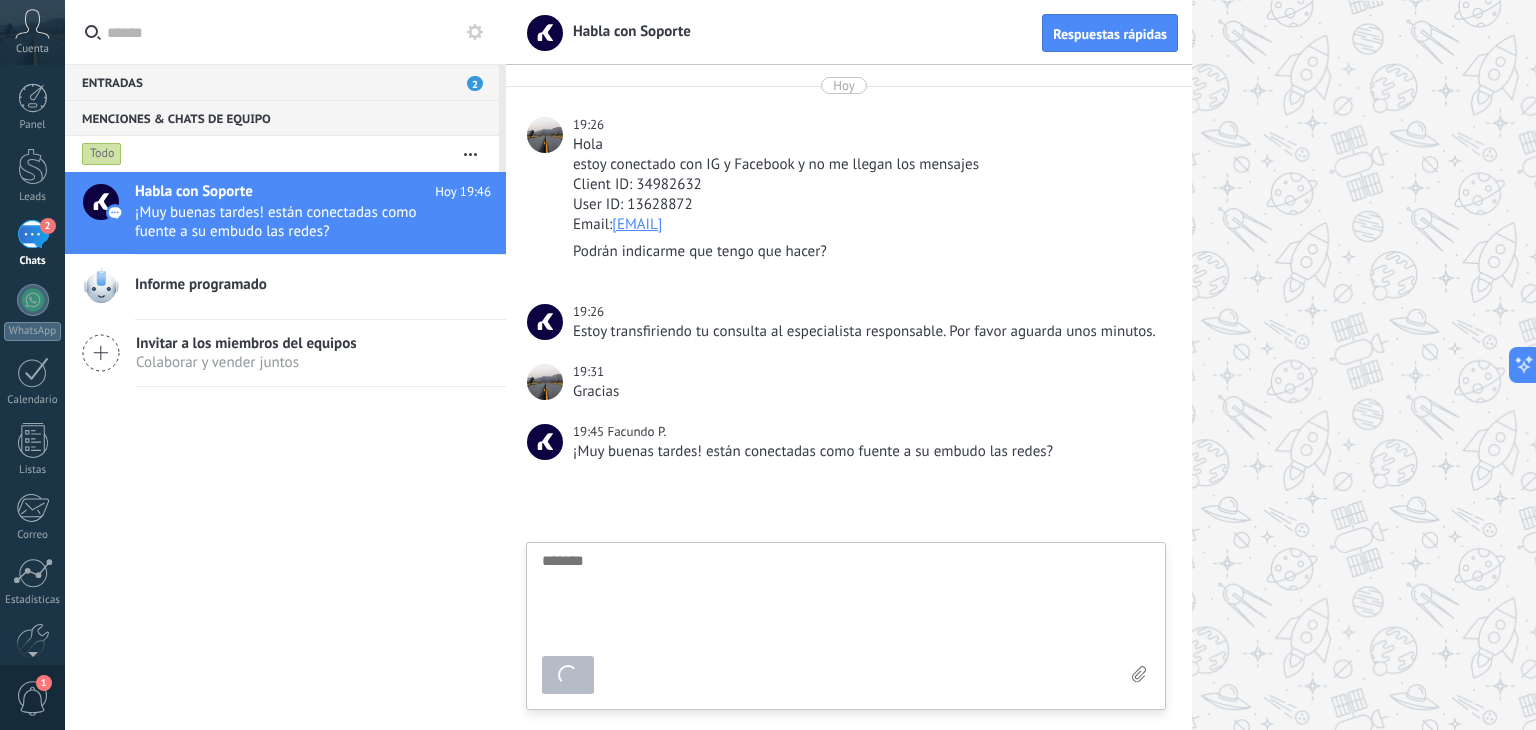 scroll, scrollTop: 47, scrollLeft: 0, axis: vertical 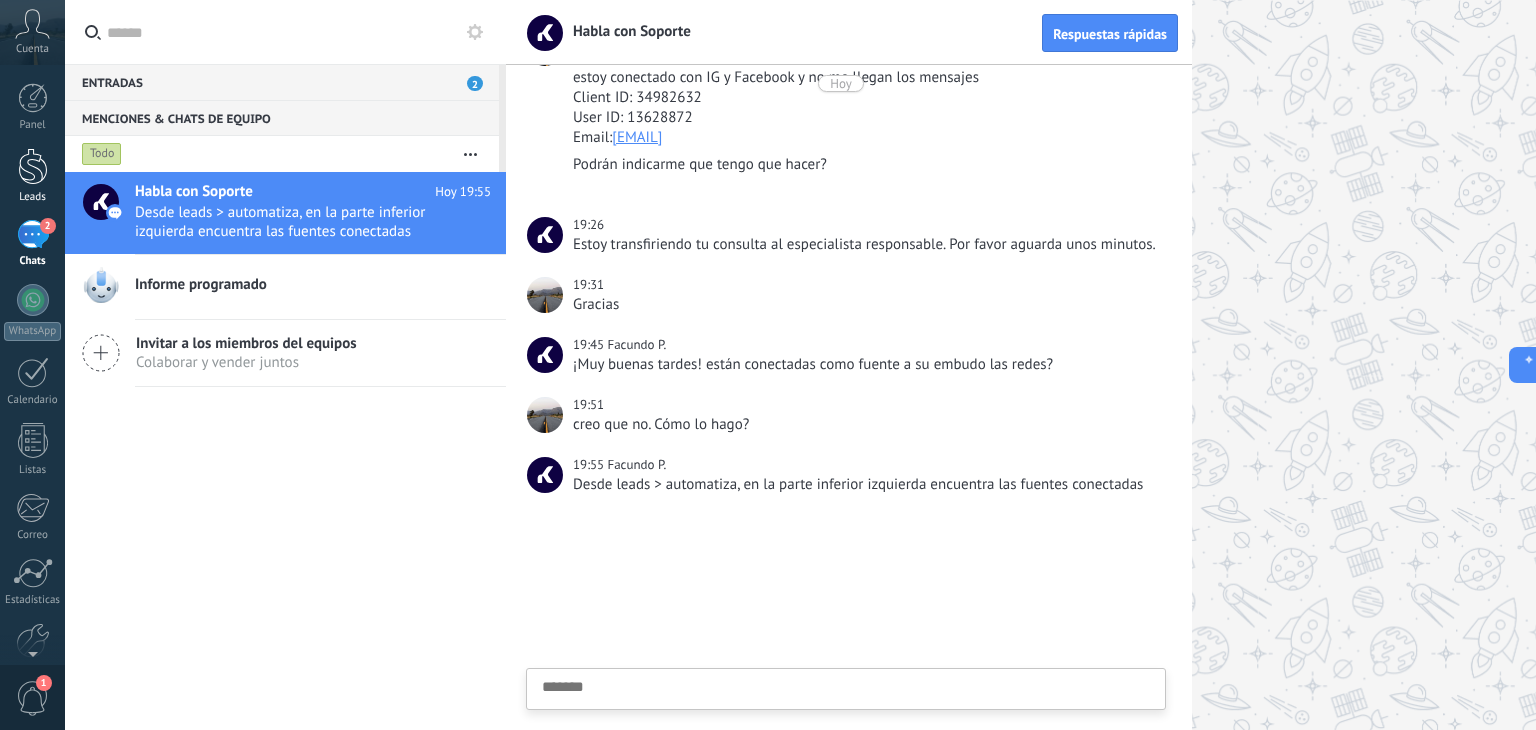 click at bounding box center (33, 166) 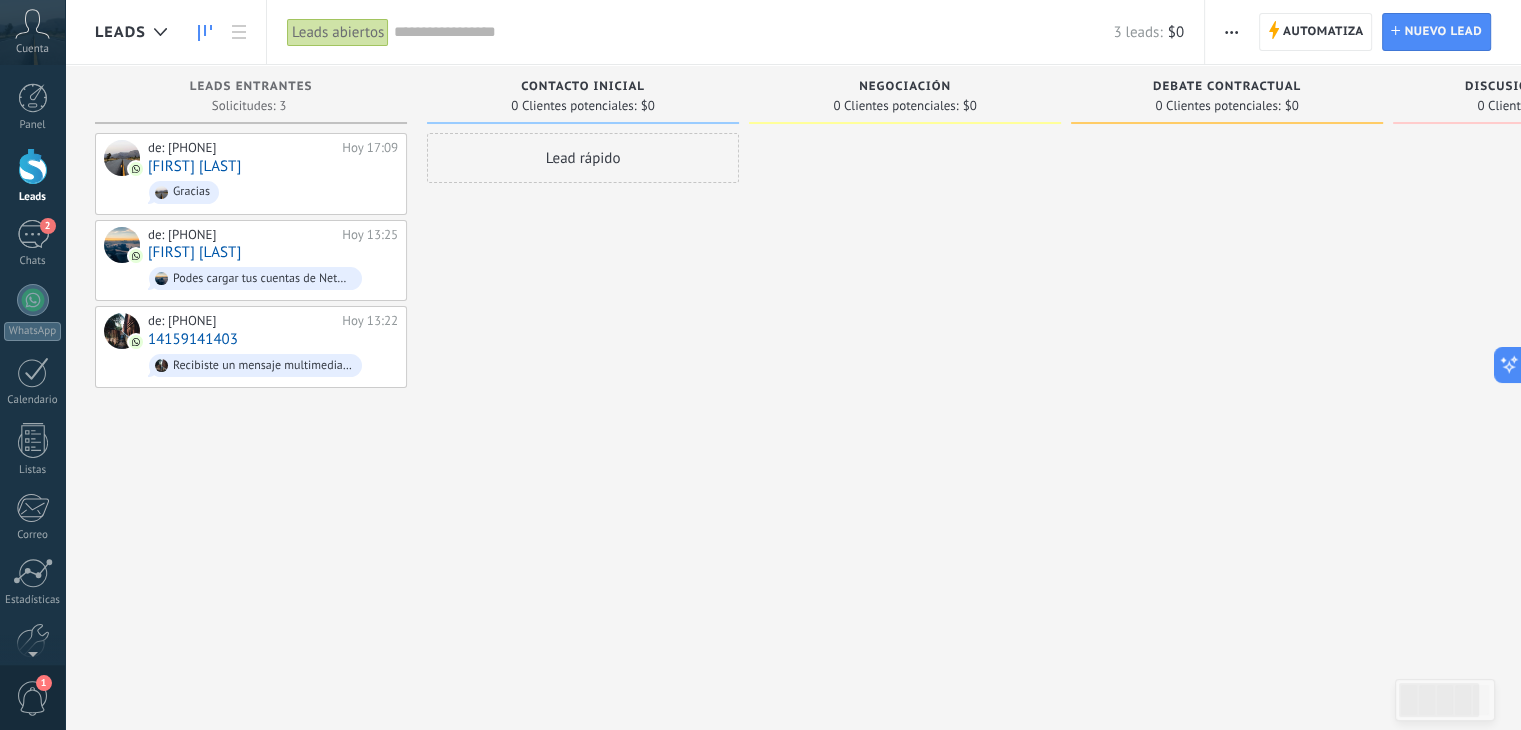 scroll, scrollTop: 0, scrollLeft: 0, axis: both 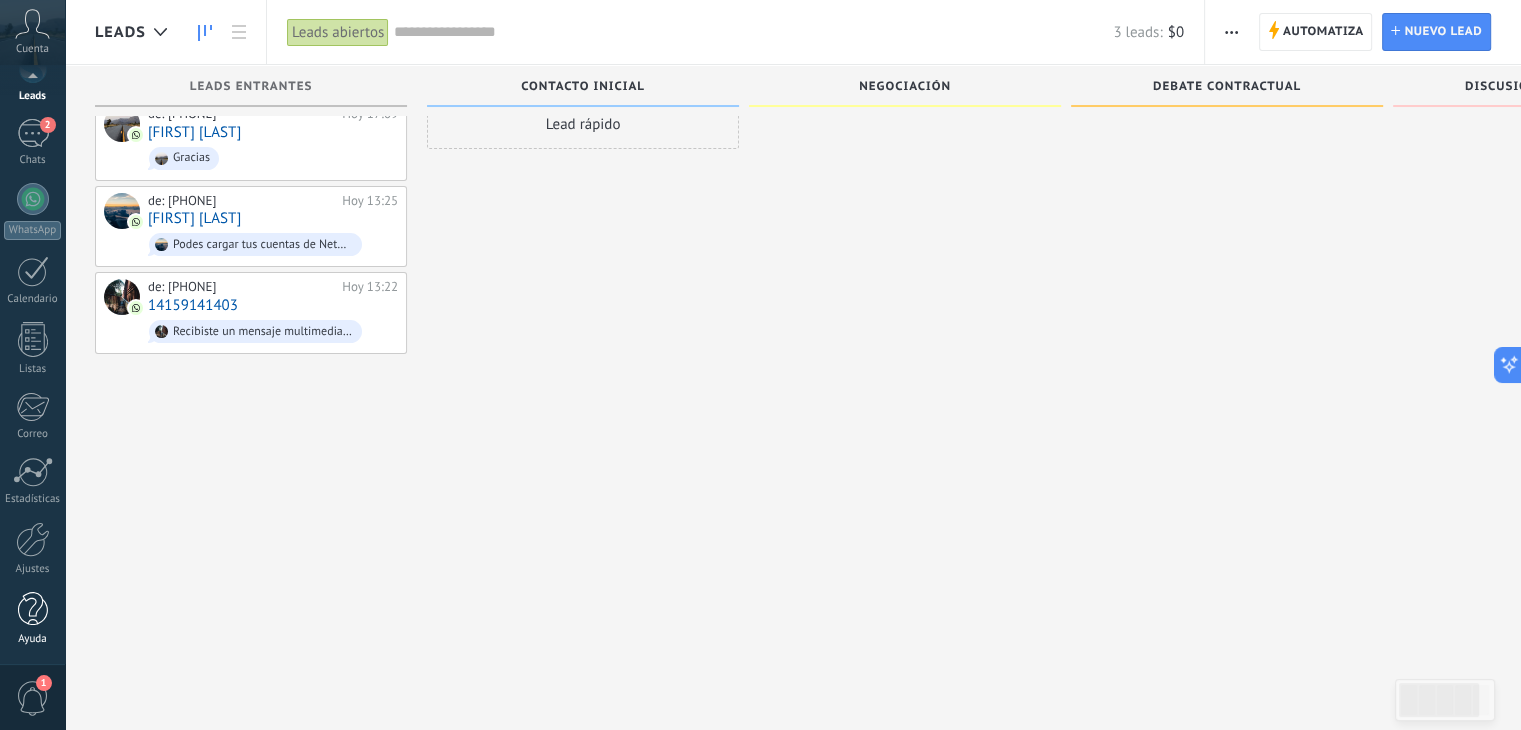 click at bounding box center [33, 609] 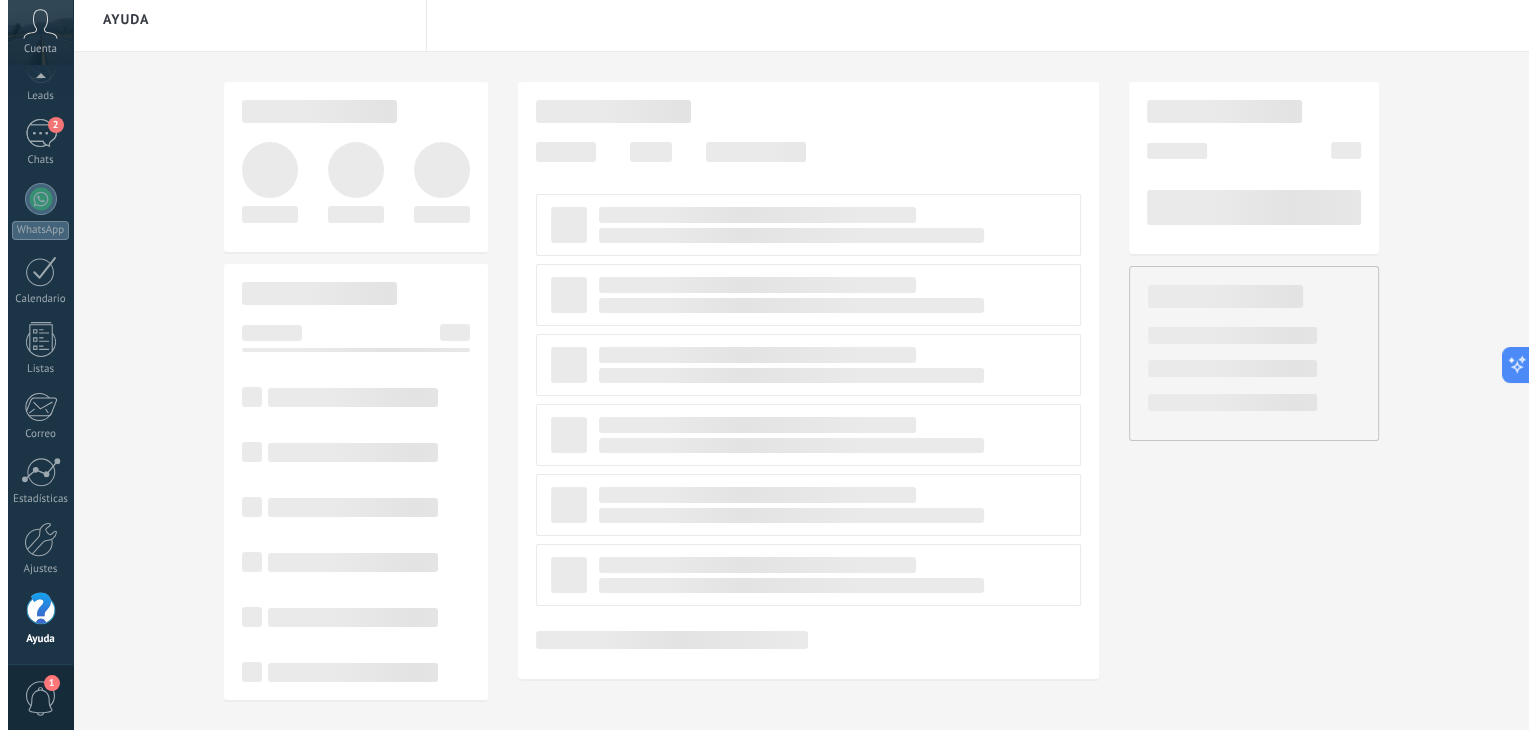 scroll, scrollTop: 0, scrollLeft: 0, axis: both 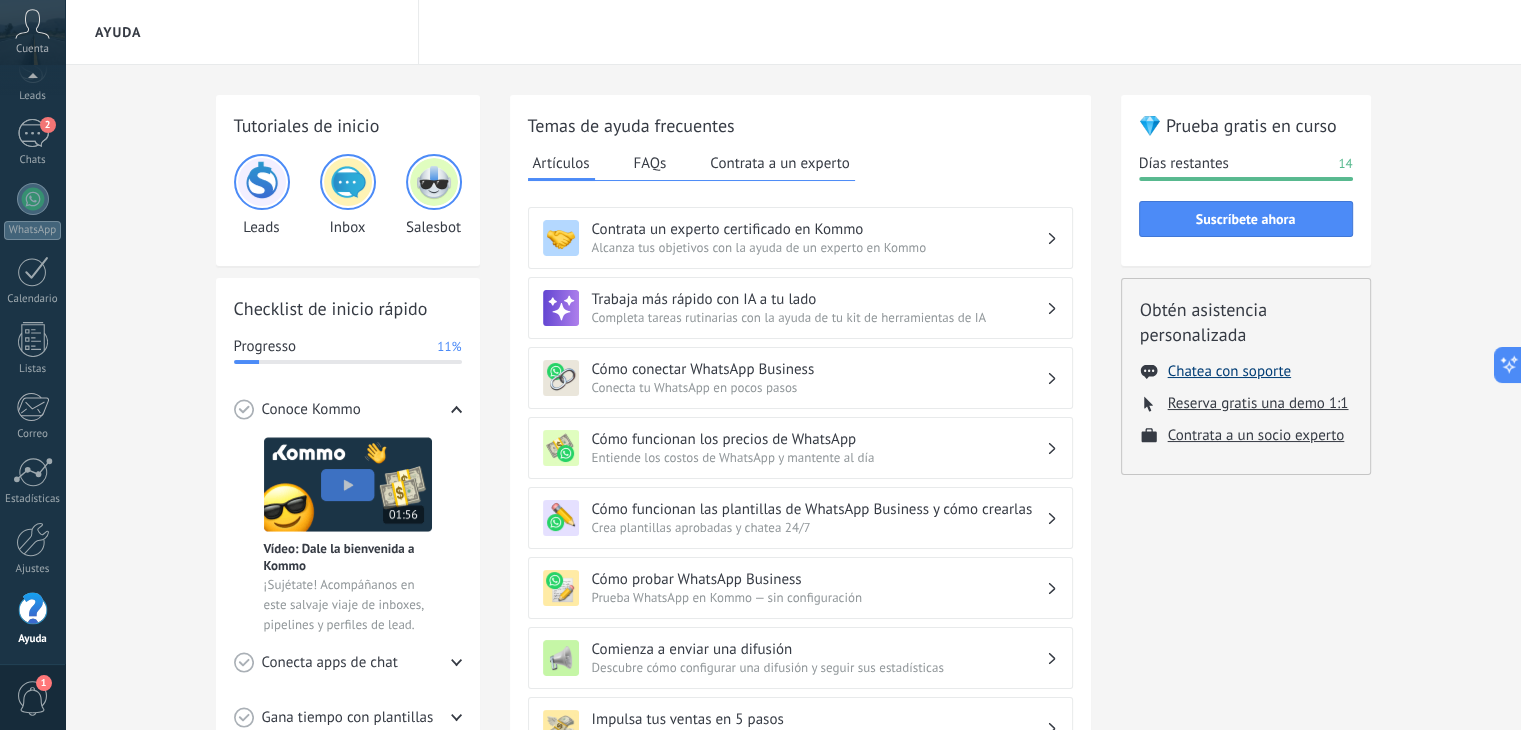 click on "Chatea con soporte" at bounding box center (1229, 371) 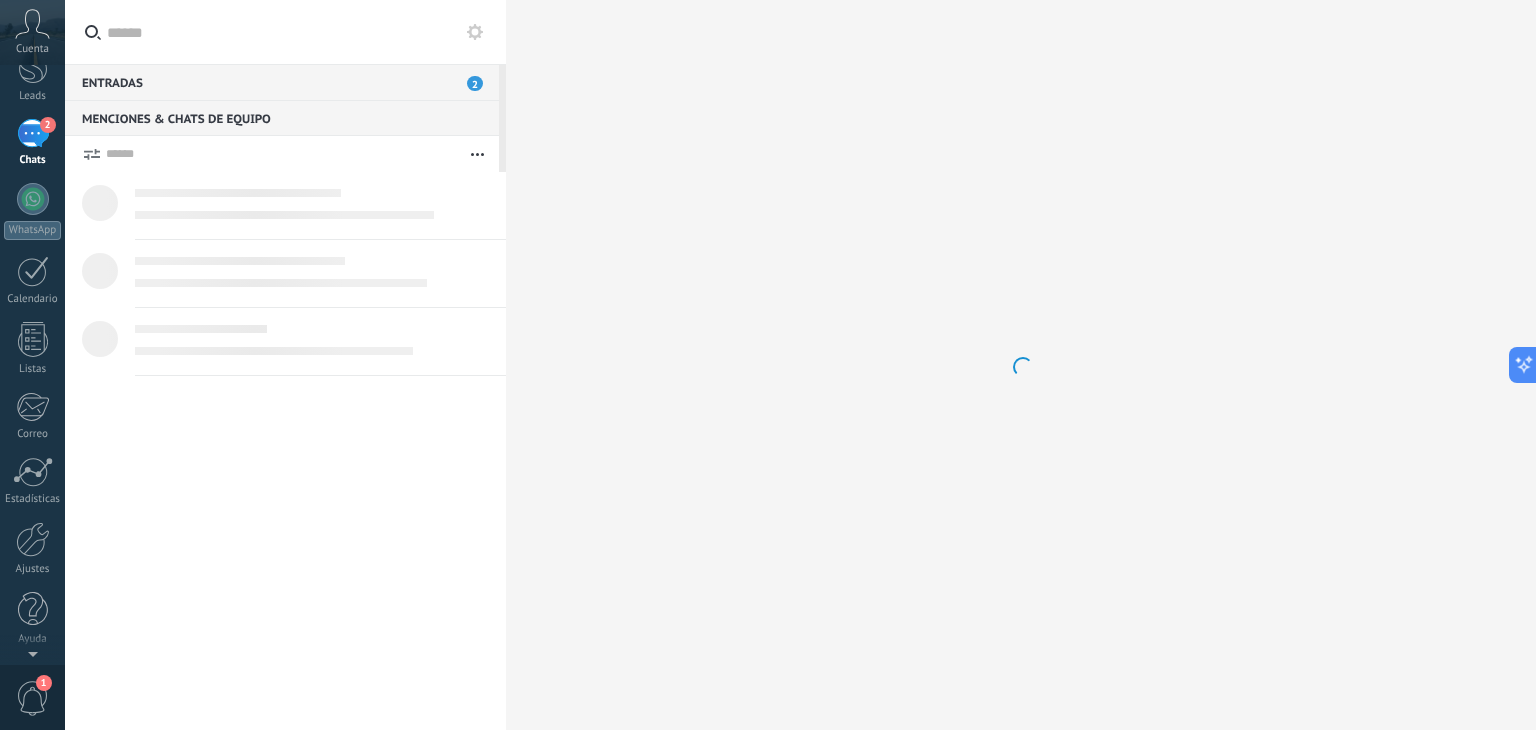 scroll, scrollTop: 0, scrollLeft: 0, axis: both 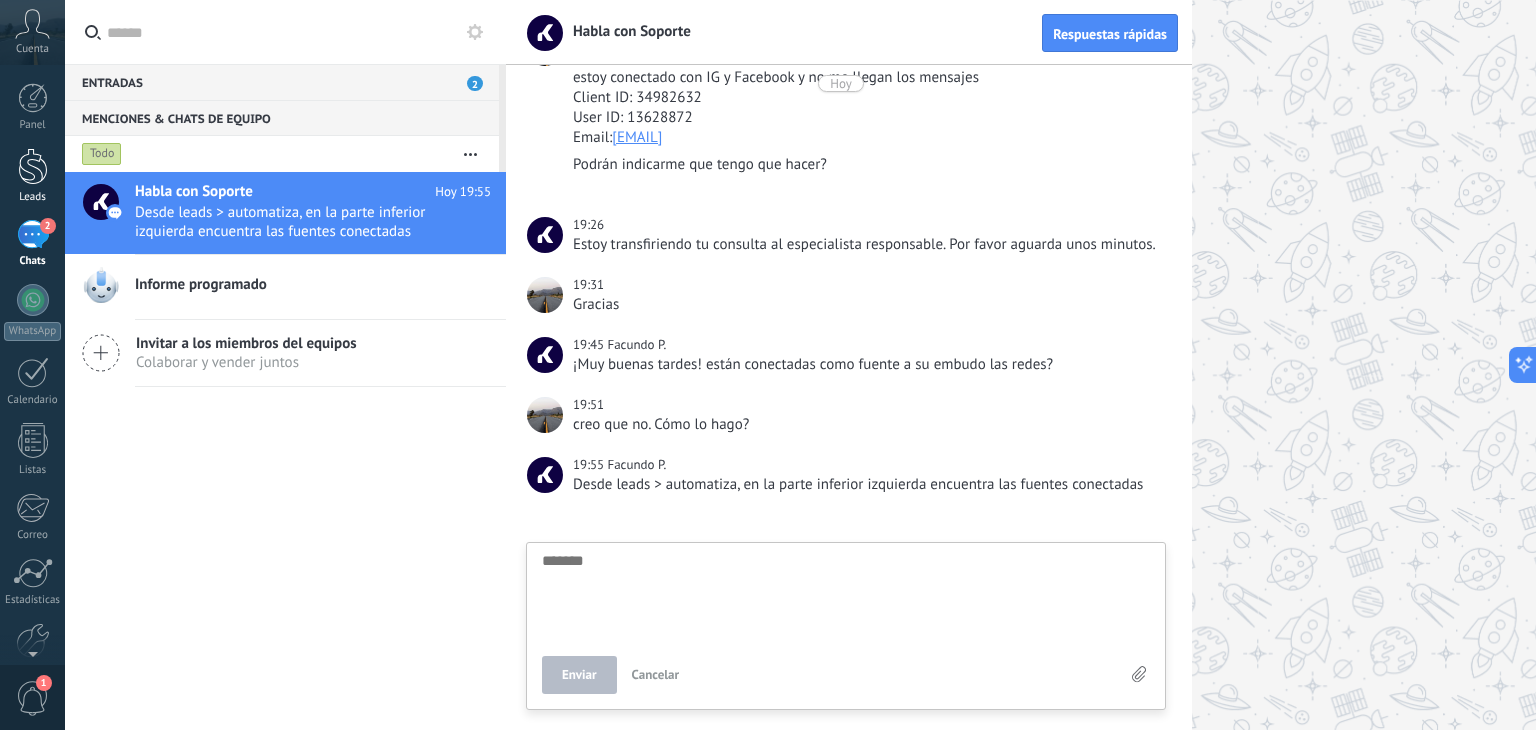 click at bounding box center (33, 166) 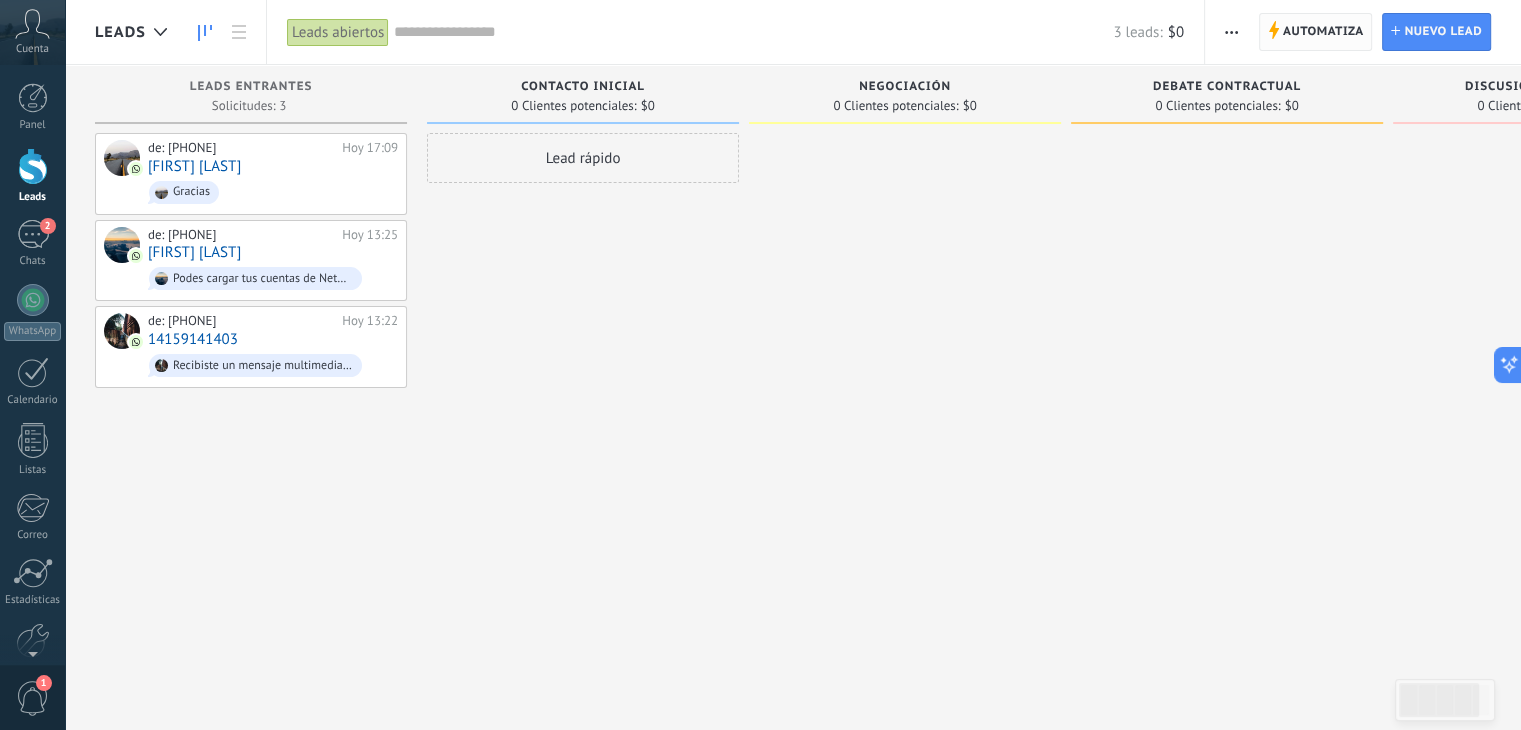 click on "Automatiza" at bounding box center (1323, 32) 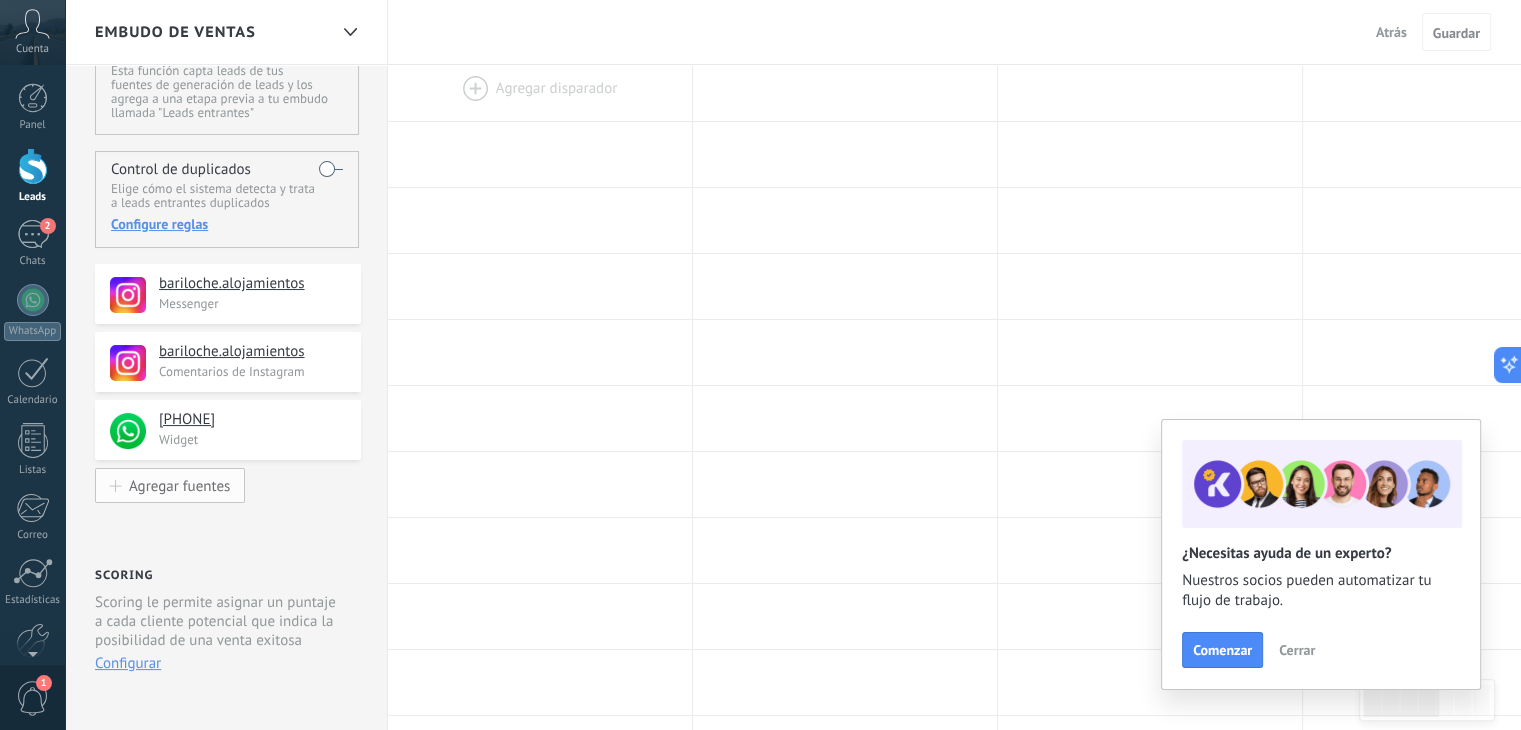 scroll, scrollTop: 100, scrollLeft: 0, axis: vertical 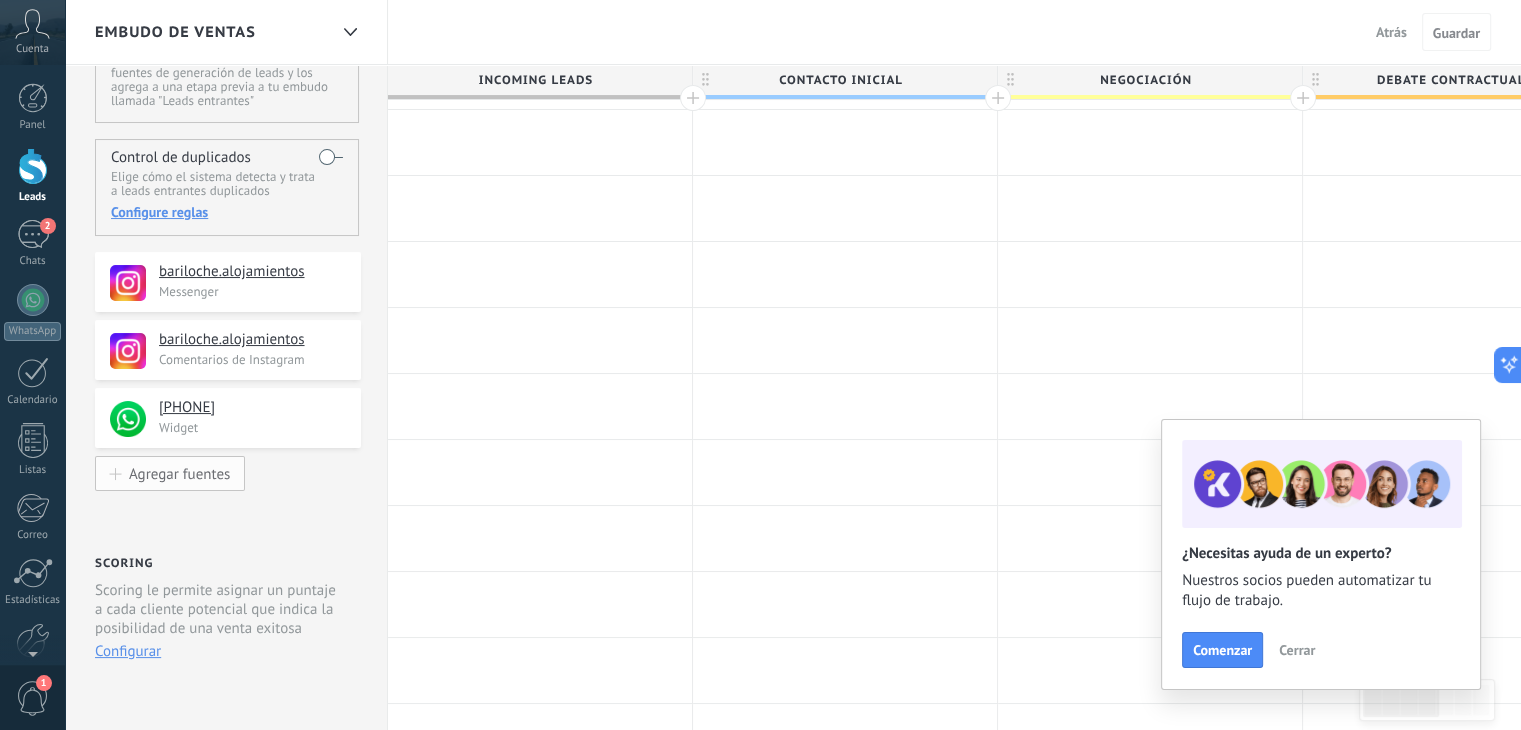 click on "Agregar fuentes" at bounding box center (179, 473) 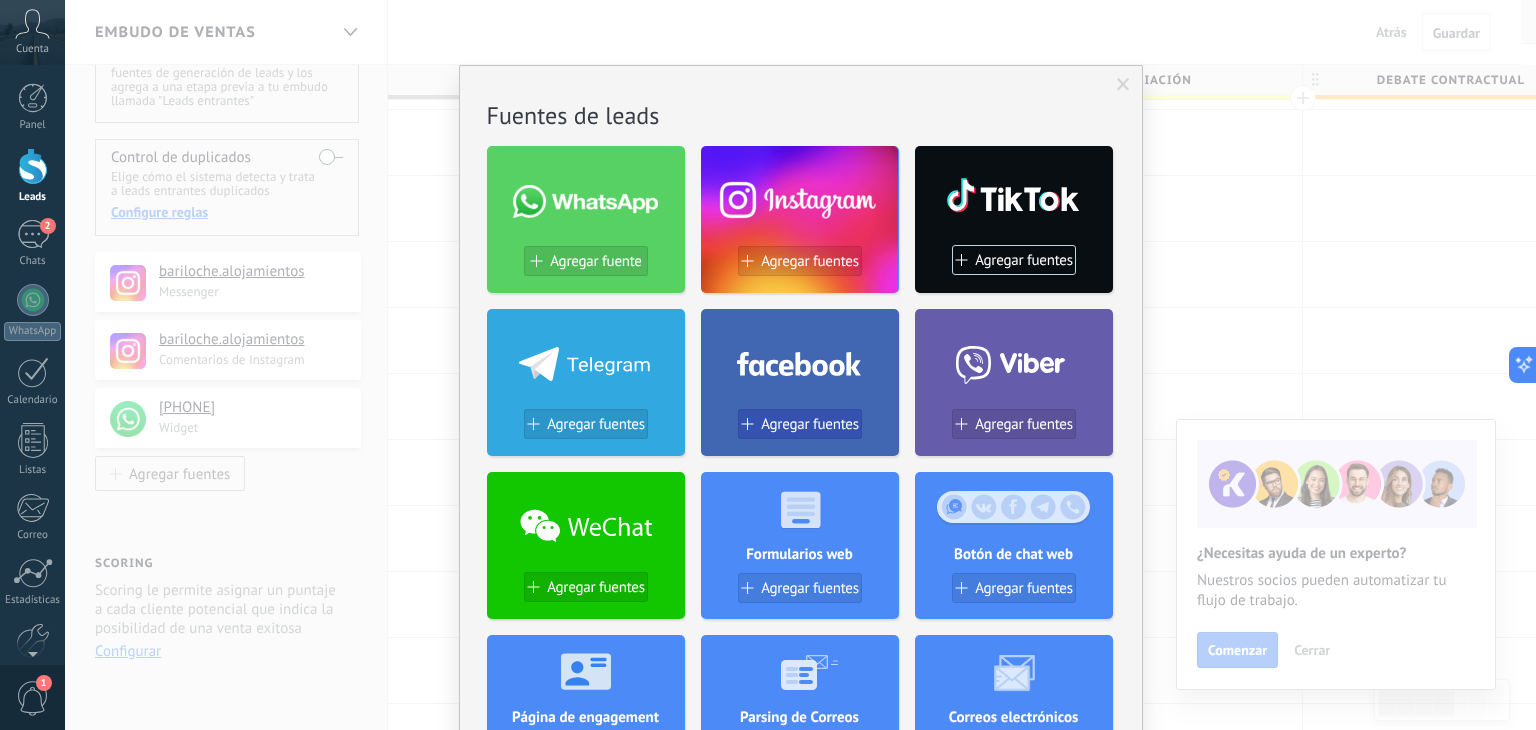 click on "Agregar fuentes" at bounding box center [810, 424] 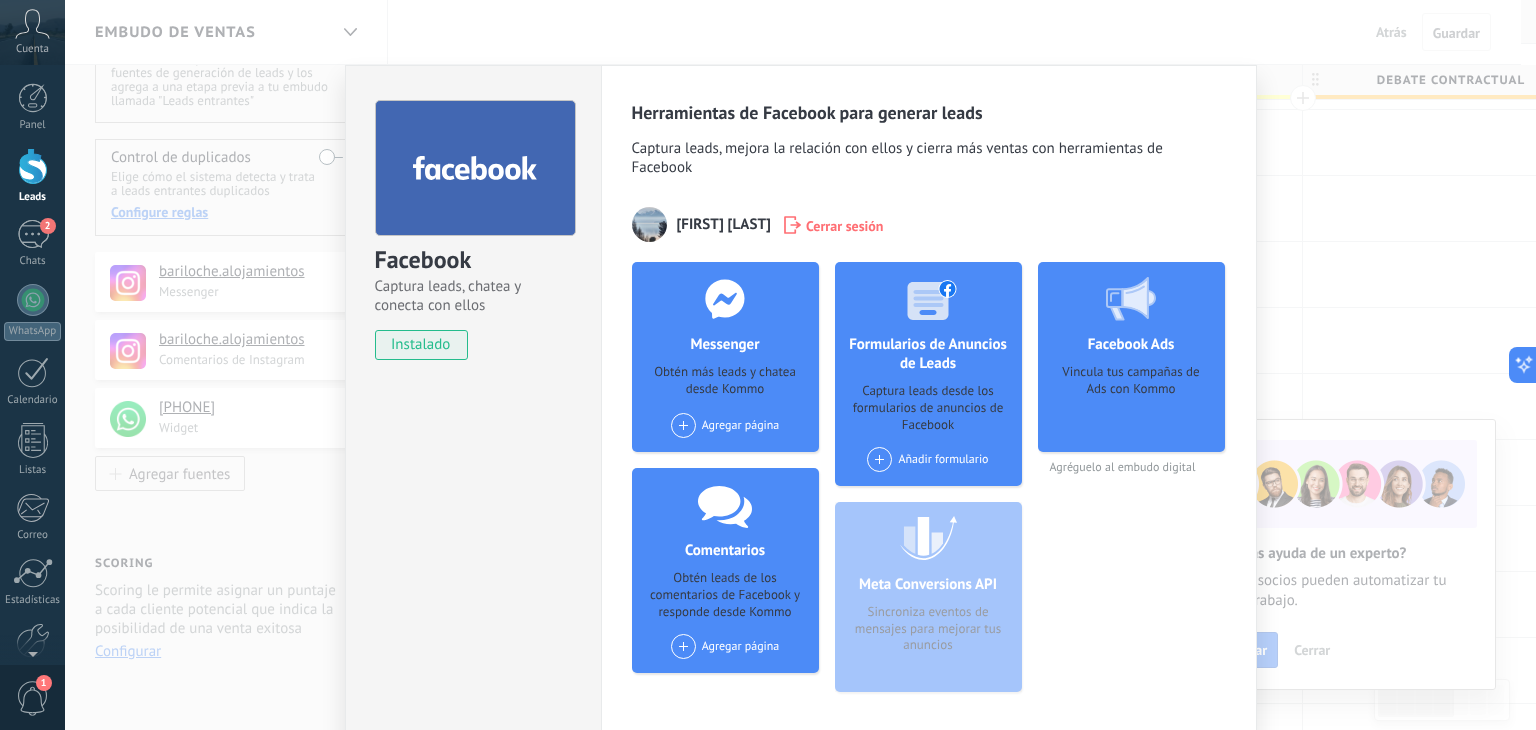 click at bounding box center [683, 425] 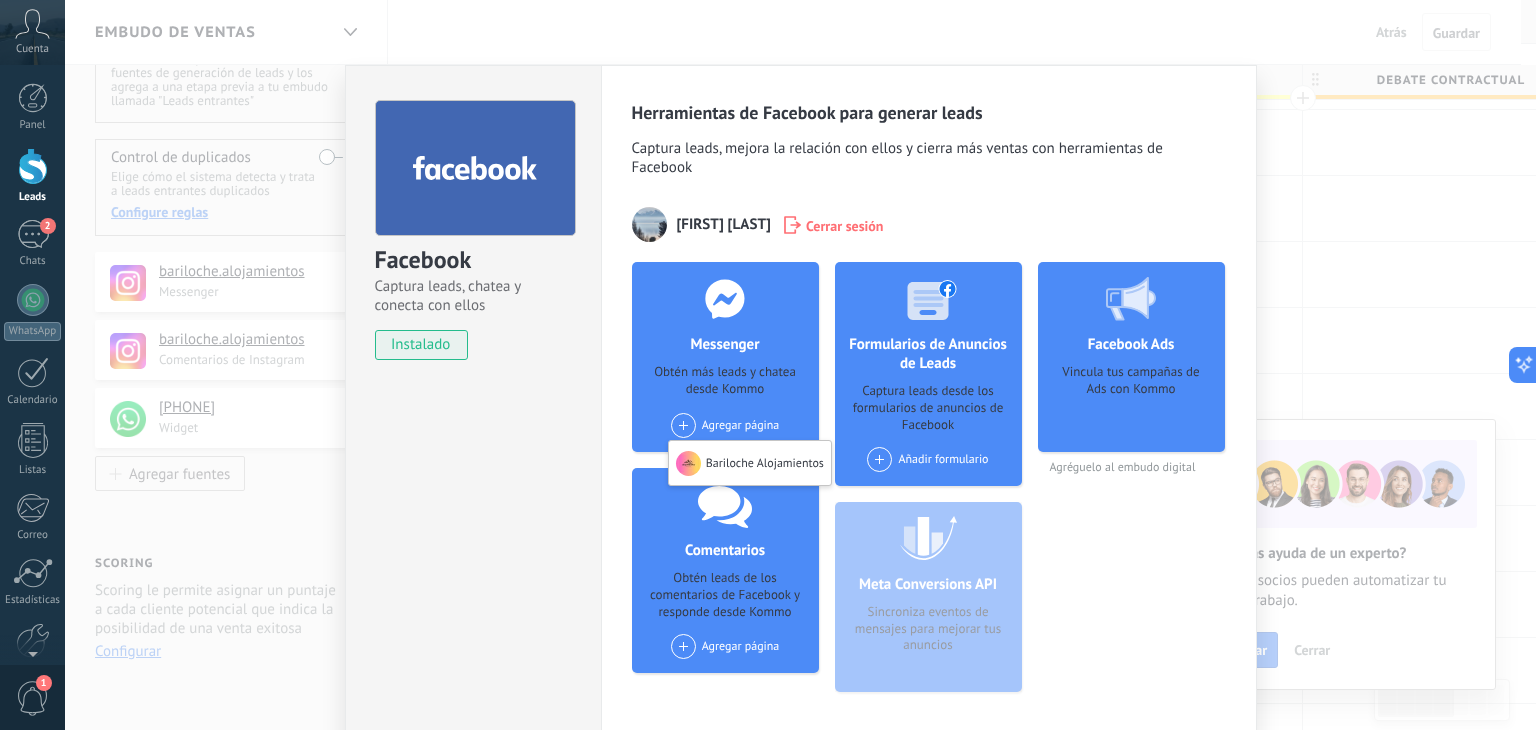 click at bounding box center (683, 425) 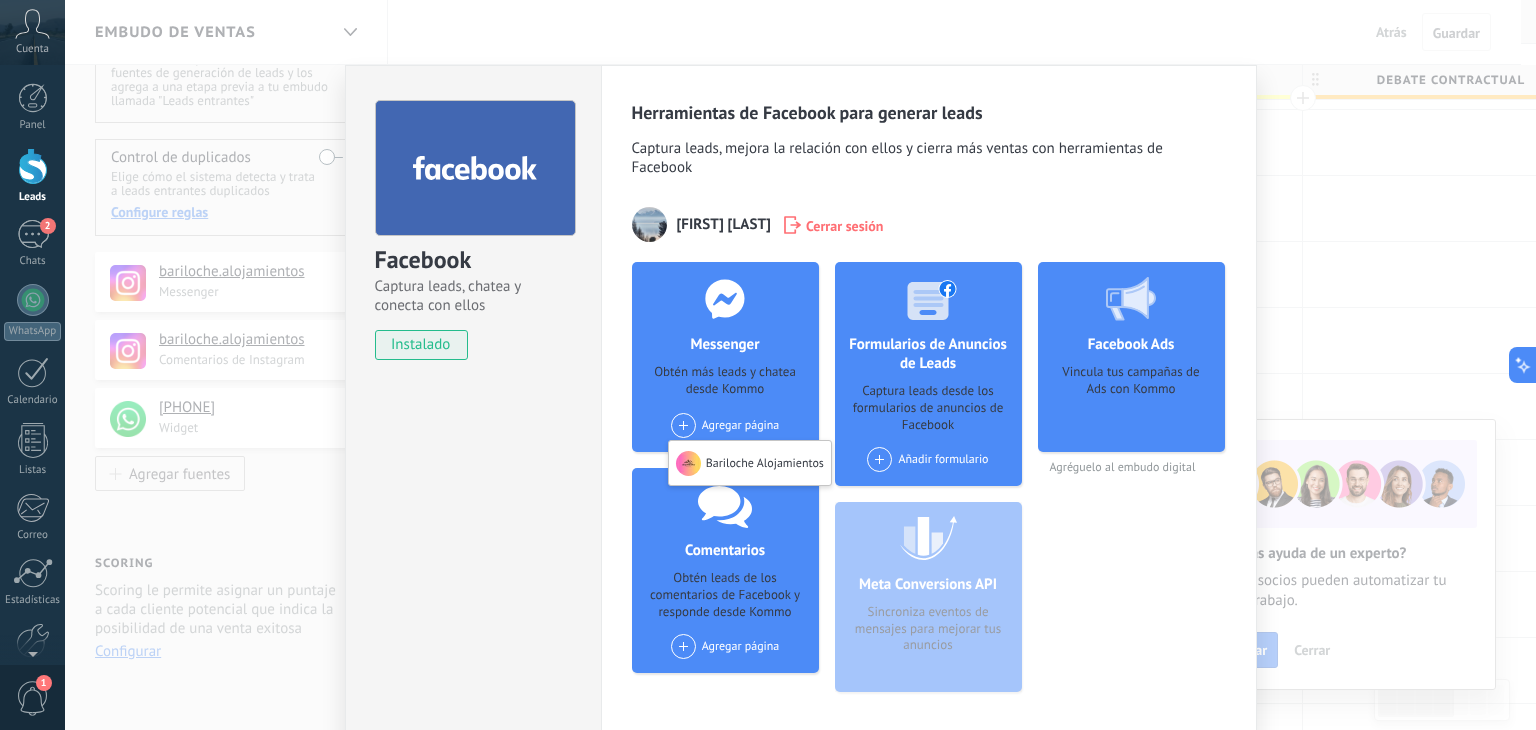 click on "Agregar página Bariloche Alojamientos" at bounding box center (725, 425) 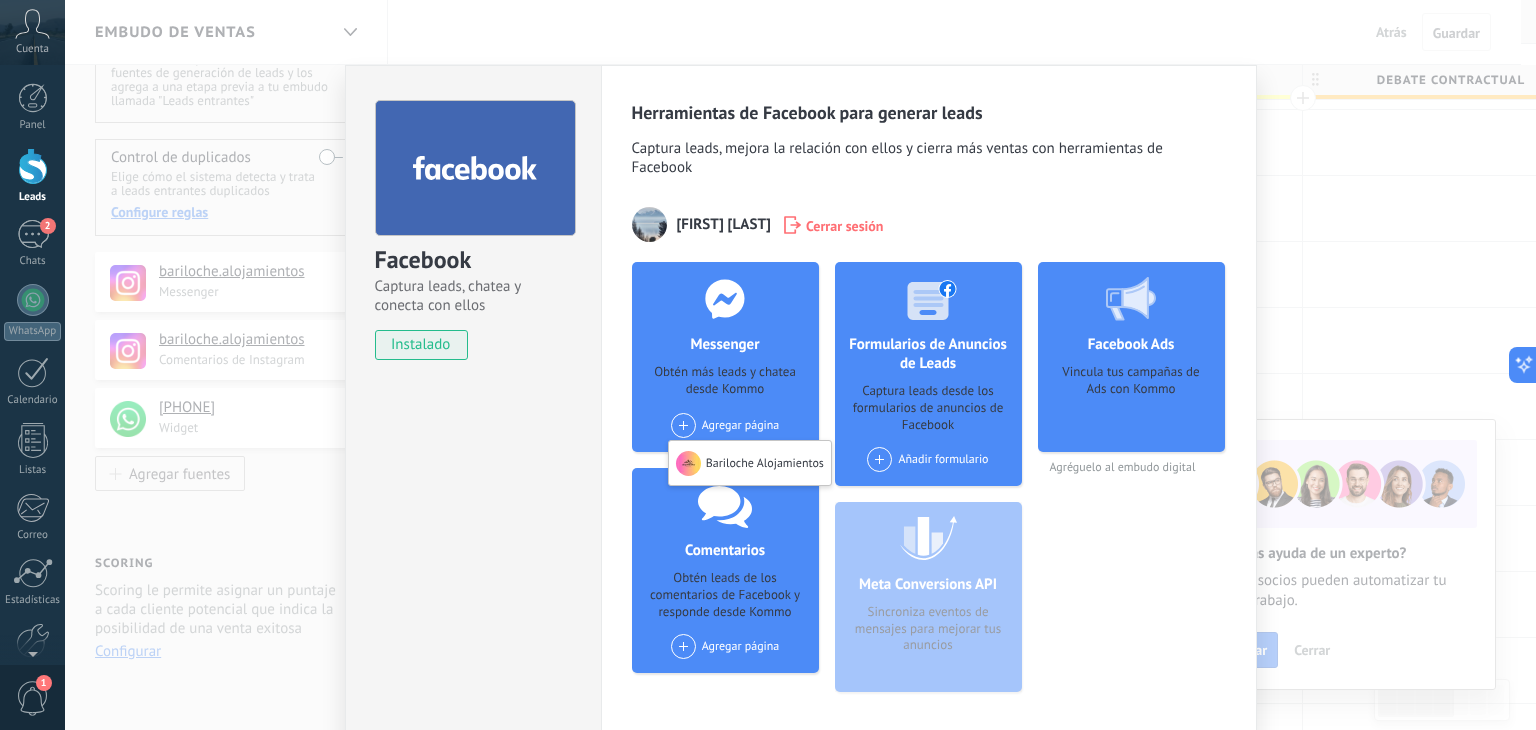 drag, startPoint x: 685, startPoint y: 411, endPoint x: 682, endPoint y: 423, distance: 12.369317 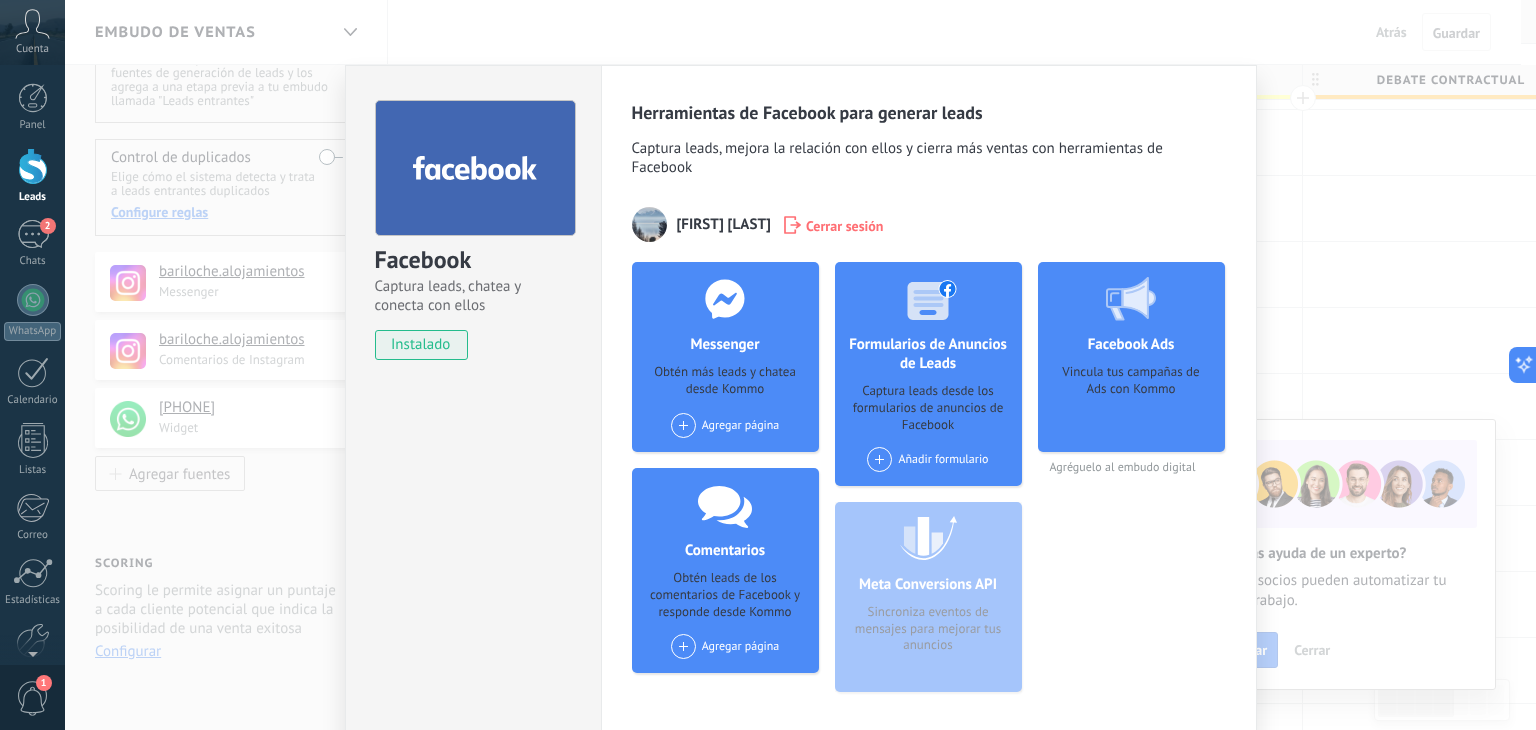 click at bounding box center (683, 425) 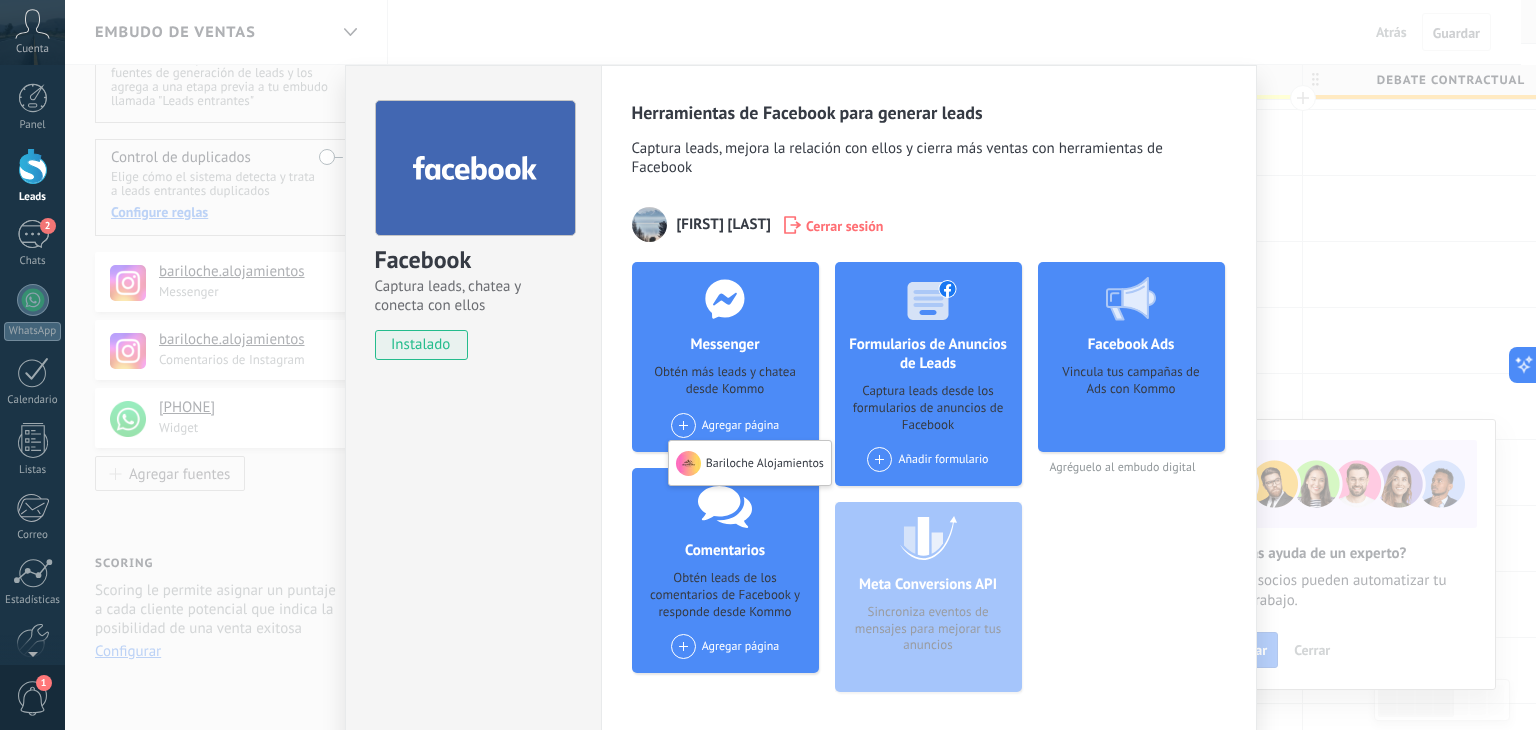 click at bounding box center [683, 425] 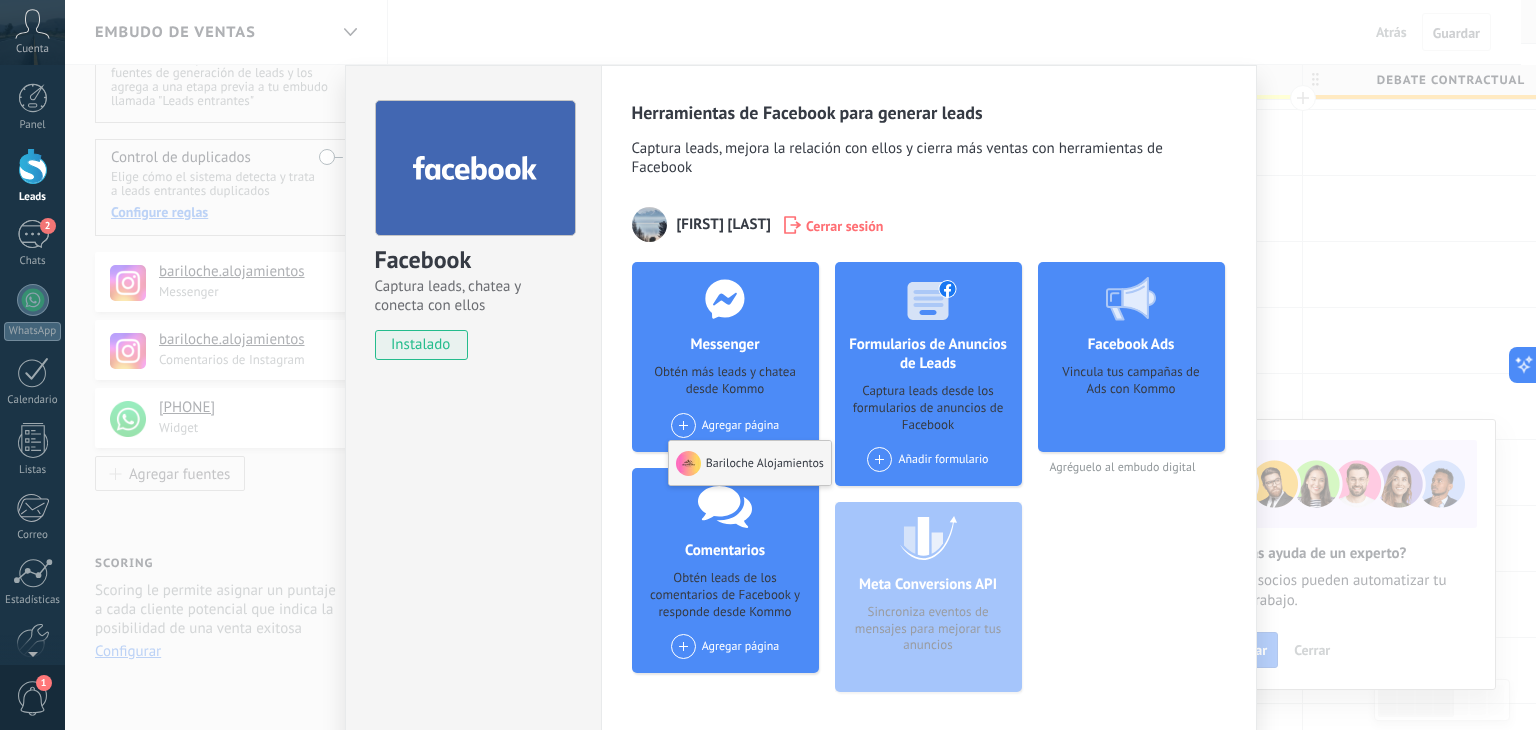 click on "Bariloche Alojamientos" at bounding box center (750, 463) 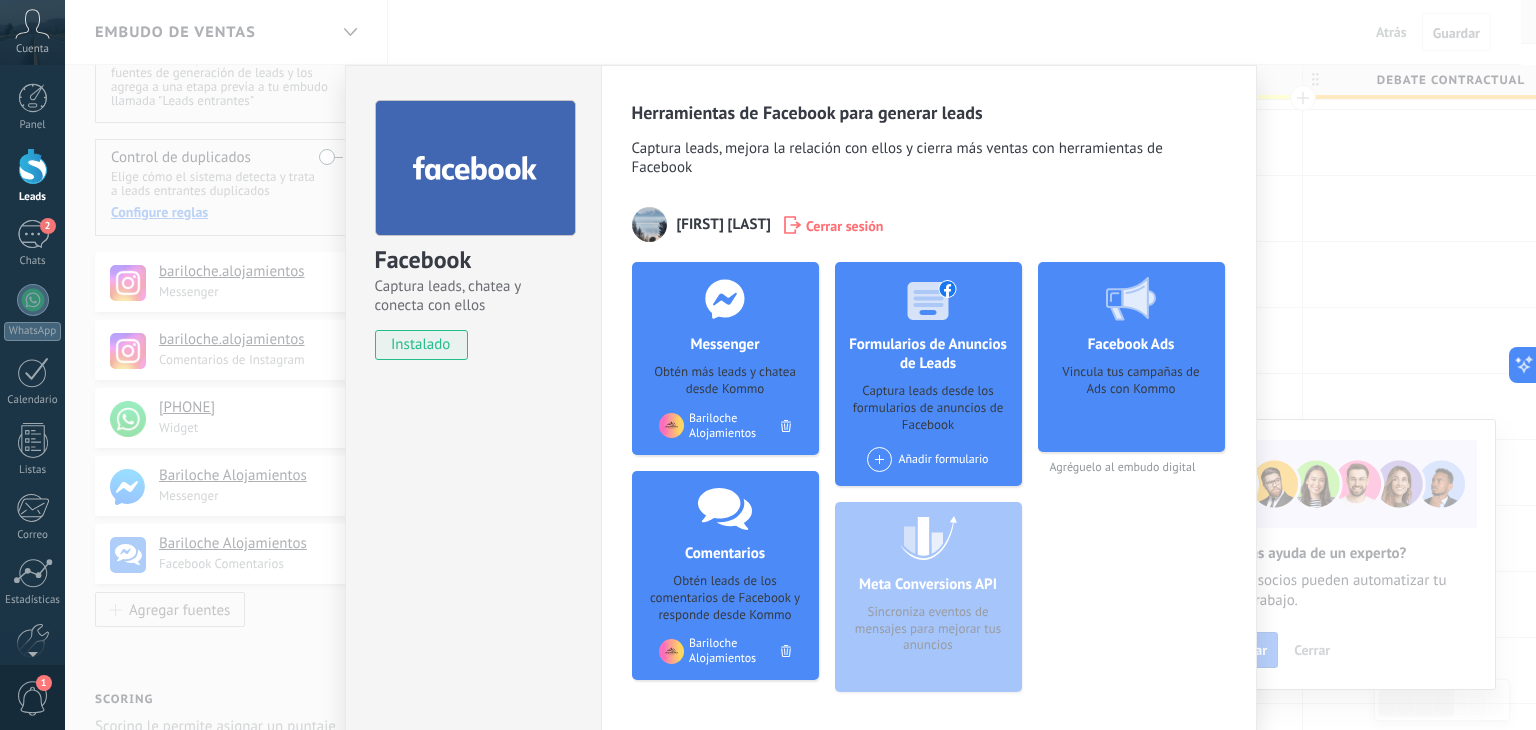 click at bounding box center (879, 459) 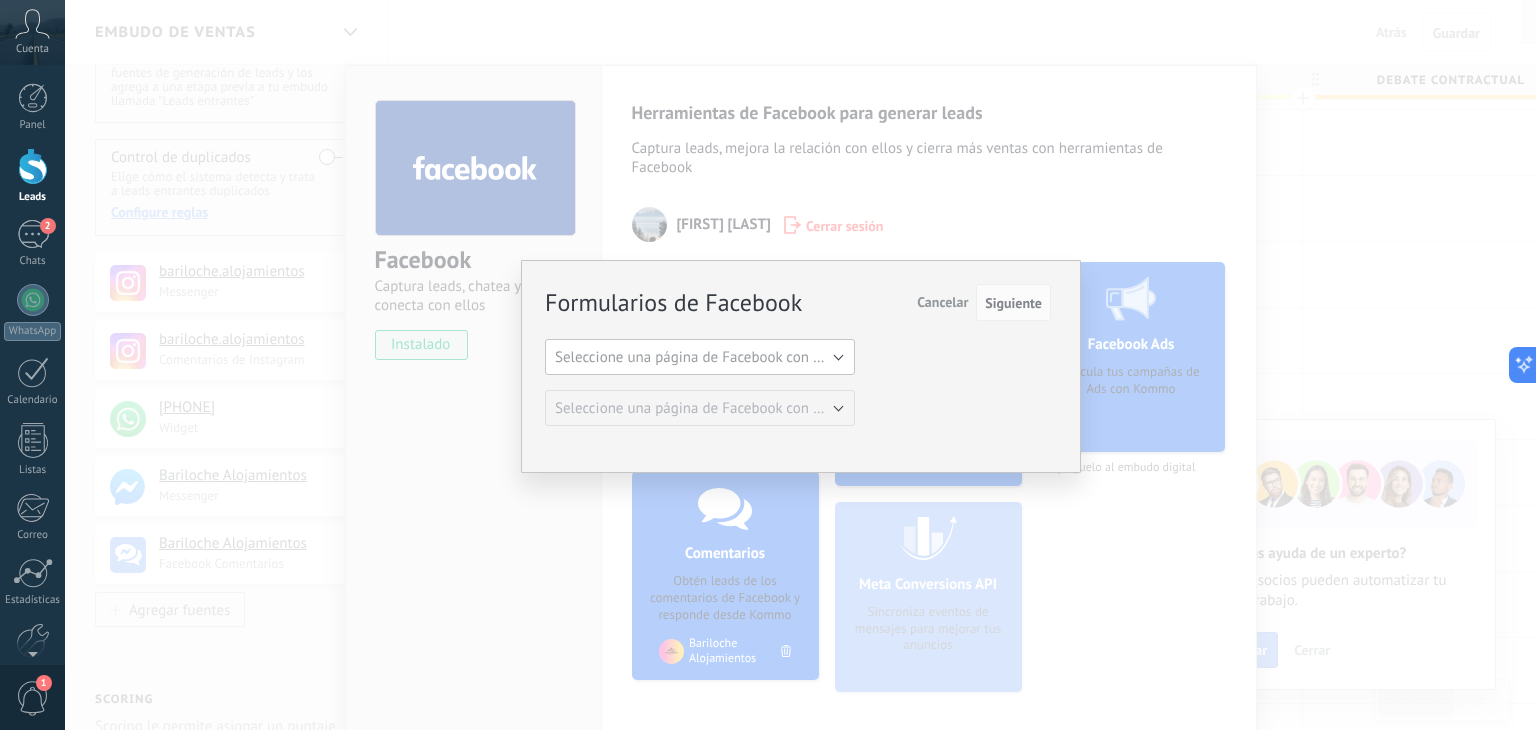click on "Seleccione una página de Facebook con formas" at bounding box center (706, 357) 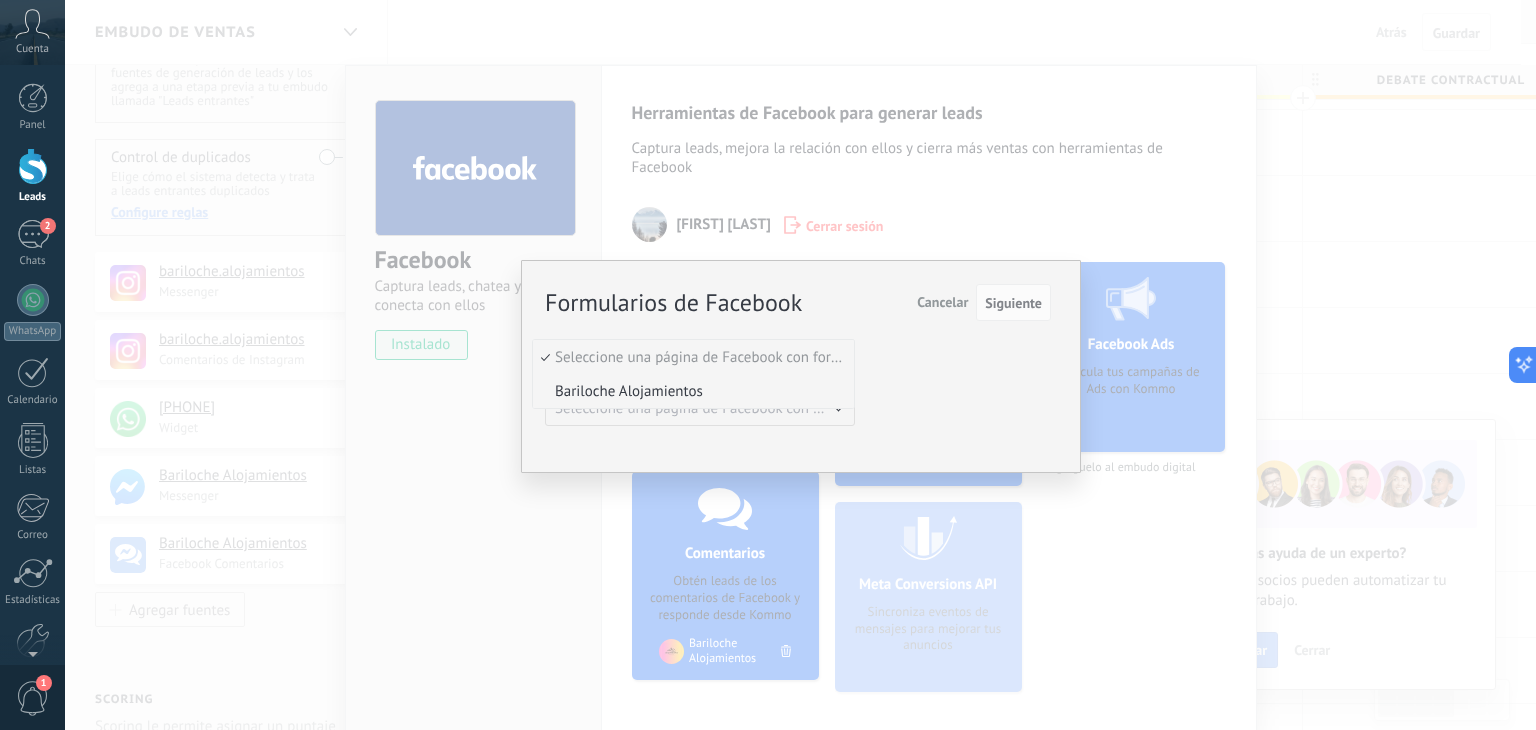 click on "Bariloche Alojamientos" at bounding box center (690, 391) 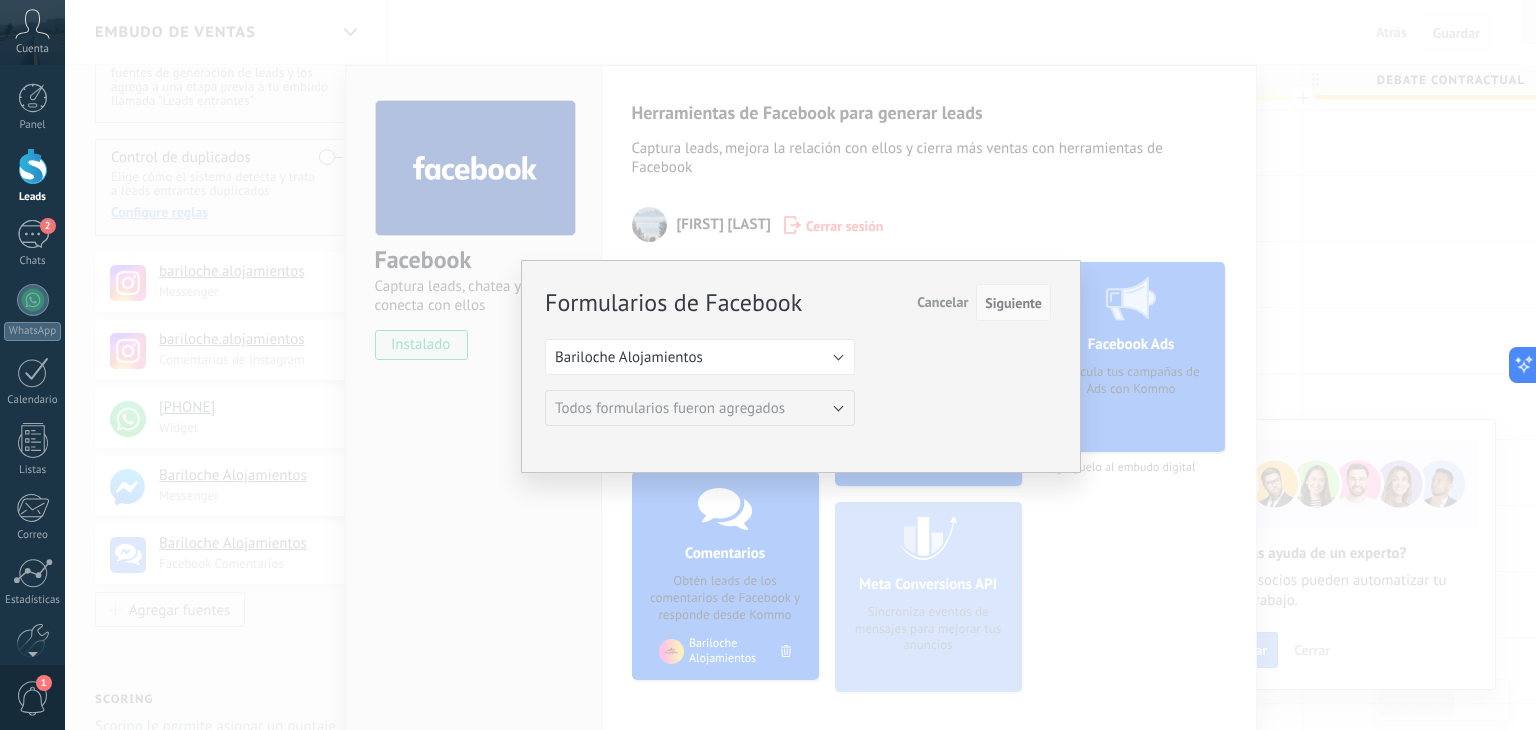 click on "Siguiente" at bounding box center (1013, 303) 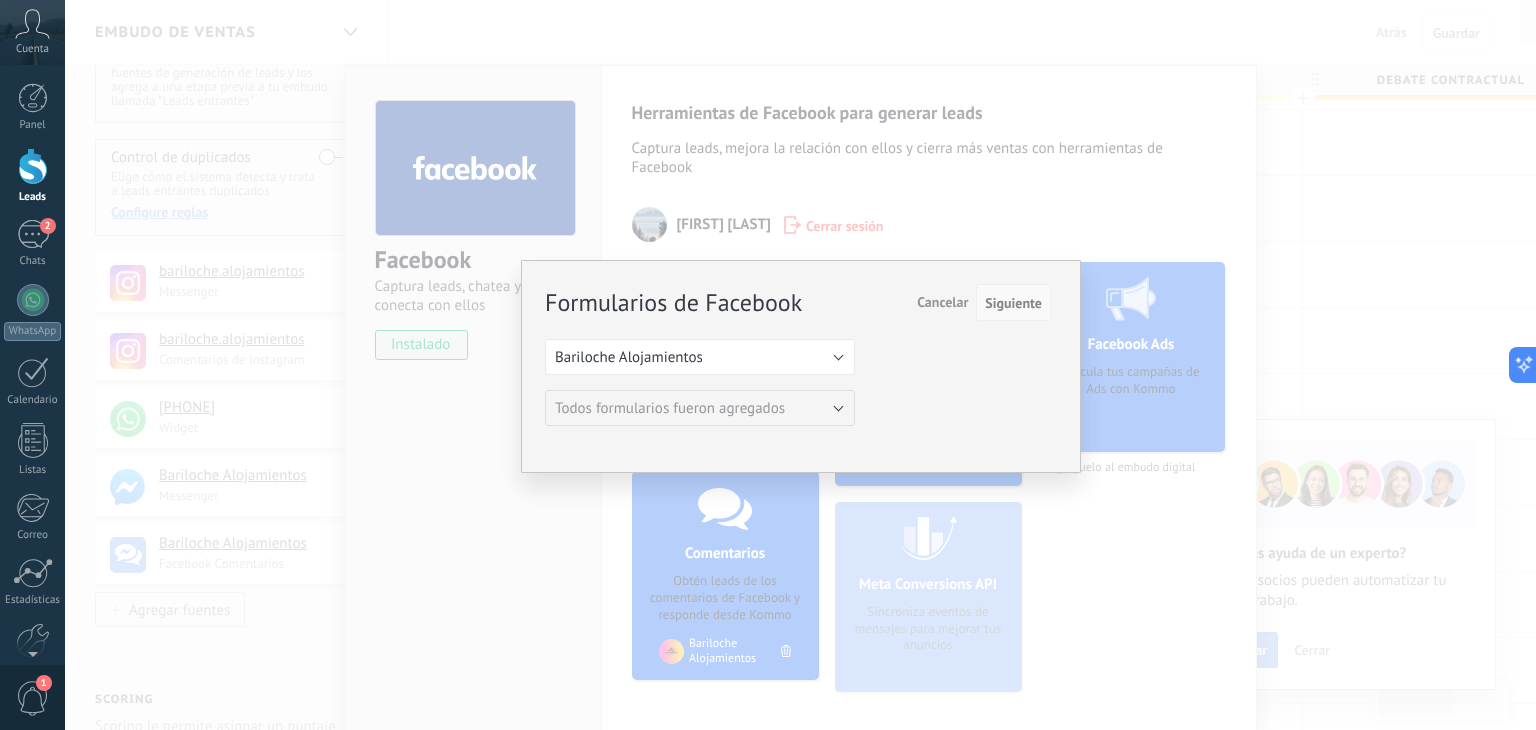 click on "Siguiente" at bounding box center (1013, 303) 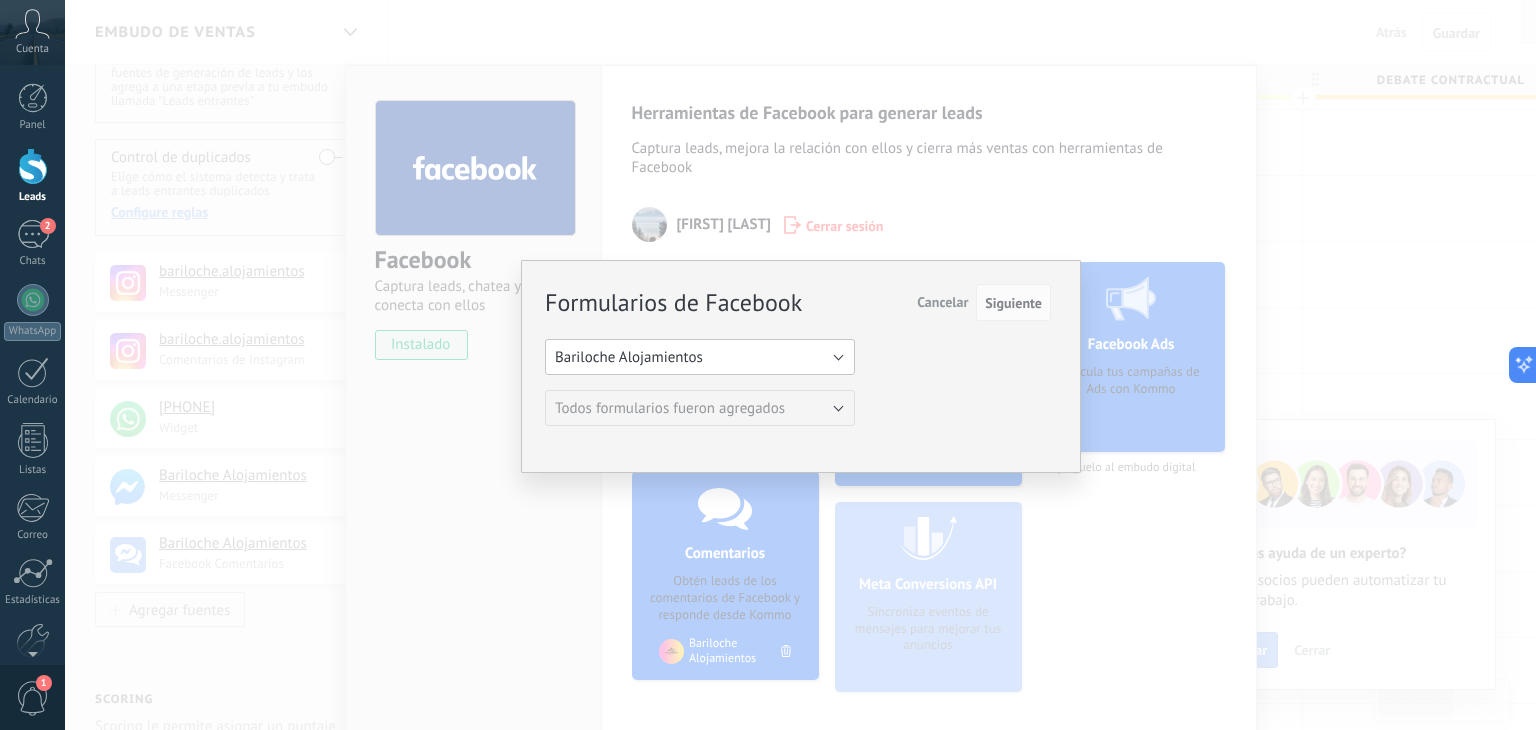 click on "Bariloche Alojamientos" at bounding box center (629, 357) 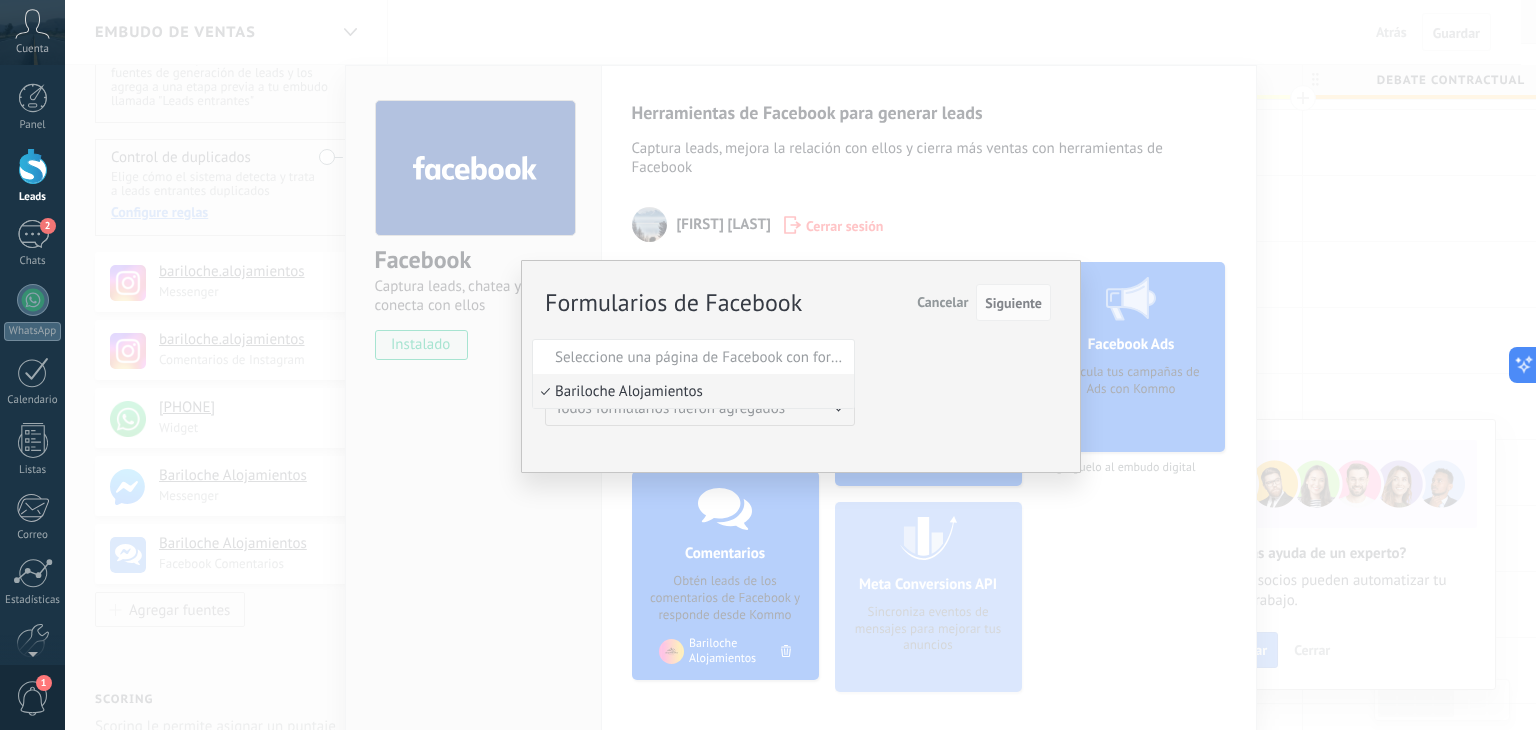 click on "Bariloche Alojamientos" at bounding box center [693, 391] 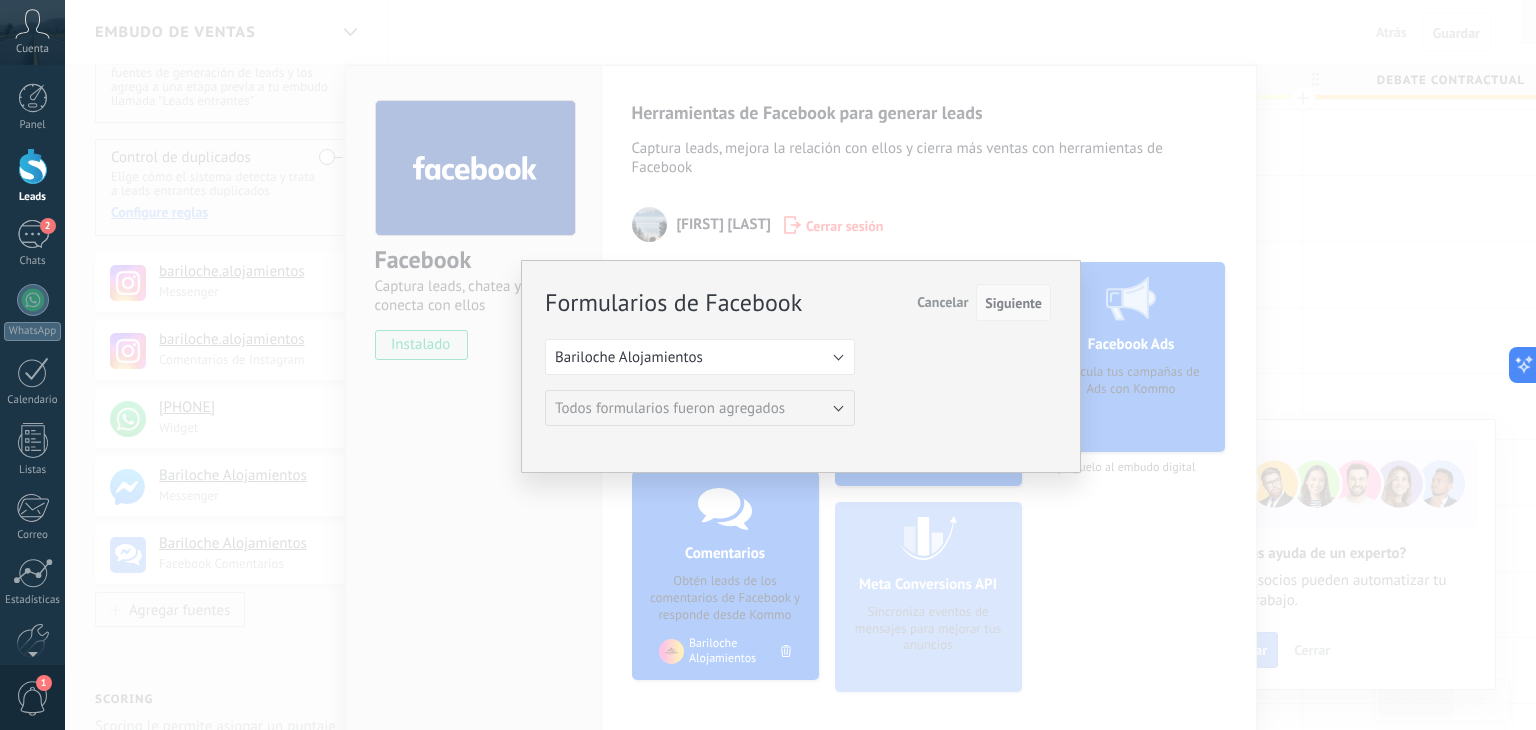 click on "Siguiente" at bounding box center (1013, 303) 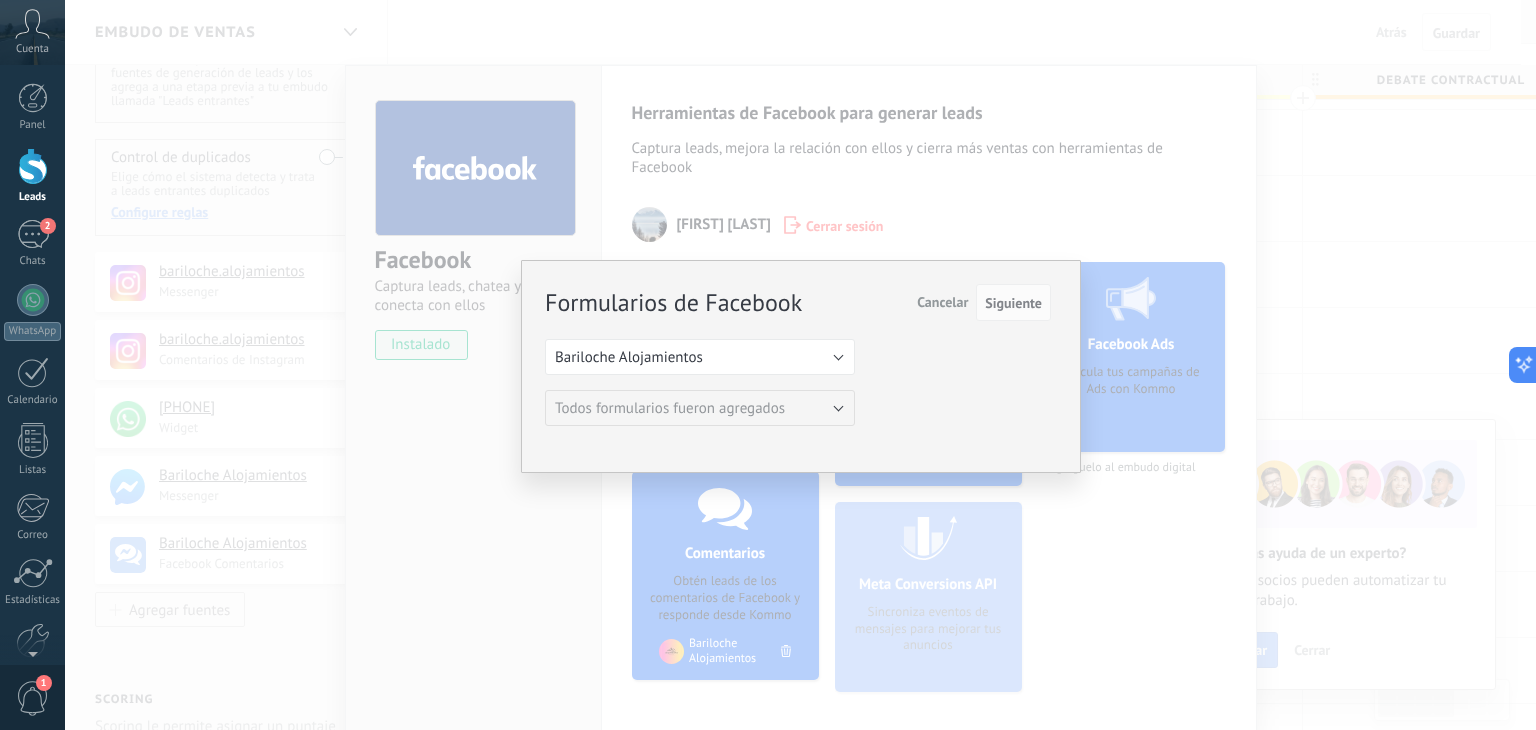 click on "Cancelar" at bounding box center [942, 302] 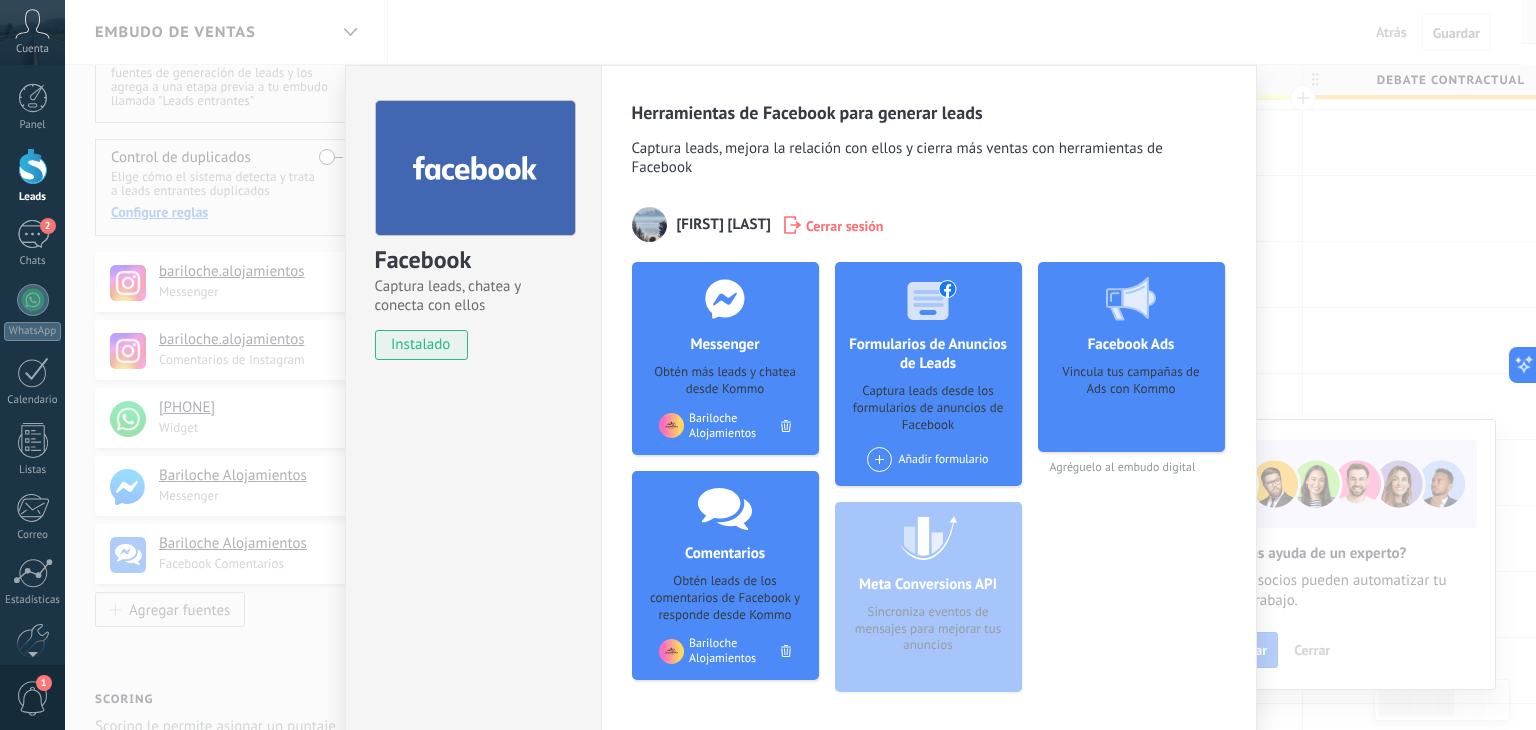 click on "Vincula tus campañas de Ads con Kommo" at bounding box center [1131, 401] 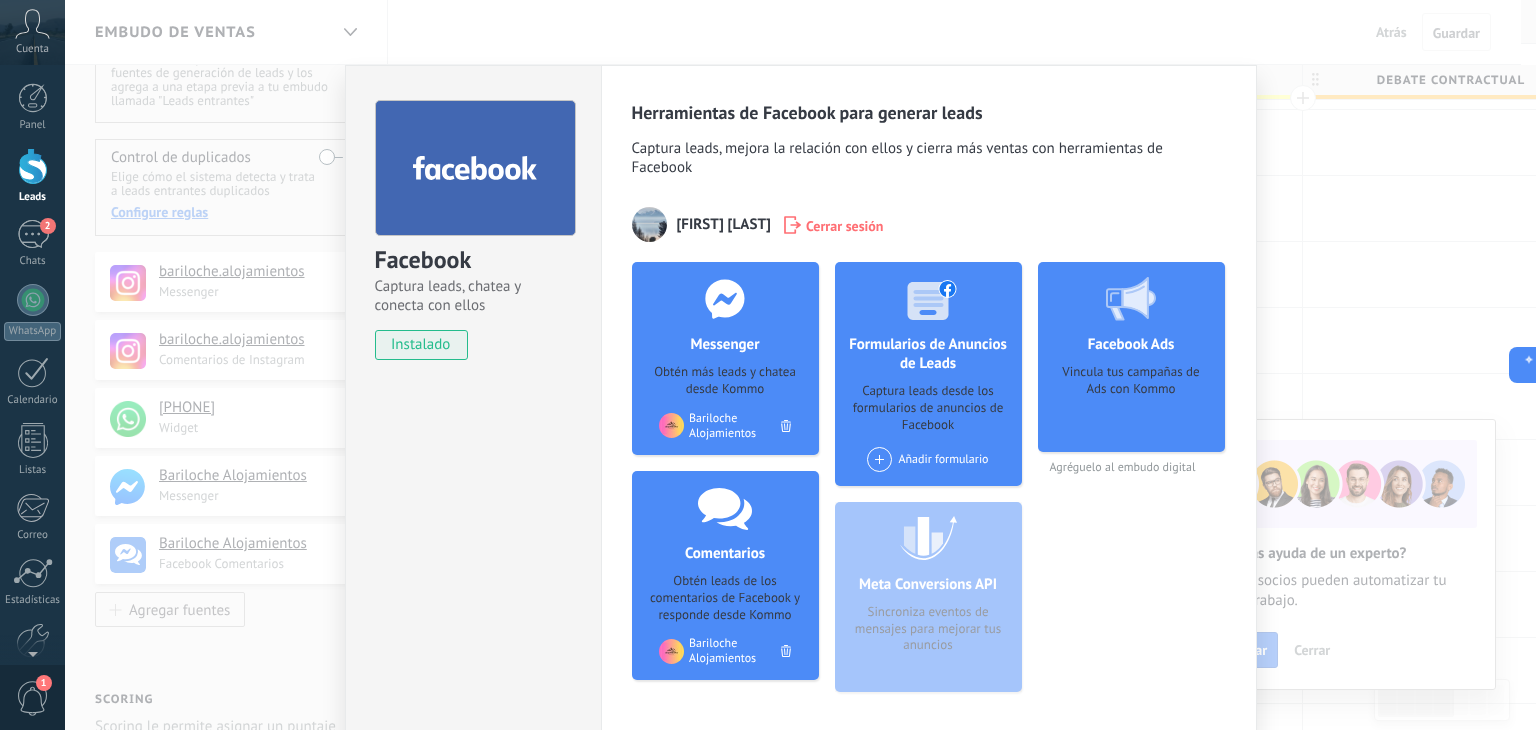 drag, startPoint x: 450, startPoint y: 537, endPoint x: 461, endPoint y: 540, distance: 11.401754 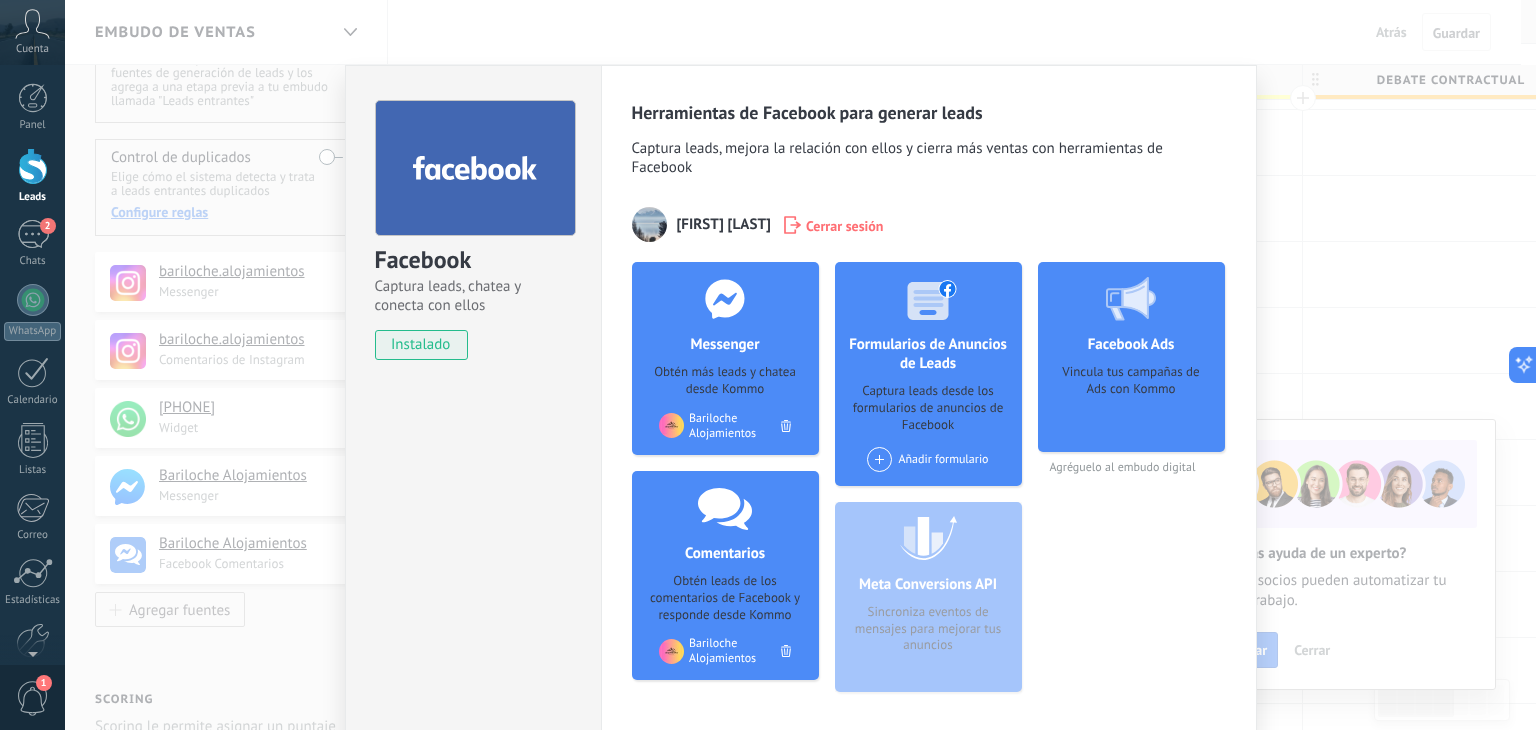 click on "Facebook Captura leads, chatea y conecta con ellos instalado Desinstalar Herramientas de Facebook para generar leads Captura leads, mejora la relación con ellos y cierra más ventas con herramientas de Facebook [FIRST] [LAST] Cerrar sesión Messenger Obtén más leads y chatea desde Kommo Agregar página [CITY] Alojamientos Comentarios Obtén leads de los comentarios de Facebook y responde desde Kommo Agregar página [CITY] Alojamientos Formularios de Anuncios de Leads Captura leads desde los formularios de anuncios de Facebook Añadir formulario Meta Conversions API Sincroniza eventos de mensajes para mejorar tus anuncios Facebook Ads Vincula tus campañas de Ads con Kommo Agréguelo al embudo digital más" at bounding box center [800, 365] 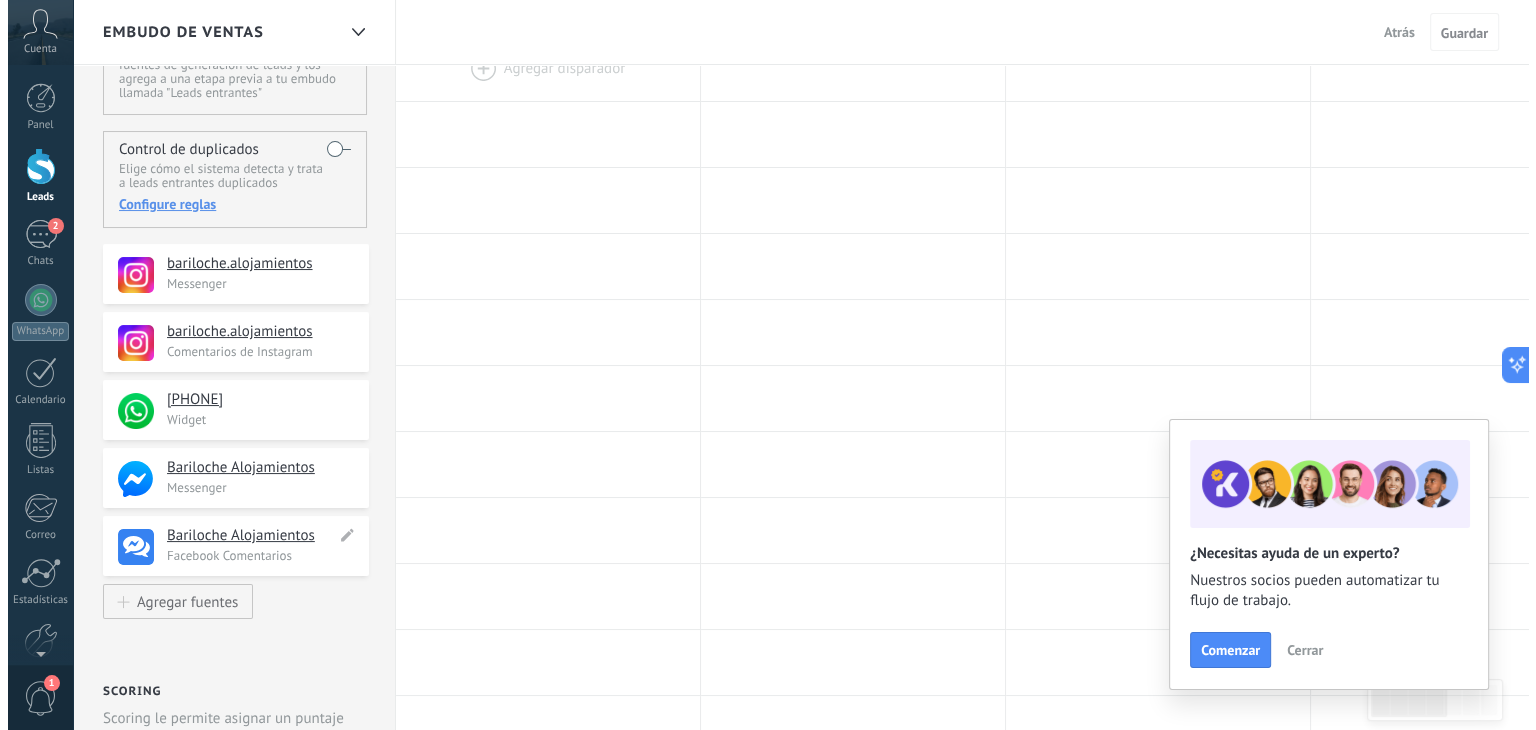 scroll, scrollTop: 300, scrollLeft: 0, axis: vertical 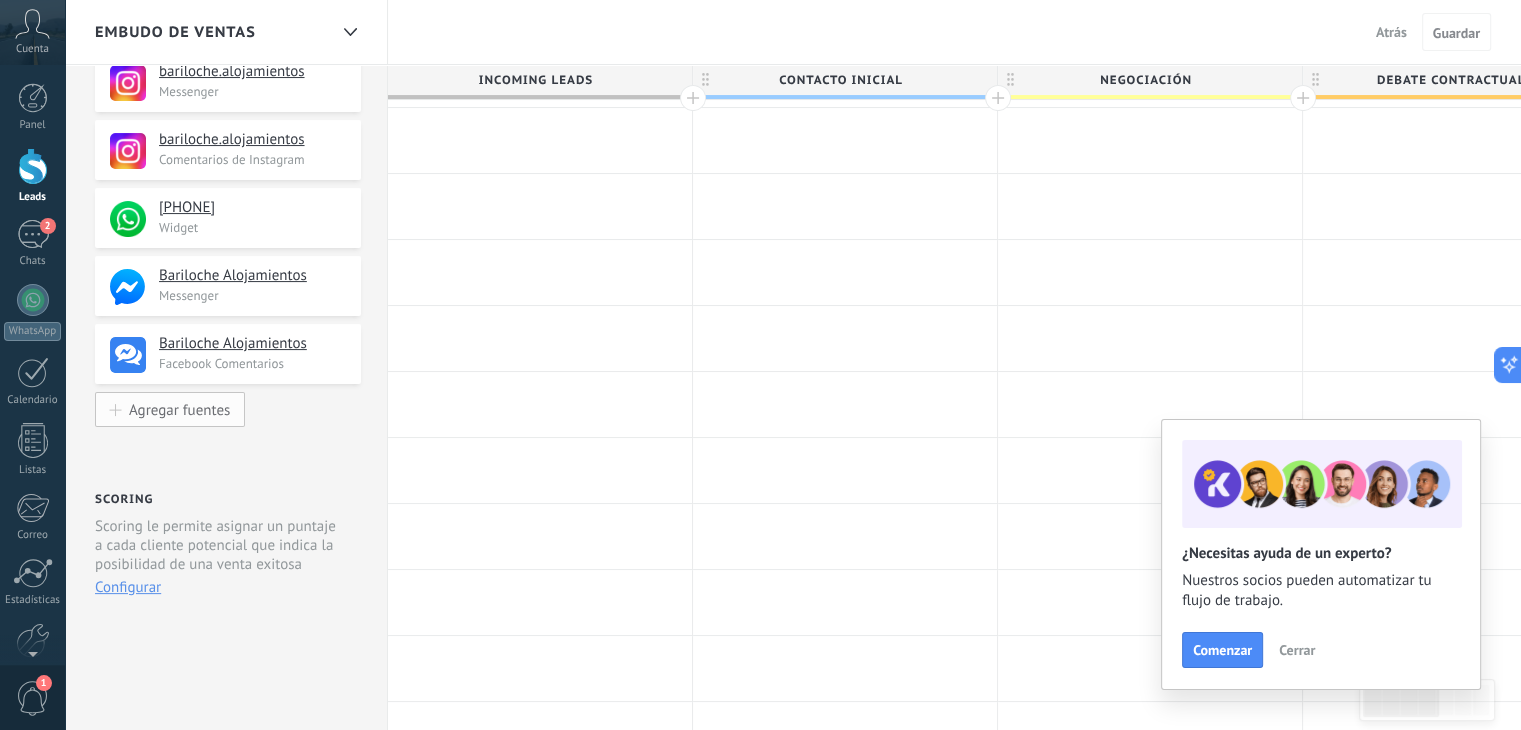 click on "Agregar fuentes" at bounding box center (179, 409) 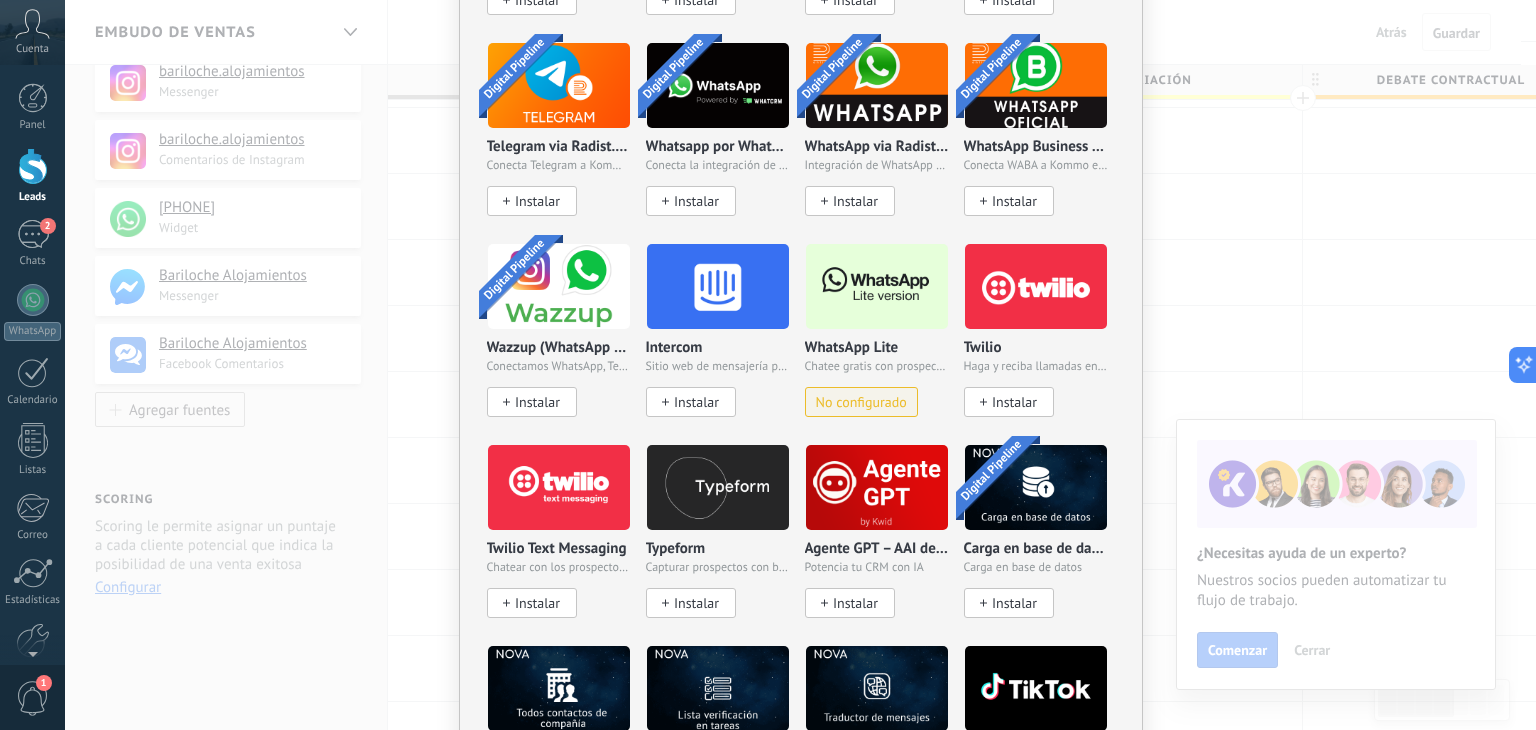 scroll, scrollTop: 1589, scrollLeft: 0, axis: vertical 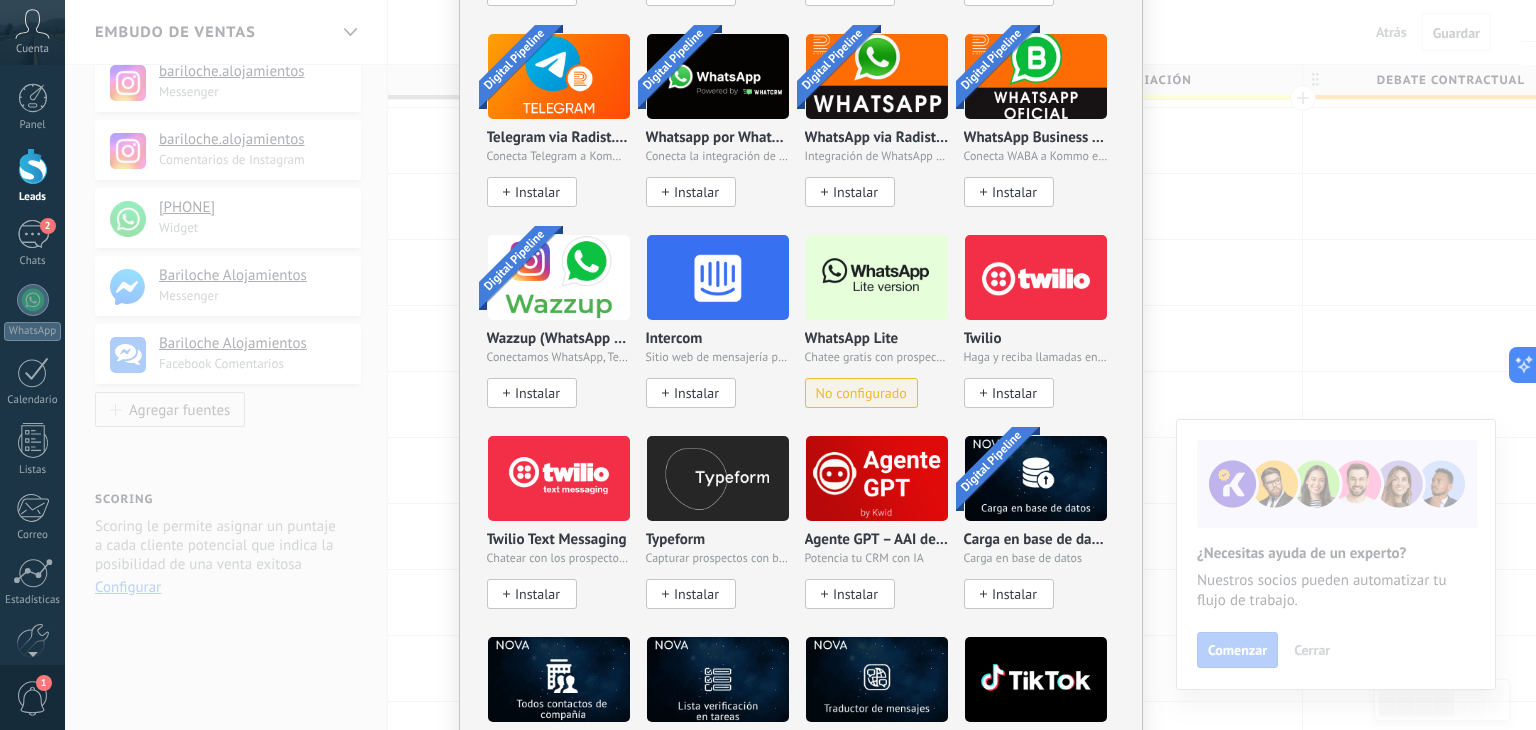 click on "No configurado" at bounding box center [861, 393] 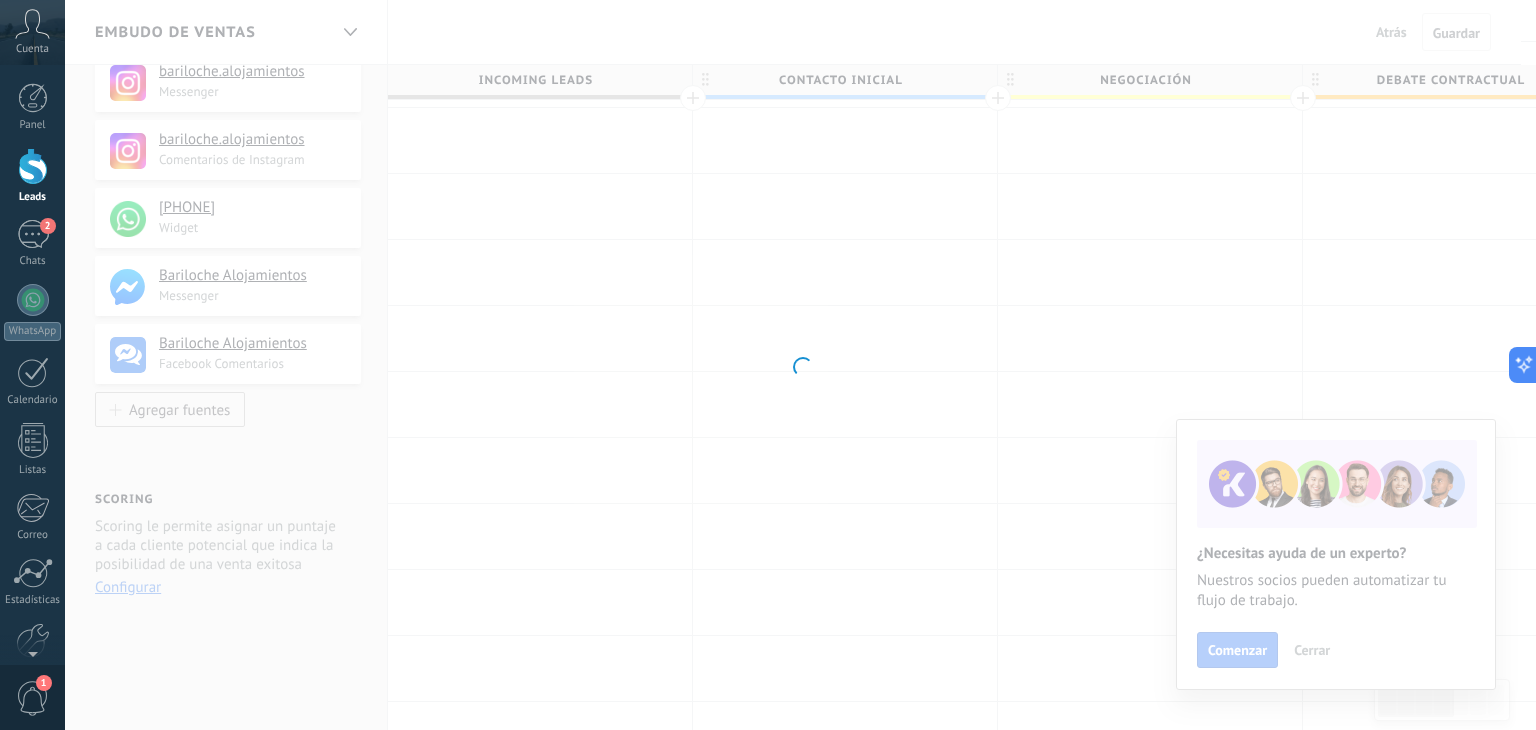 scroll, scrollTop: 0, scrollLeft: 0, axis: both 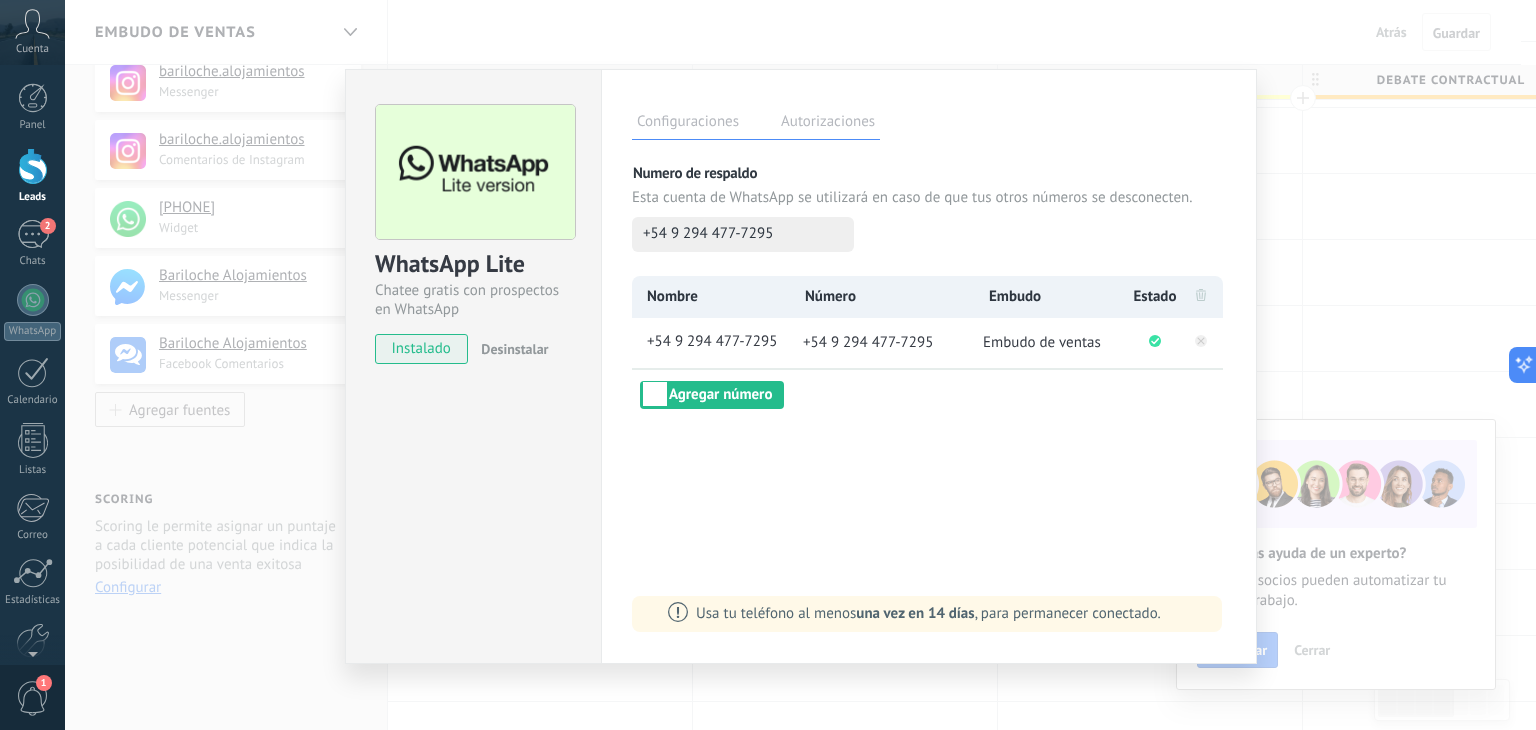 click on "Autorizaciones" at bounding box center (828, 124) 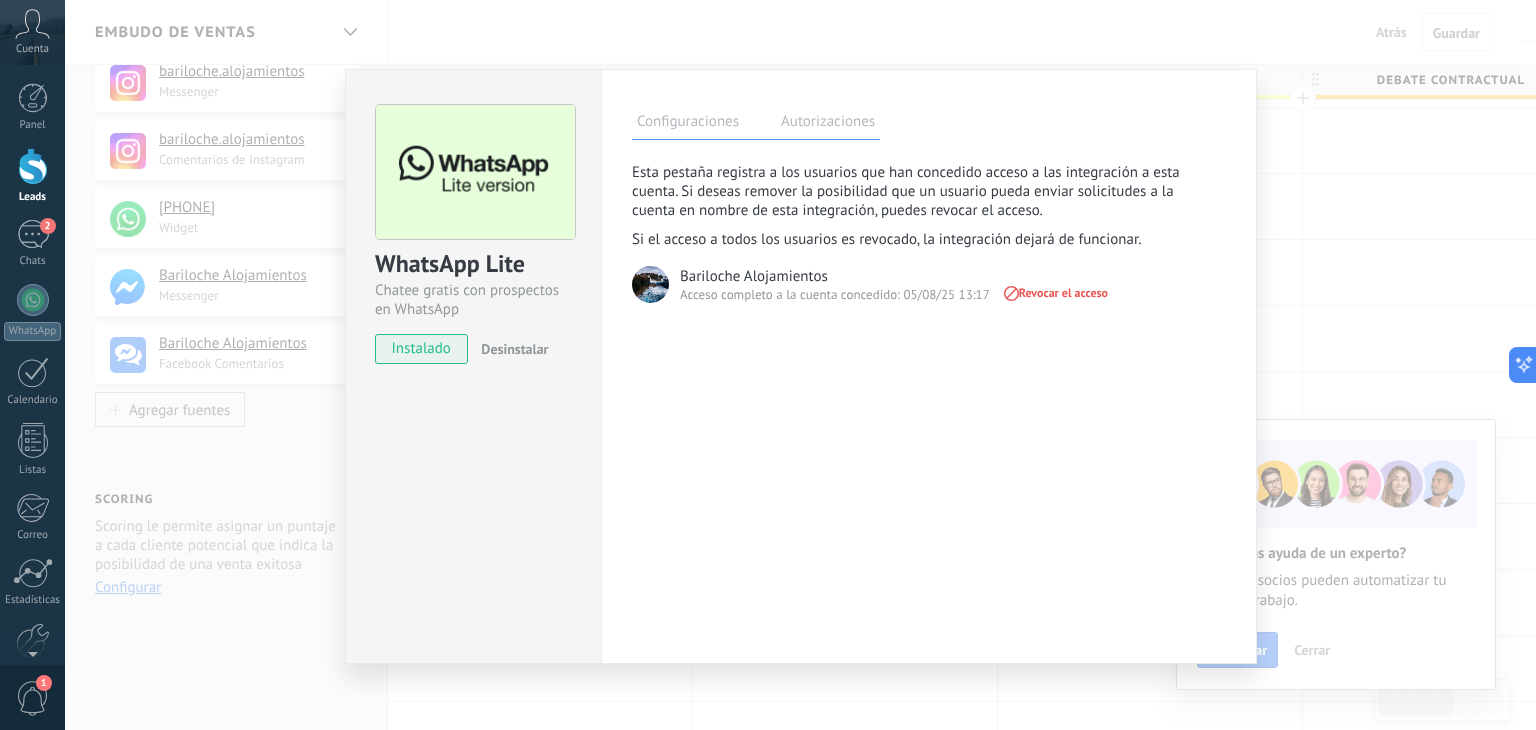 click on "WhatsApp Lite Chatee gratis con prospectos en WhatsApp instalado Desinstalar Configuraciones Autorizaciones Esta pestaña registra a los usuarios que han concedido acceso a las integración a esta cuenta. Si deseas remover la posibilidad que un usuario pueda enviar solicitudes a la cuenta en nombre de esta integración, puedes revocar el acceso. Si el acceso a todos los usuarios es revocado, la integración dejará de funcionar. Esta aplicacion está instalada, pero nadie le ha dado acceso aun. Bariloche Alojamientos Acceso completo a la cuenta concedido: 05/08/25 13:17 Revocar el acceso Más de 2 mil millones de personas utilizan activamente WhatsApp para conectarse con amigos, familiares y empresas. Esta integración agrega el chat más popular a tu arsenal de comunicación: captura automáticamente leads desde los mensajes entrantes, comparte el acceso al chat con todo tu equipo y potencia todo con las herramientas integradas de Kommo, como el botón de compromiso y Salesbot. más _:  Guardar   Nombre" at bounding box center [800, 365] 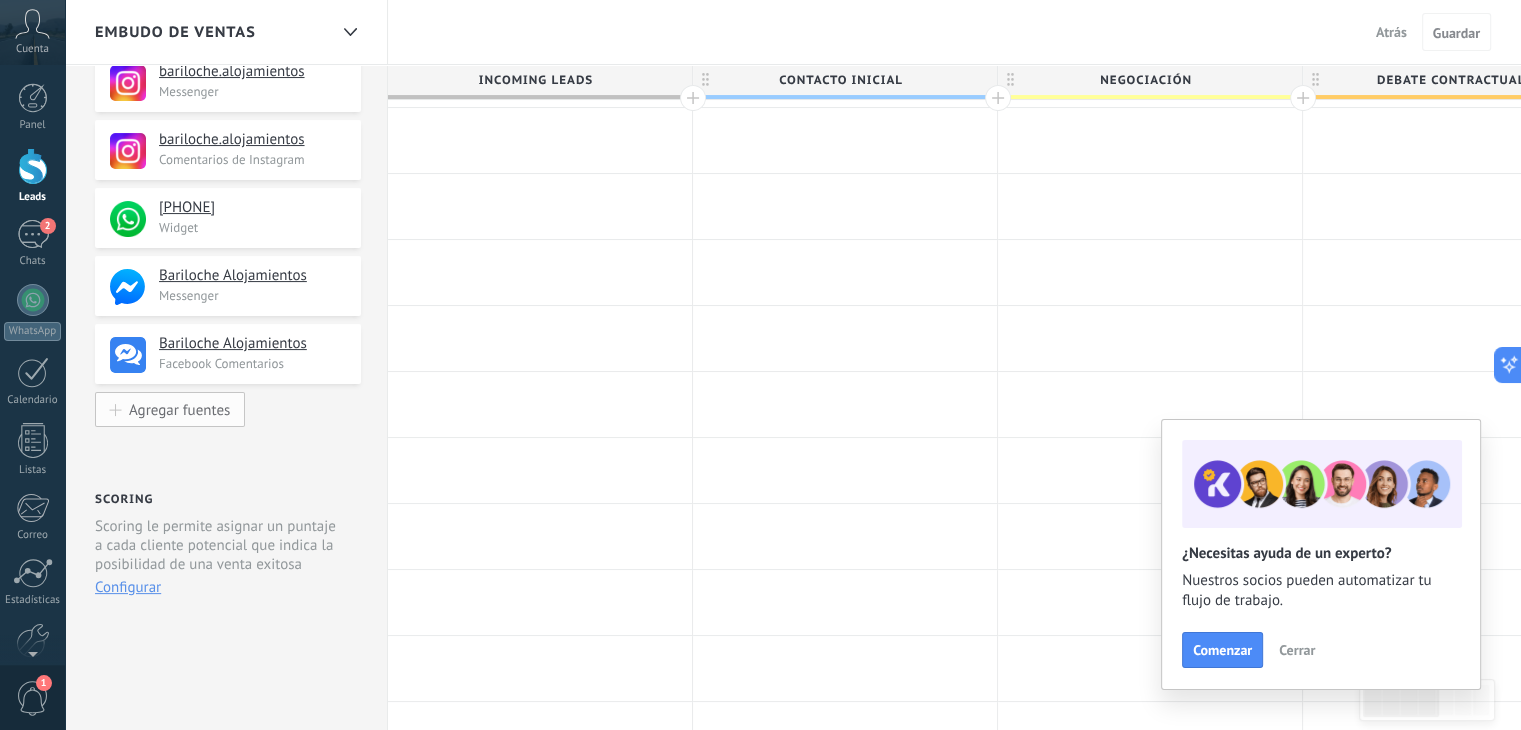 click on "Agregar fuentes" at bounding box center [179, 409] 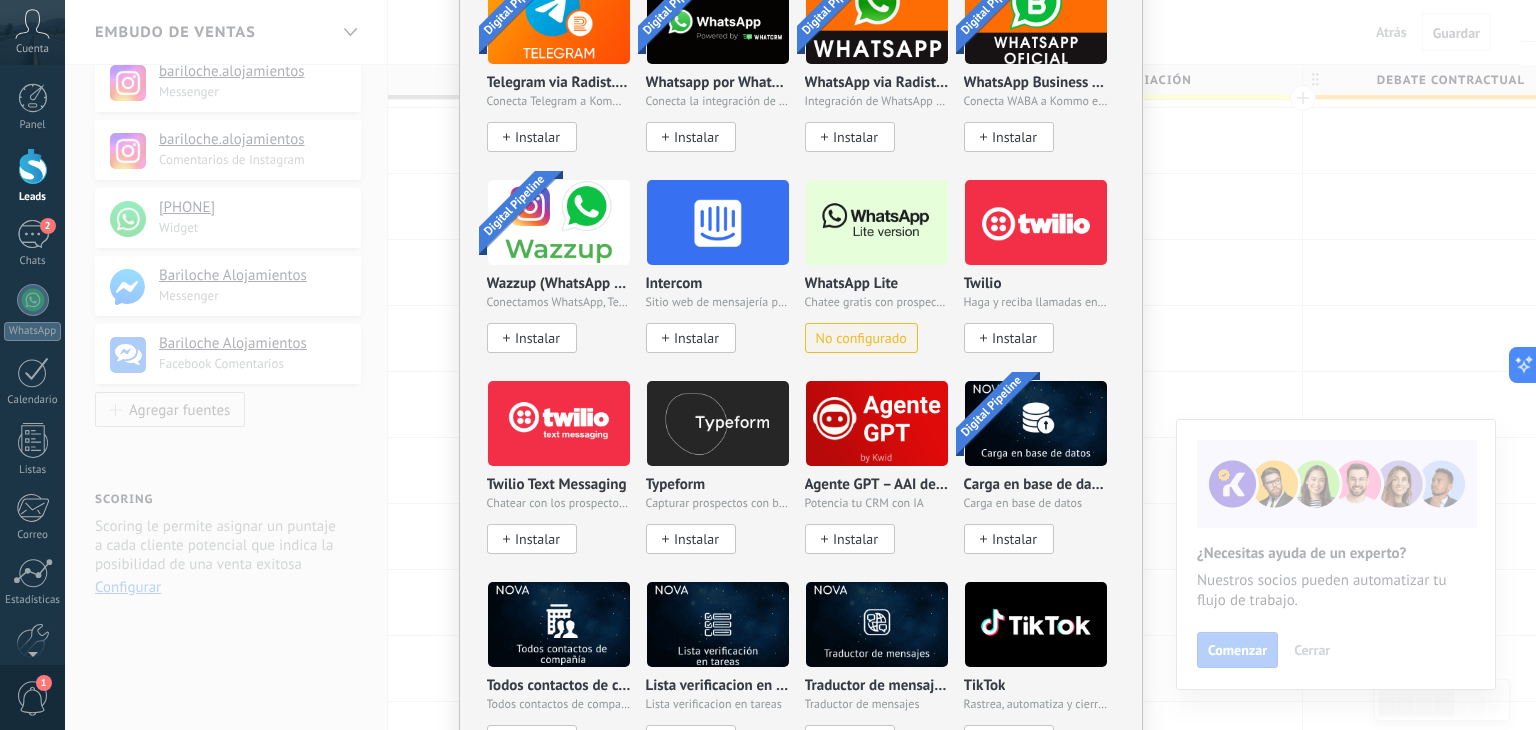 scroll, scrollTop: 1689, scrollLeft: 0, axis: vertical 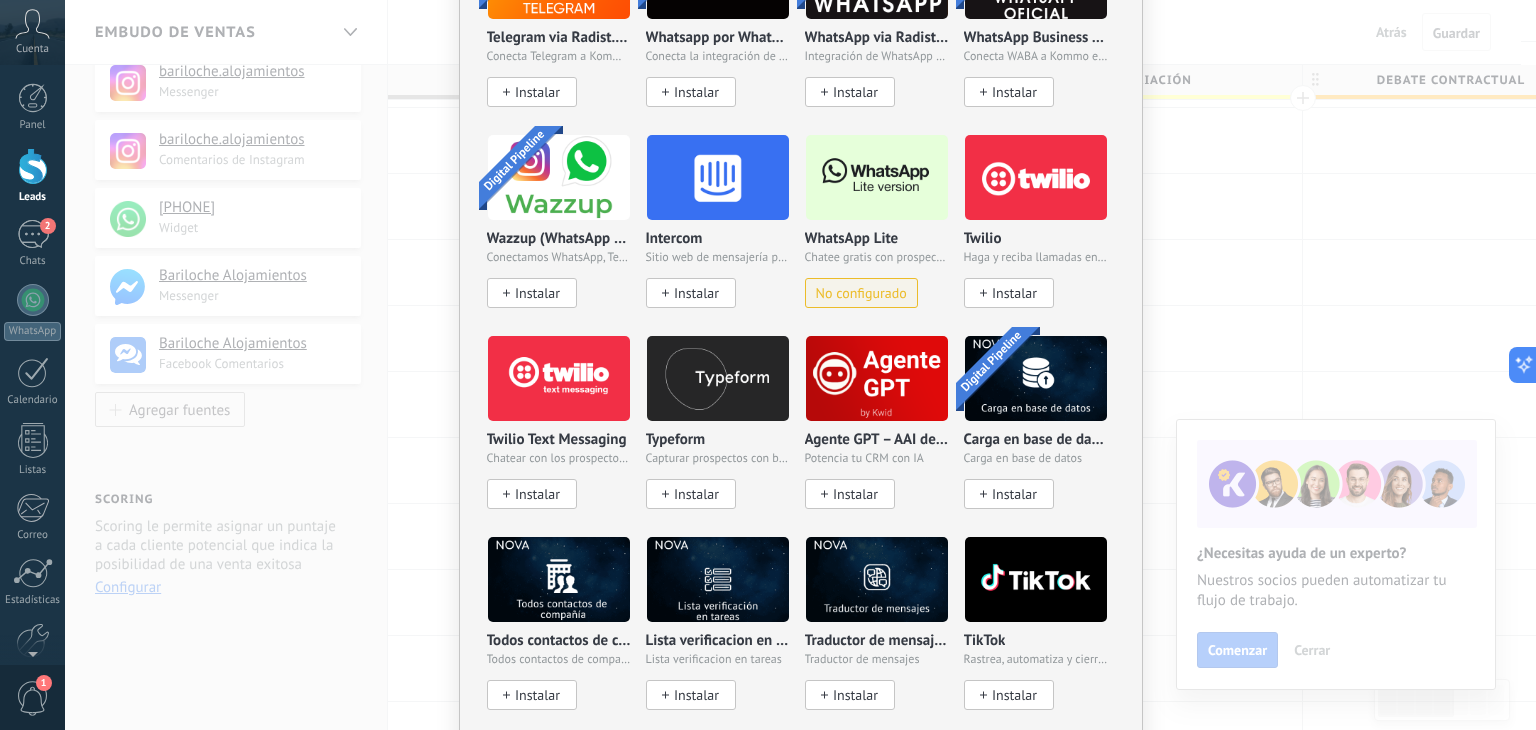 click on "Instalar" at bounding box center [855, 494] 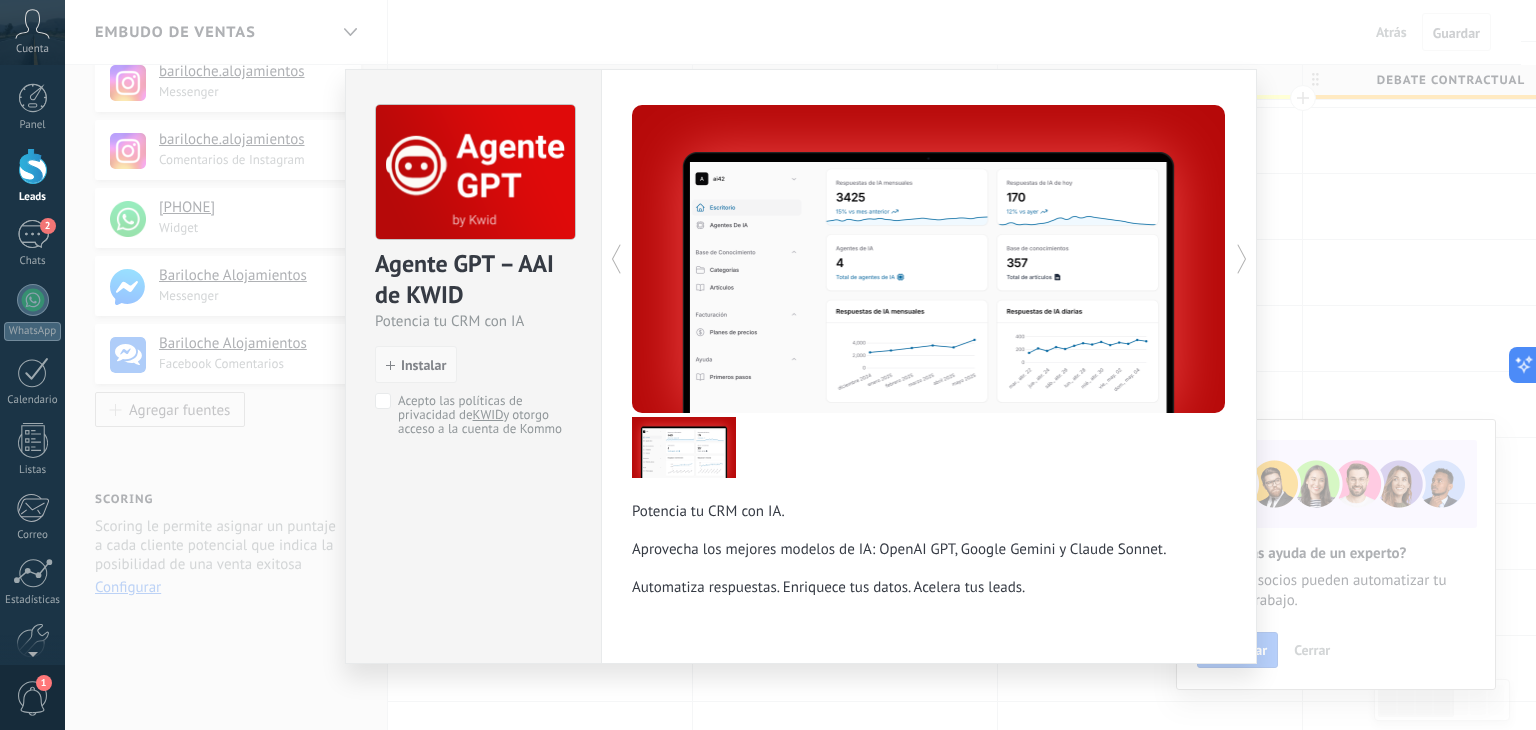click on "Instalar" at bounding box center (416, 365) 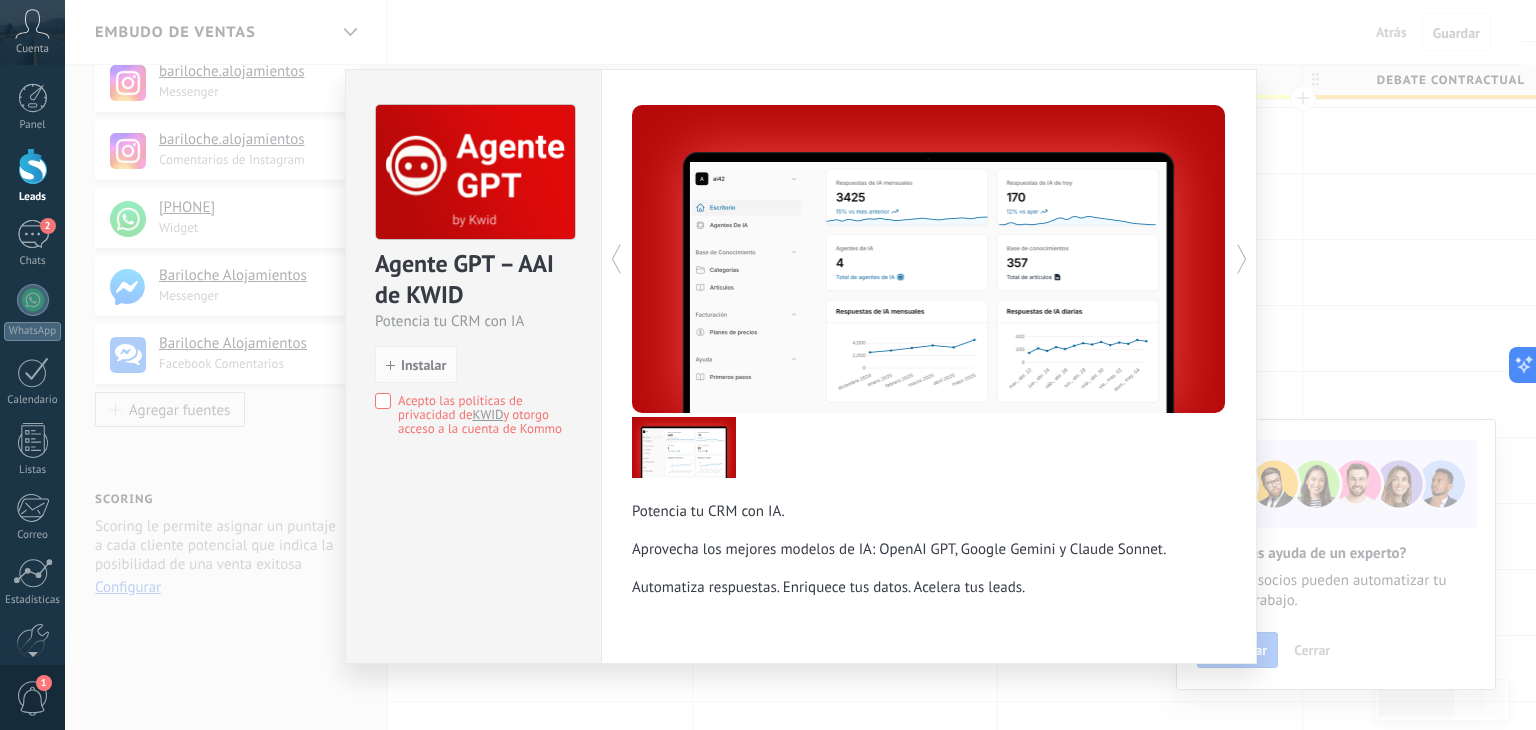 click on "Acepto las políticas de privacidad de  KWID  y otorgo acceso a la cuenta de Kommo" at bounding box center (481, 415) 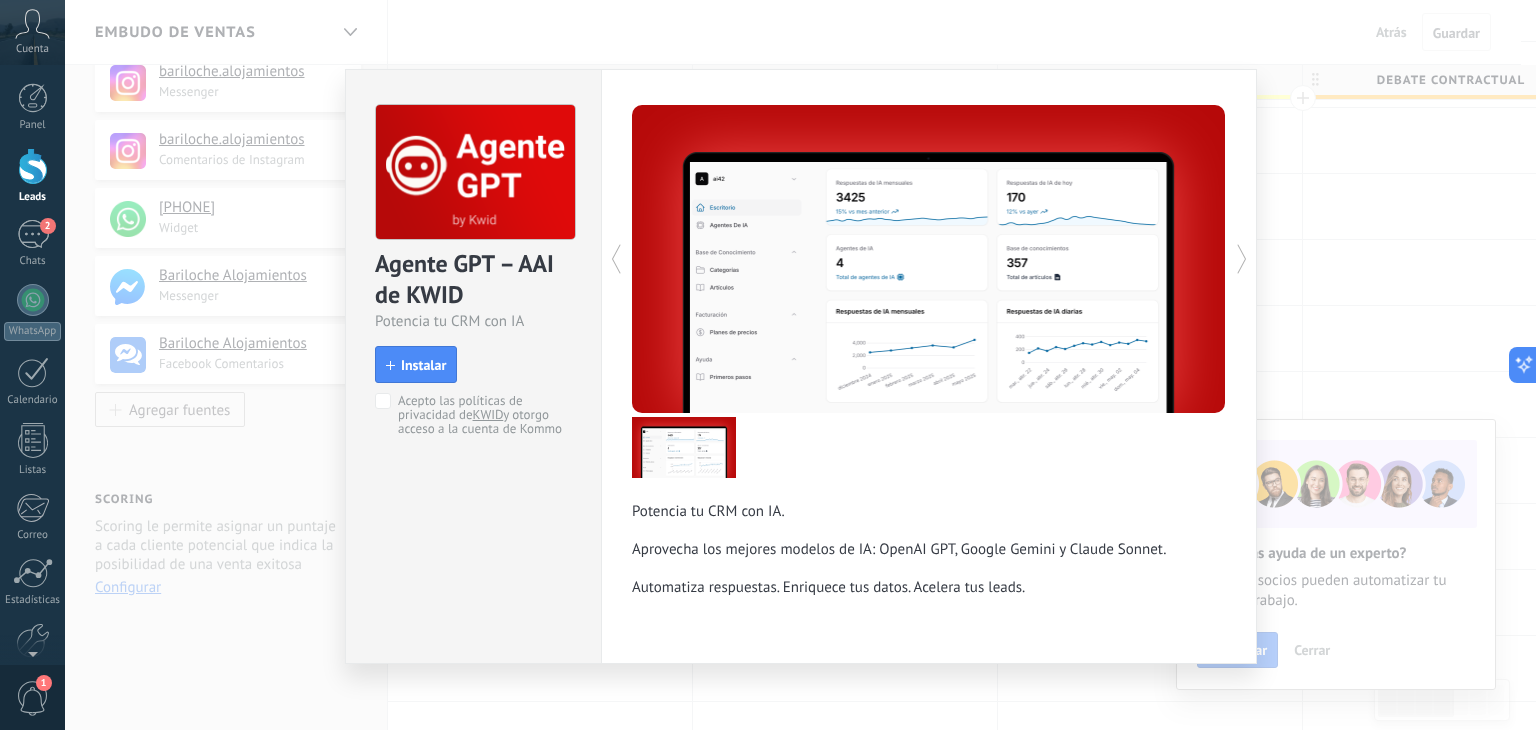 click on "Acepto las políticas de privacidad de  KWID  y otorgo acceso a la cuenta de Kommo" at bounding box center [481, 415] 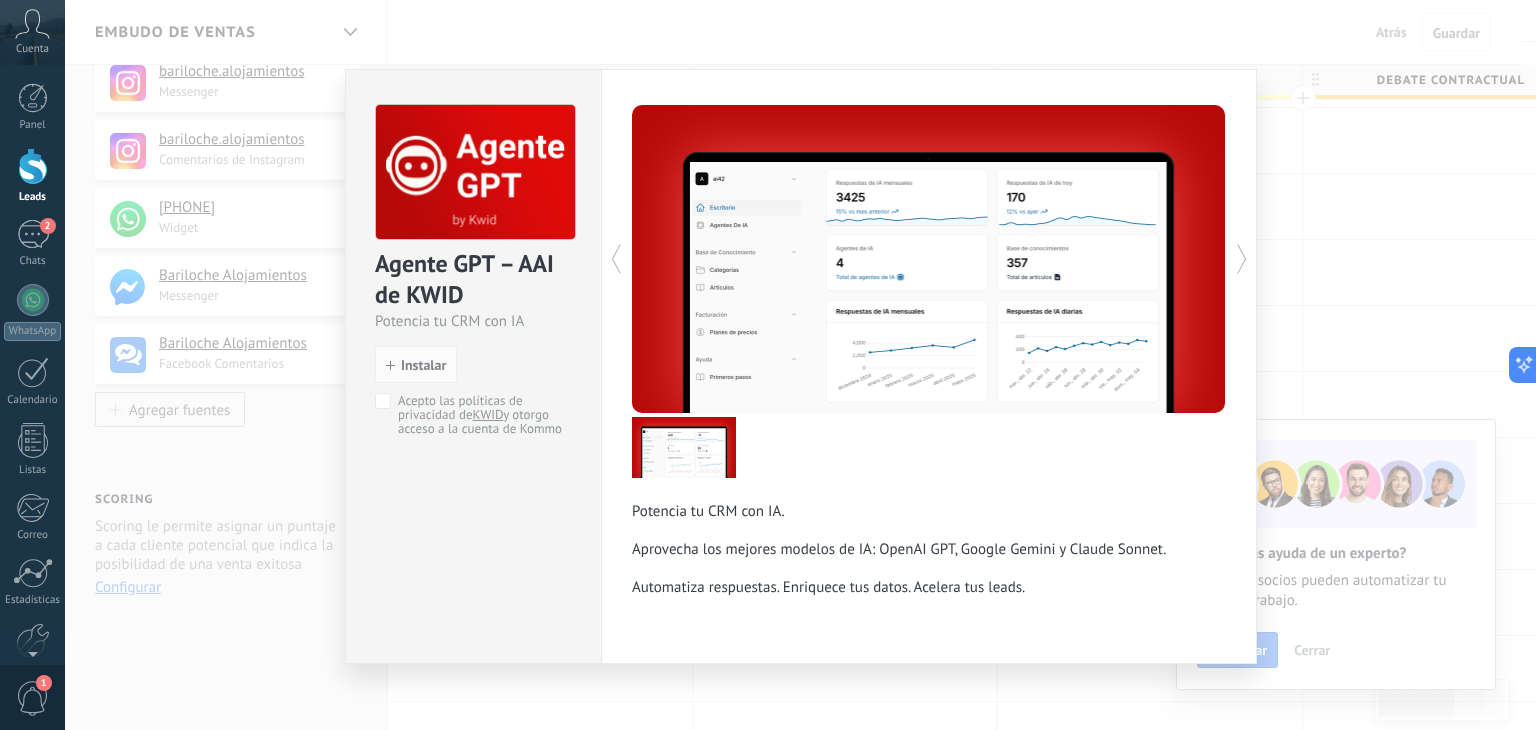 click on "KWID" at bounding box center (488, 414) 